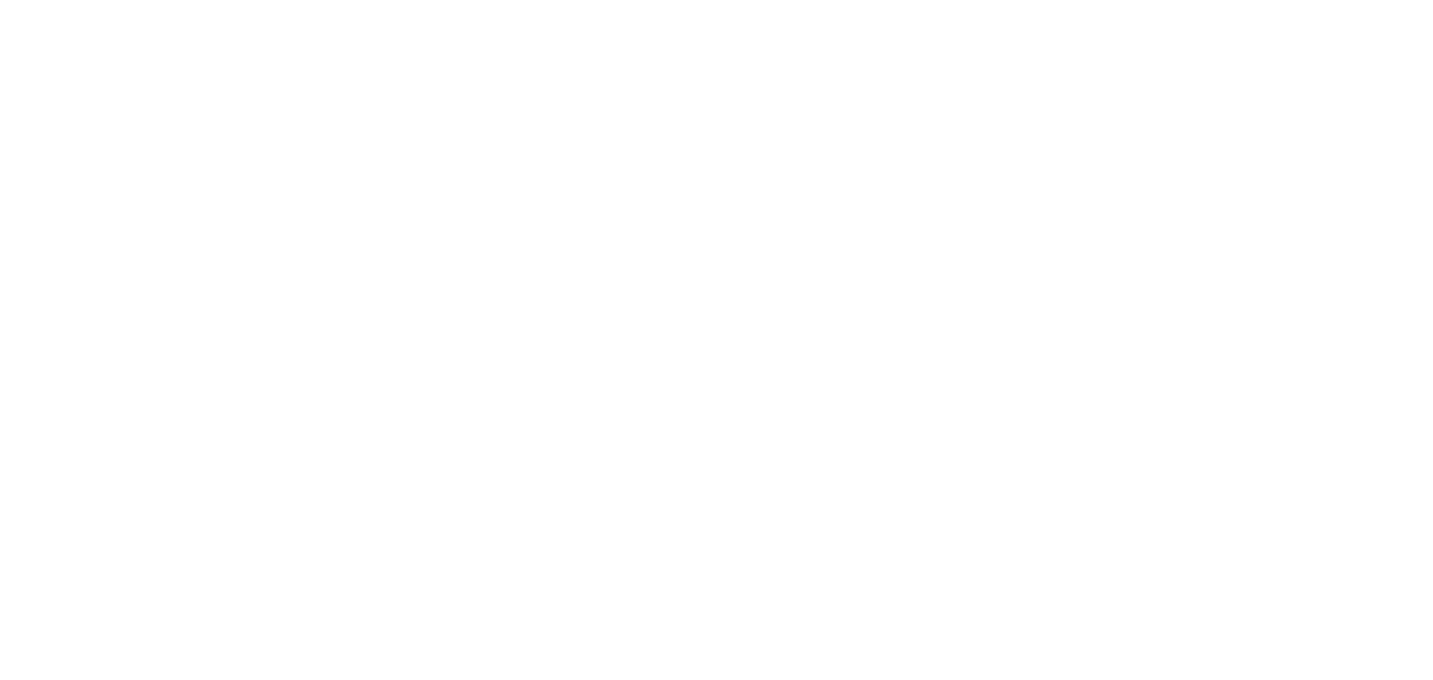 scroll, scrollTop: 0, scrollLeft: 0, axis: both 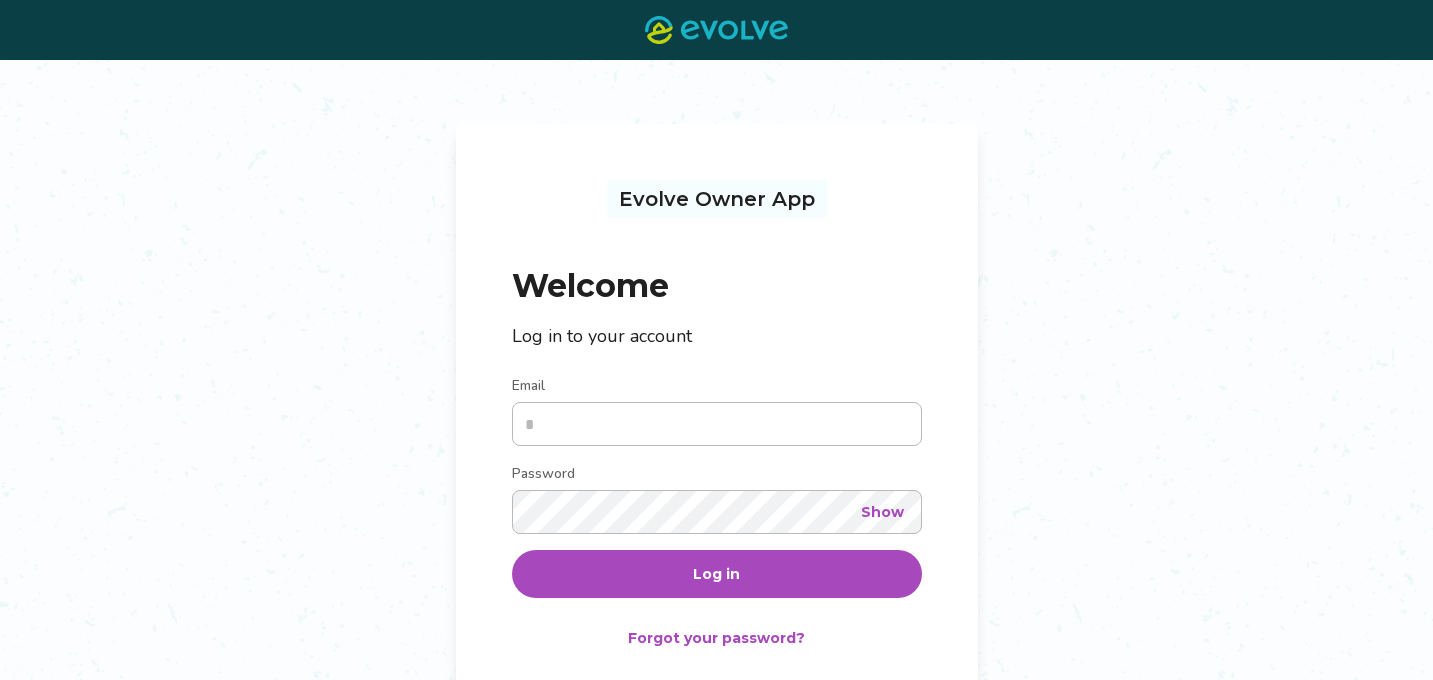 type on "**********" 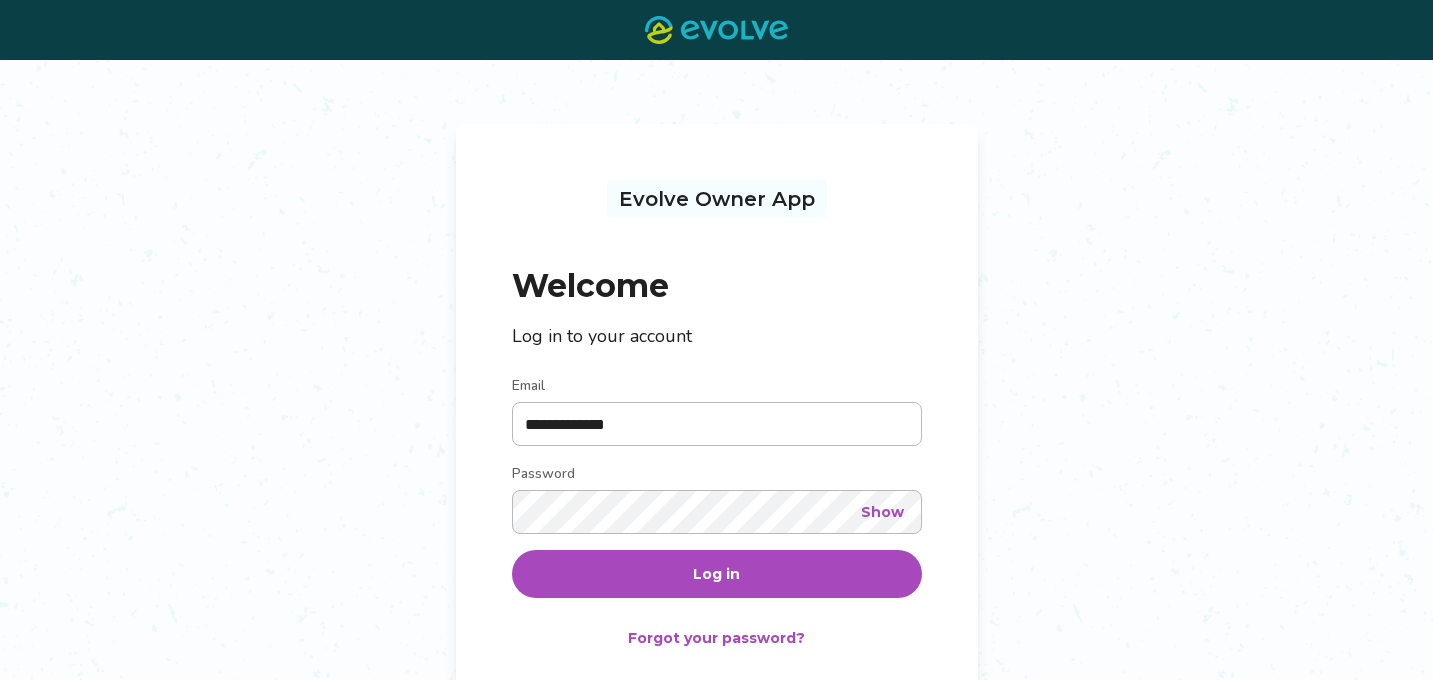 click on "Log in" at bounding box center (716, 574) 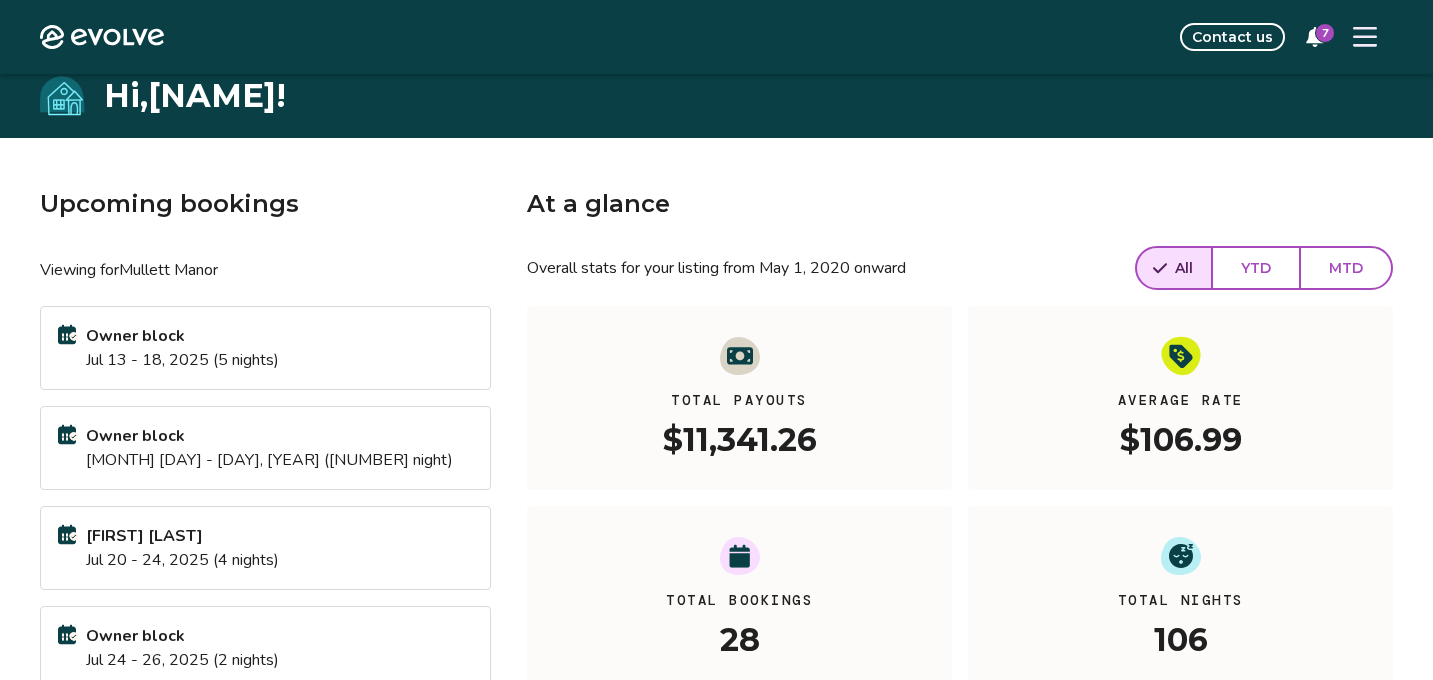 scroll, scrollTop: 0, scrollLeft: 0, axis: both 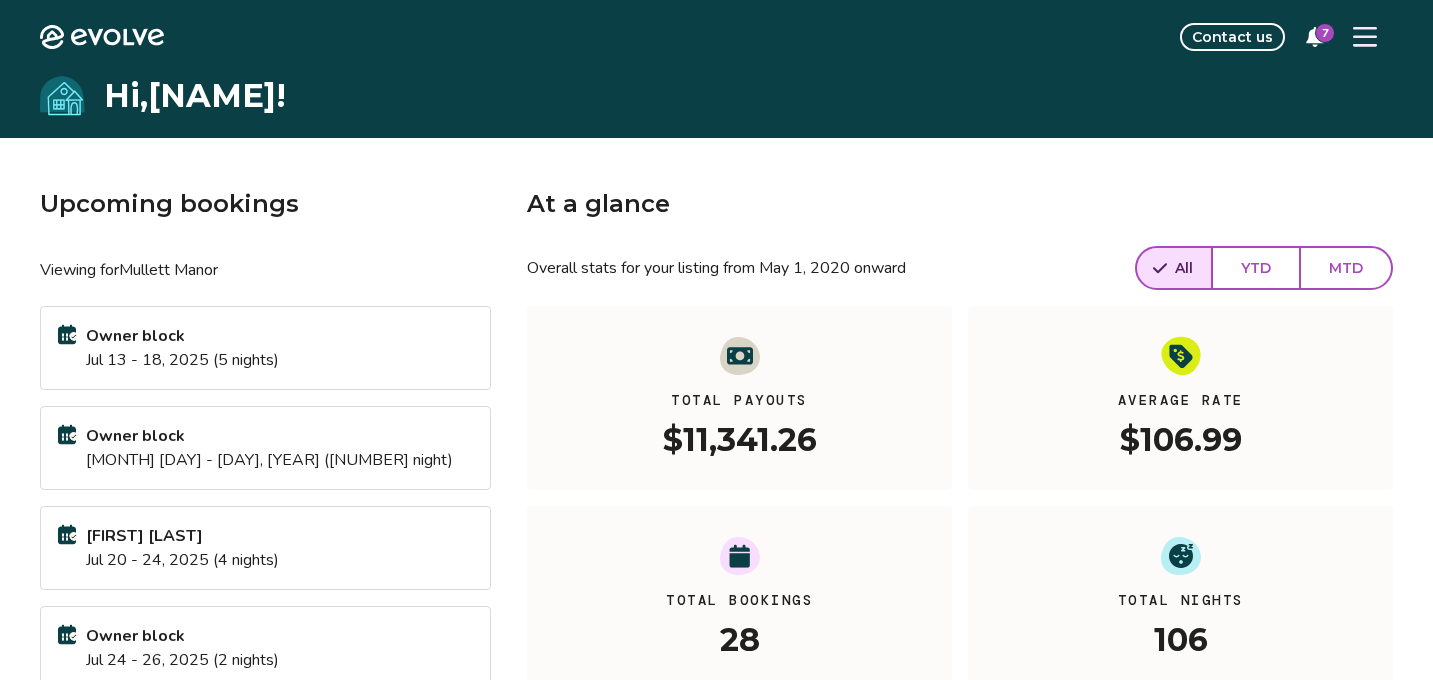 click 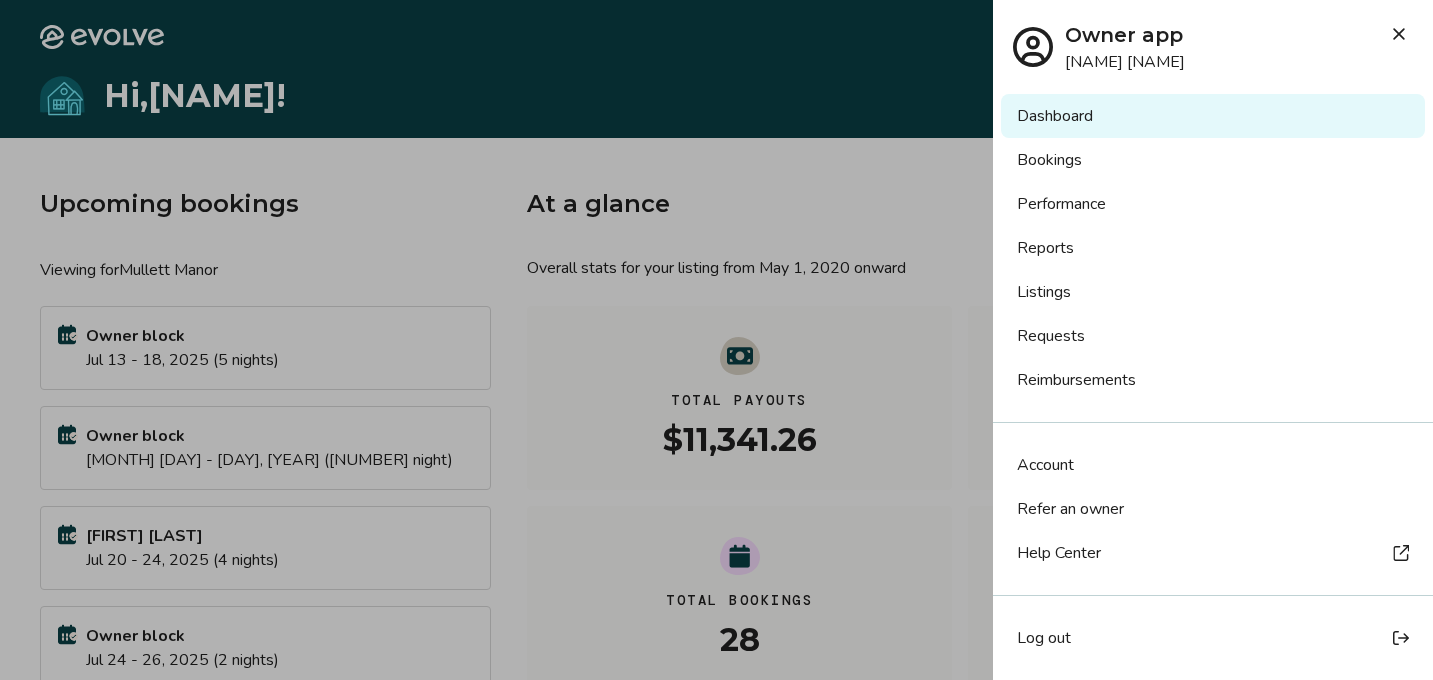 click on "Bookings" at bounding box center [1213, 160] 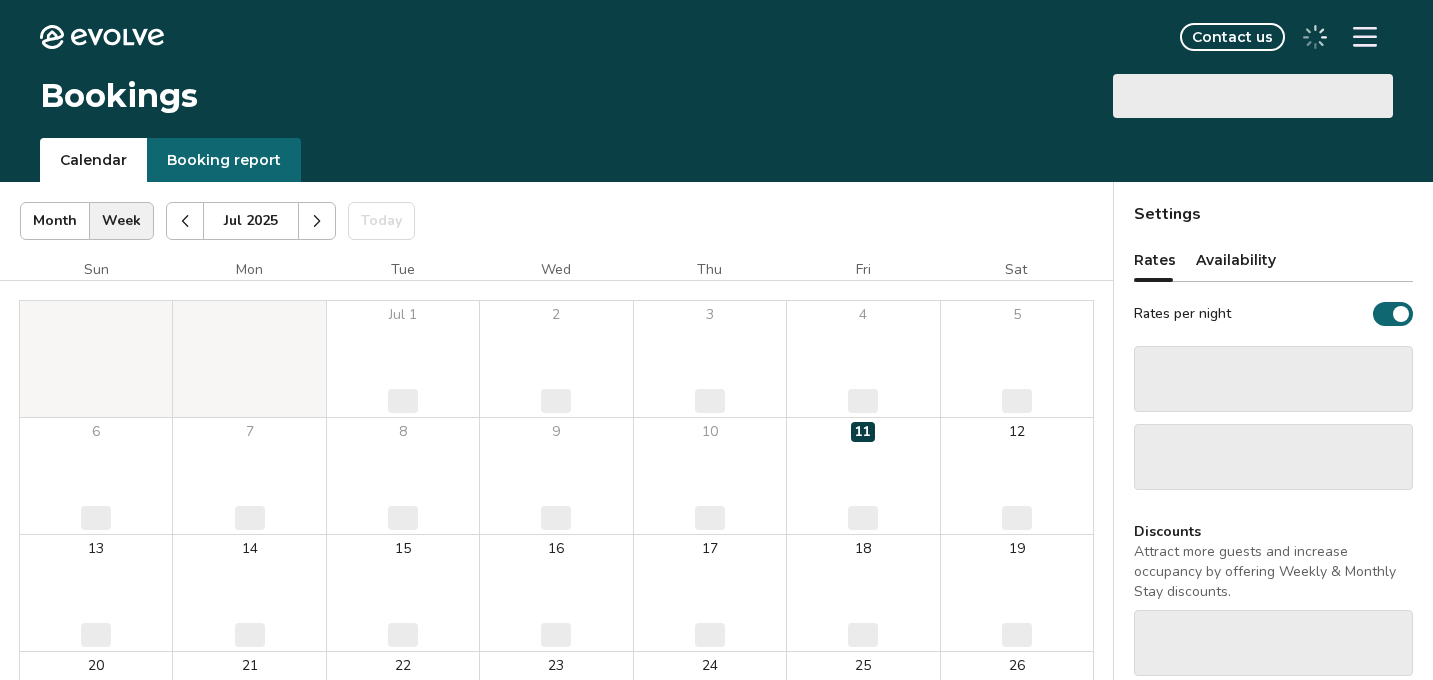 scroll, scrollTop: 0, scrollLeft: 0, axis: both 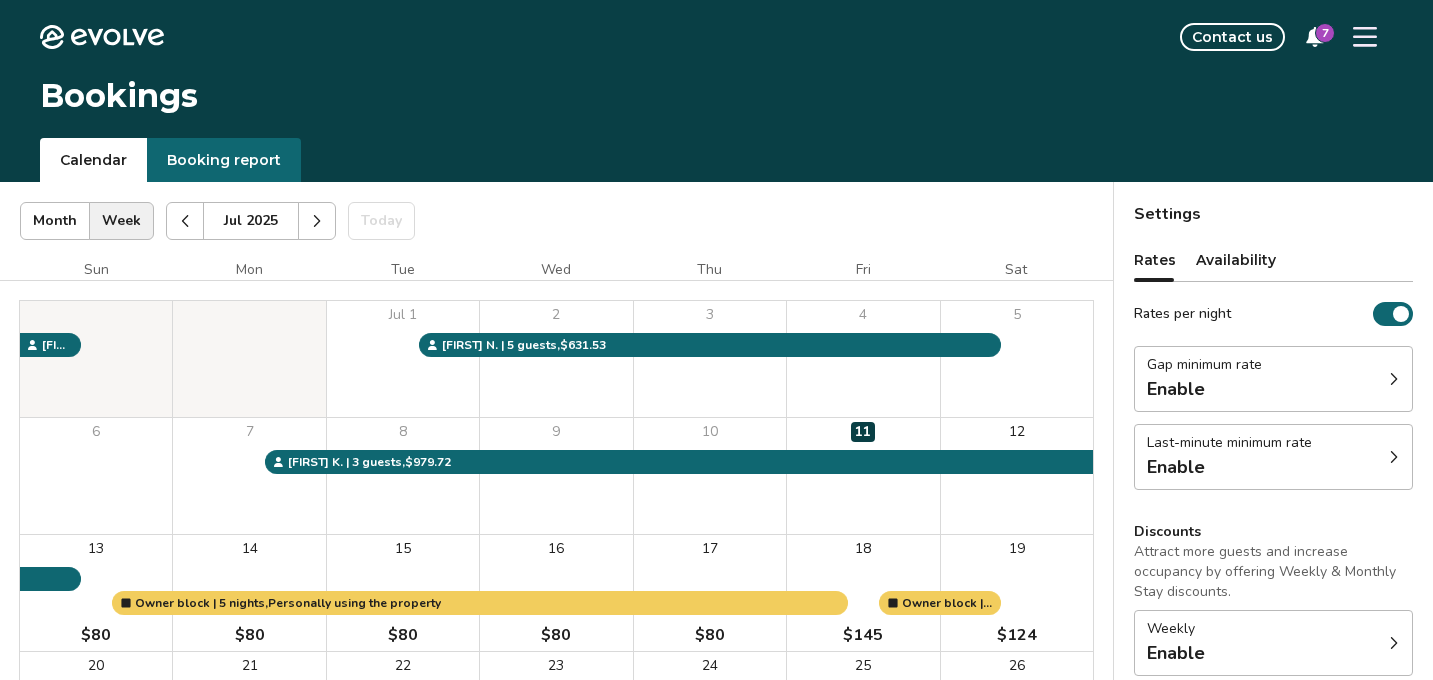 click 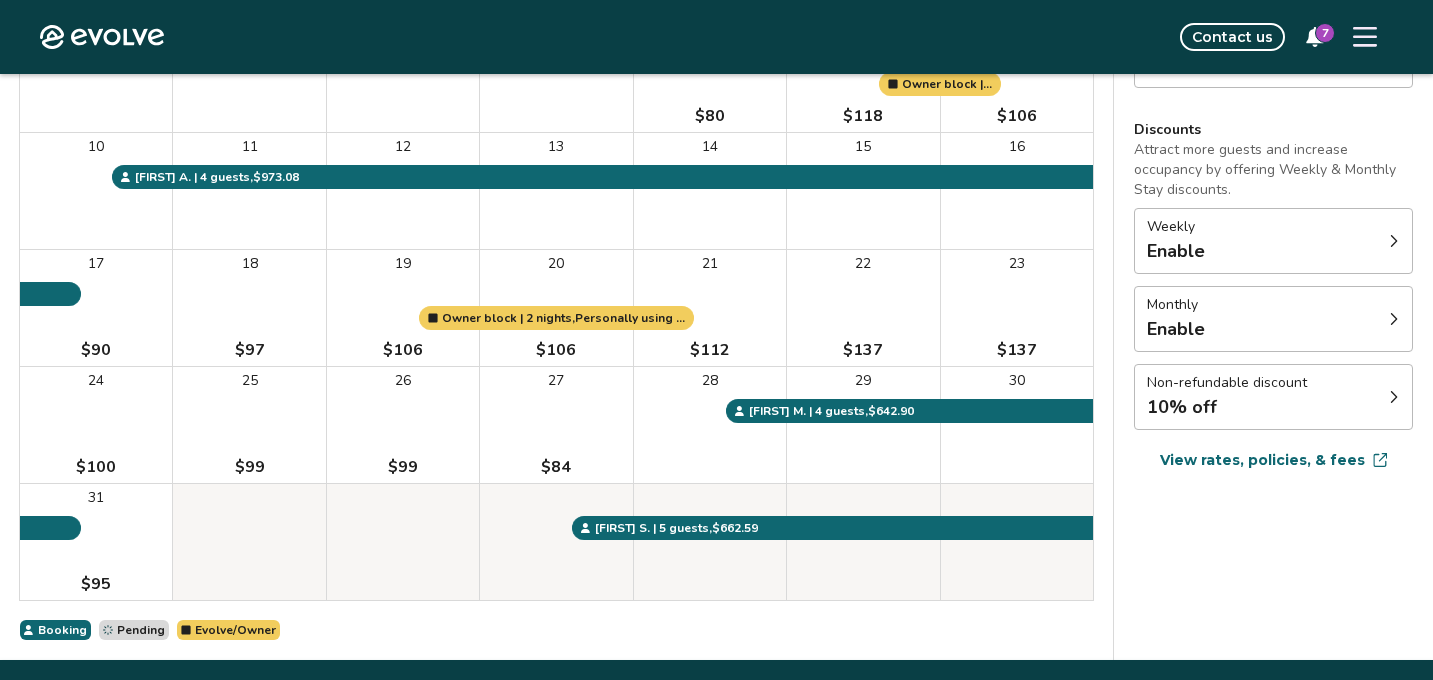scroll, scrollTop: 401, scrollLeft: 0, axis: vertical 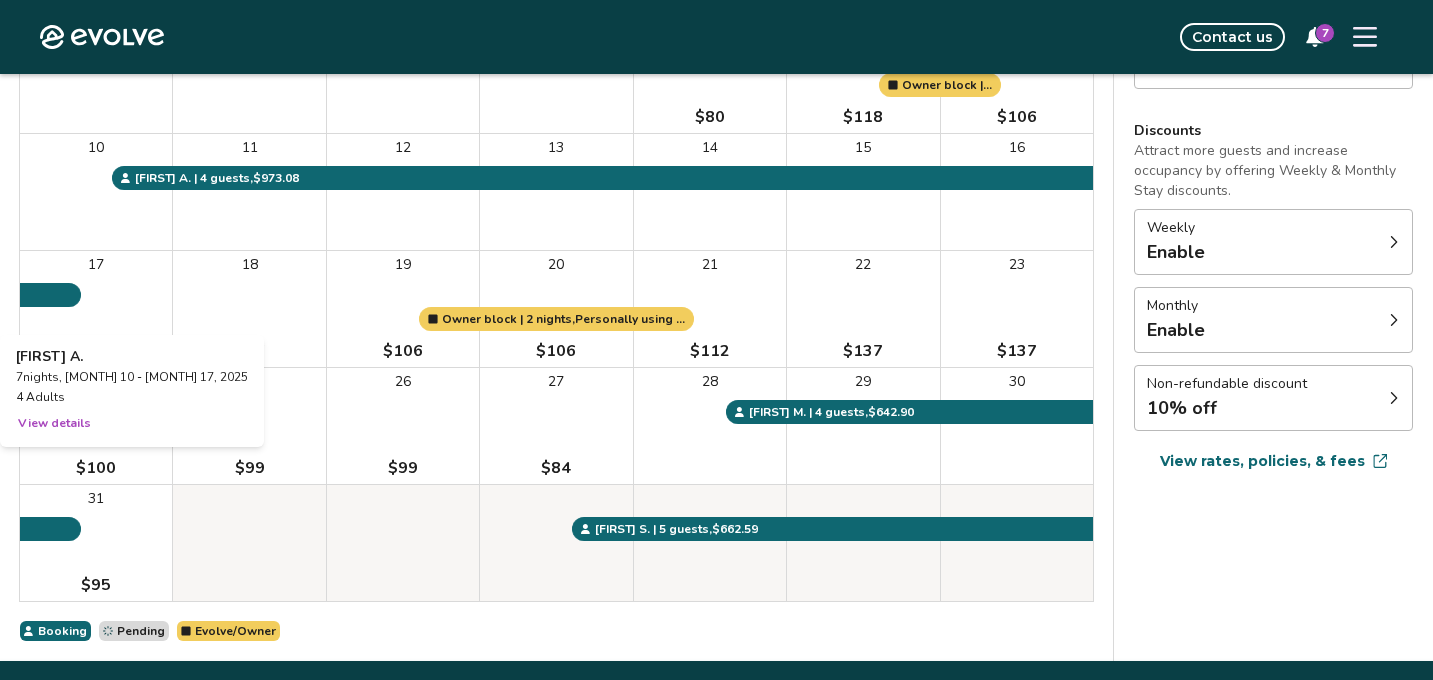 click on "17 $90" at bounding box center (96, 309) 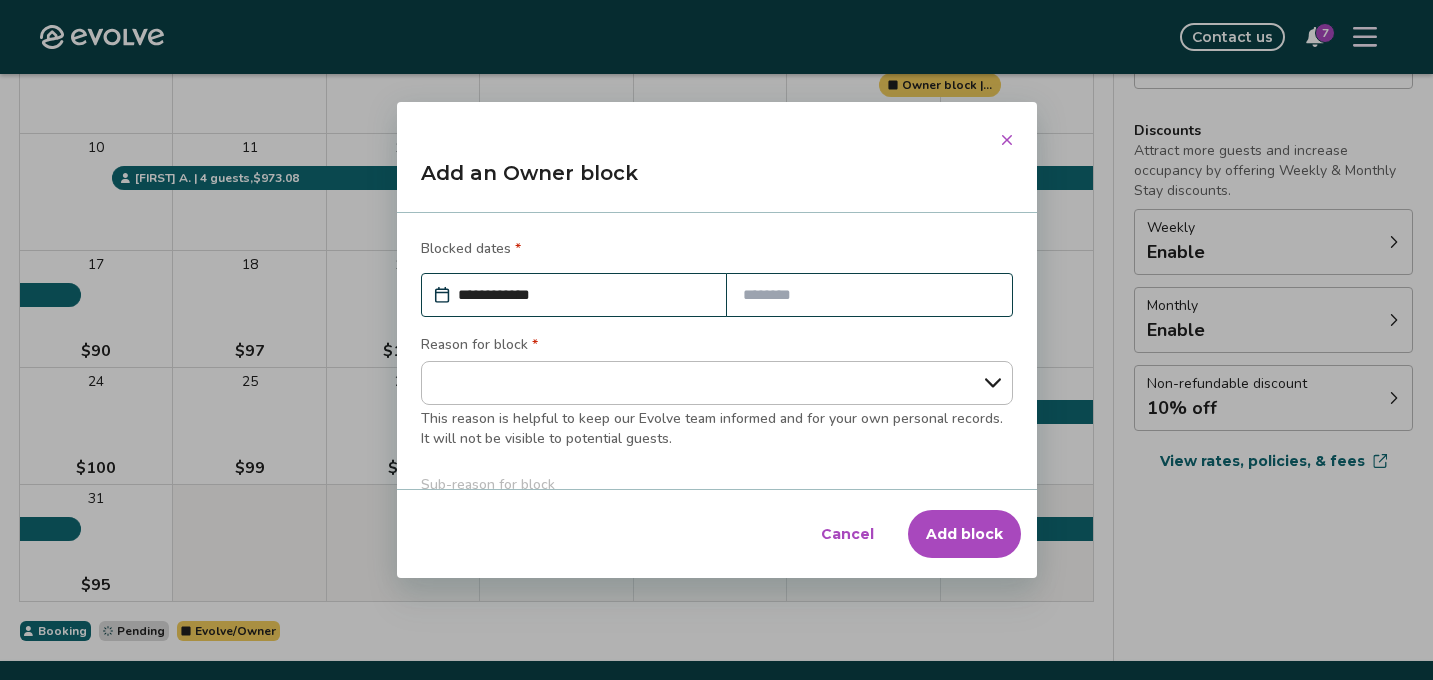 click on "**********" at bounding box center [584, 295] 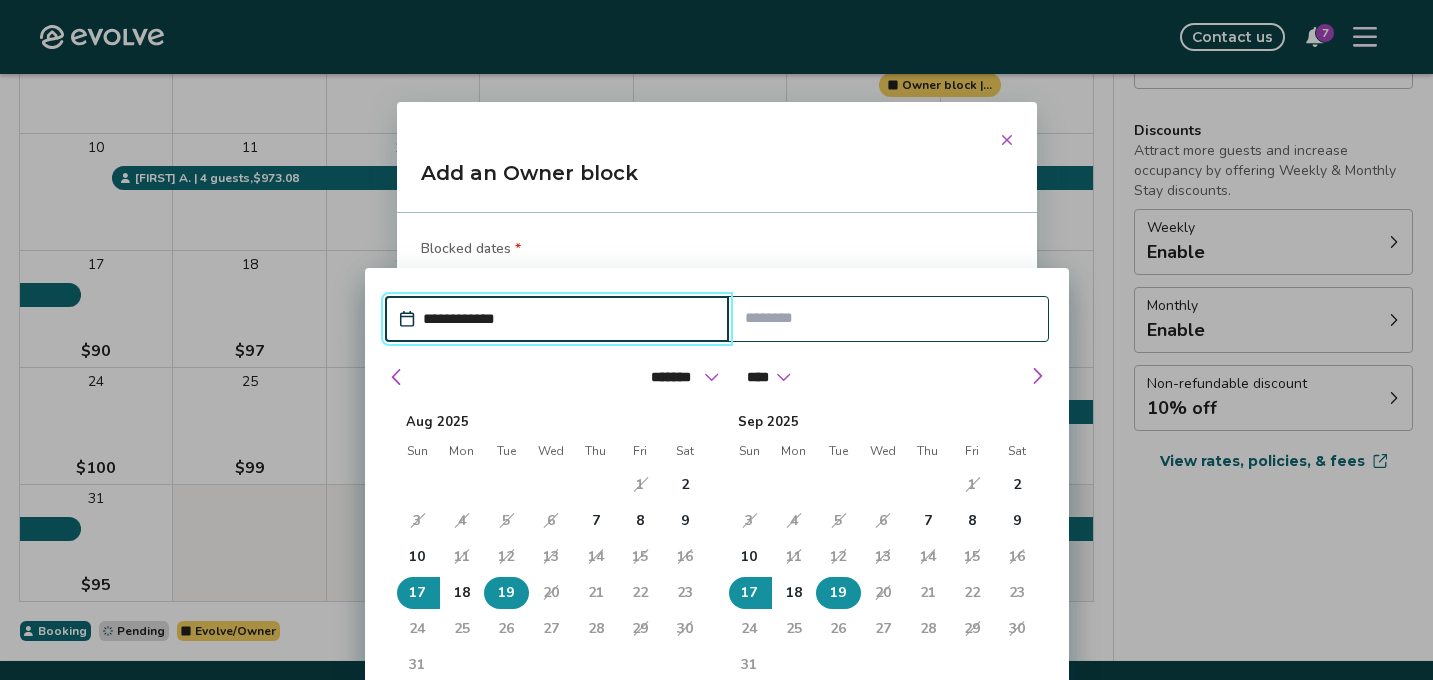 click on "19" at bounding box center (506, 593) 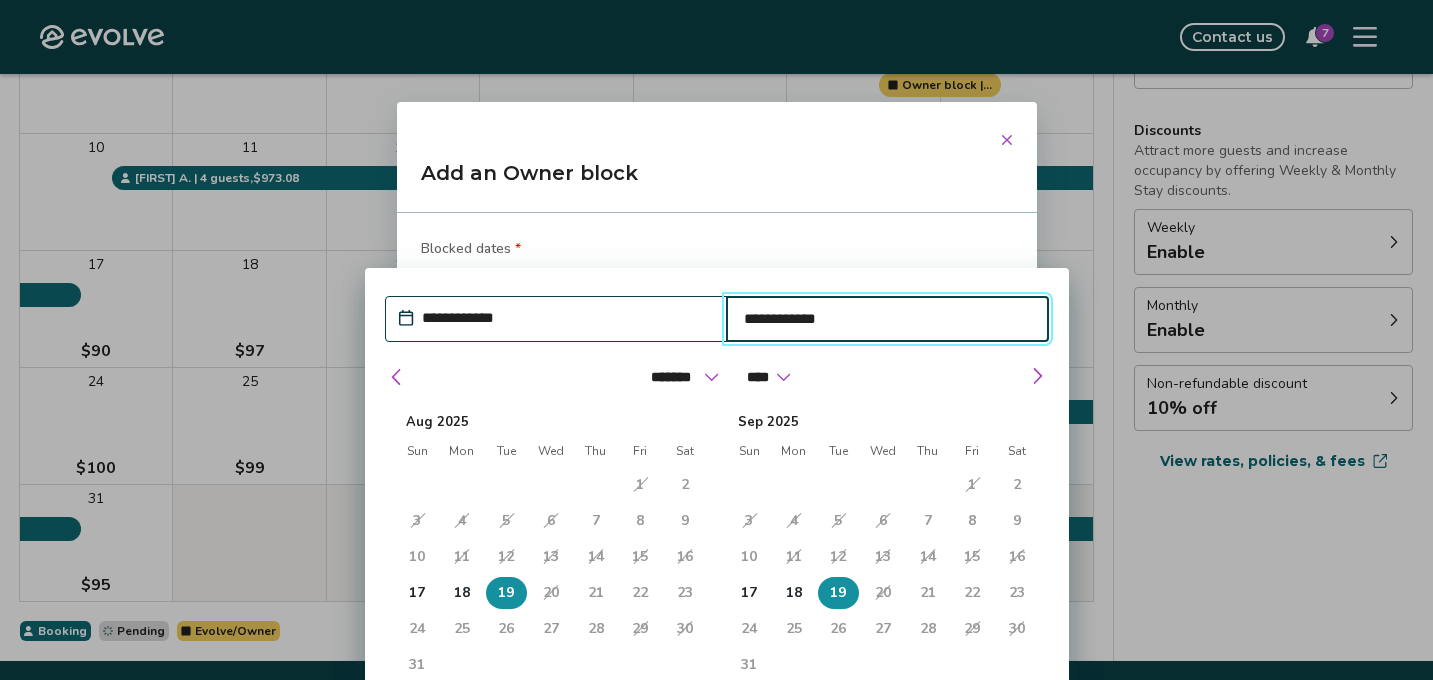 click on "**********" at bounding box center (566, 318) 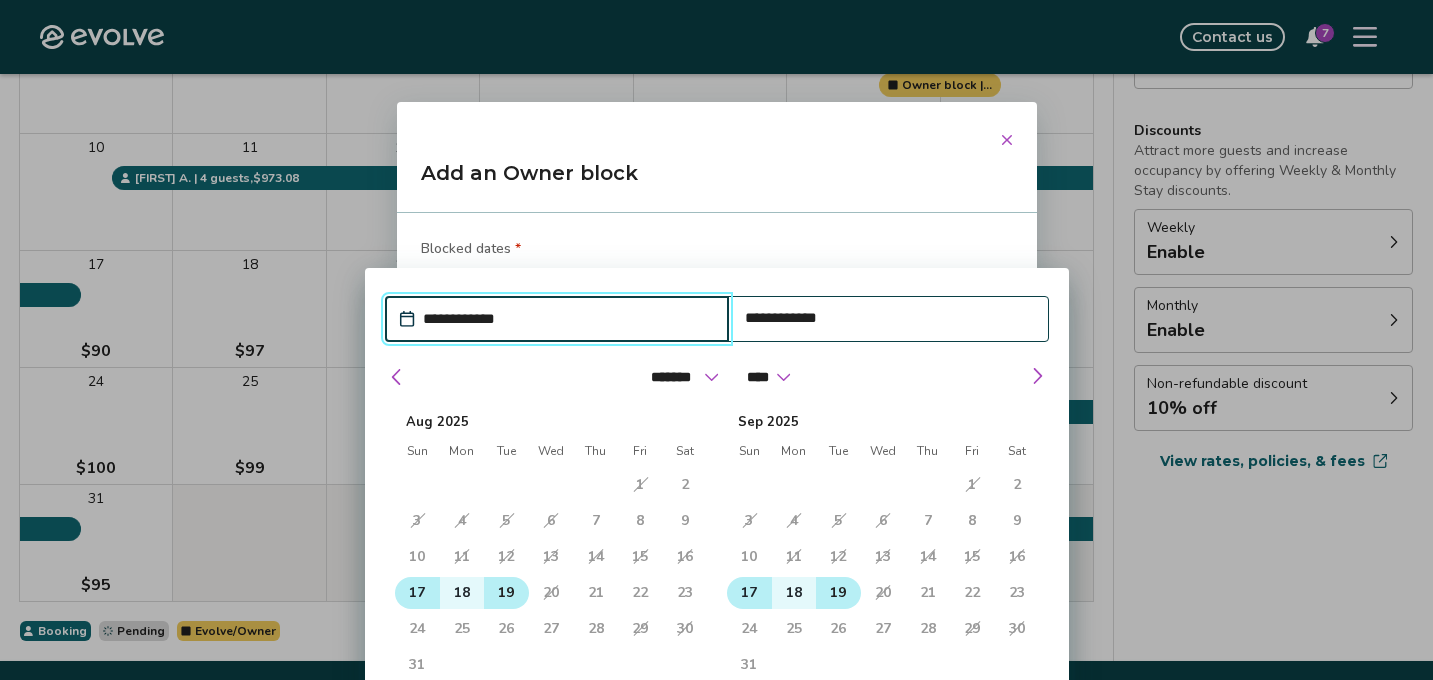 click on "17" at bounding box center [417, 593] 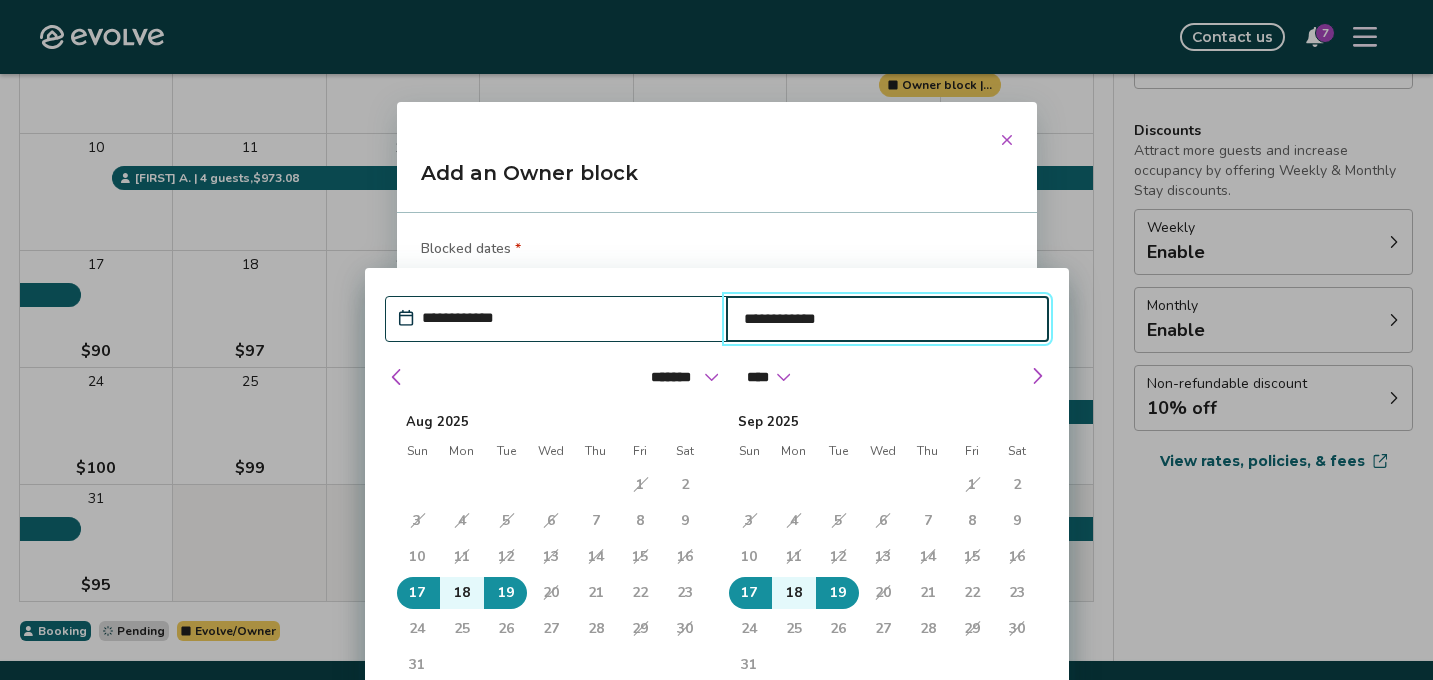 type on "*" 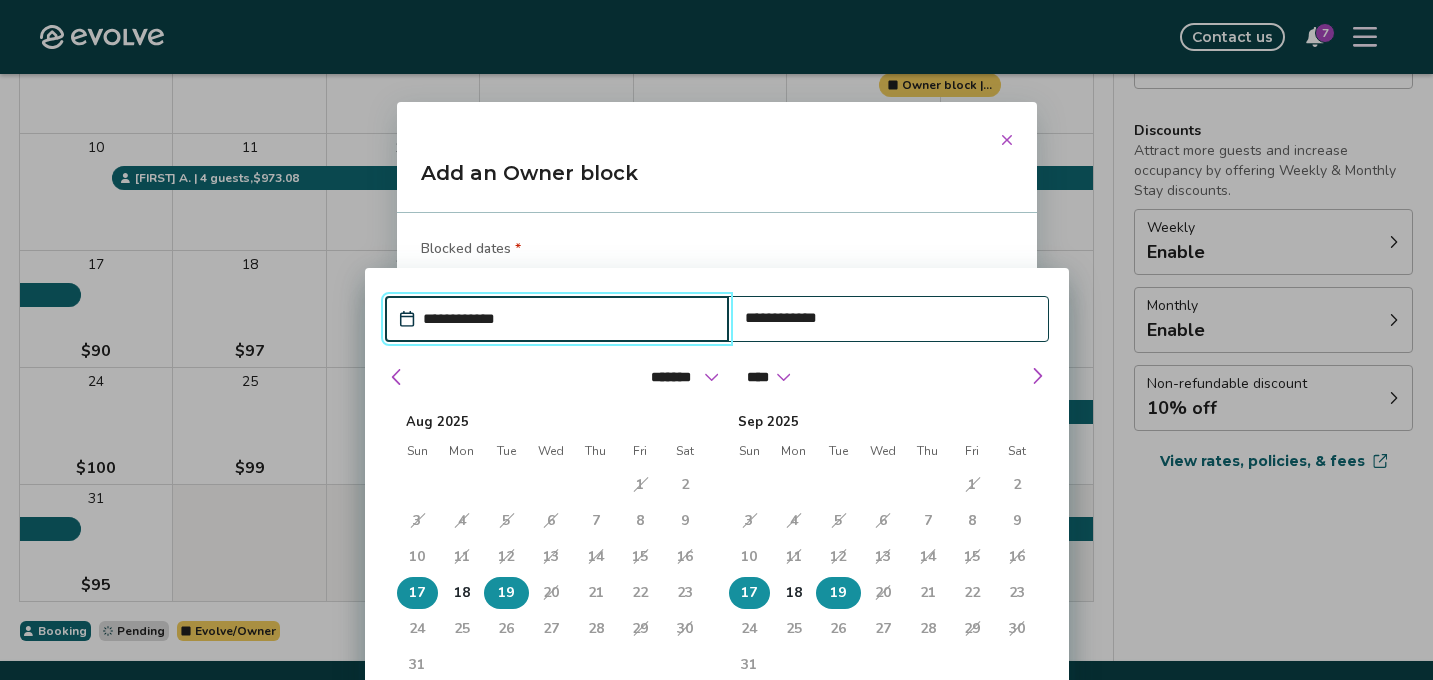 click on "19" at bounding box center (506, 593) 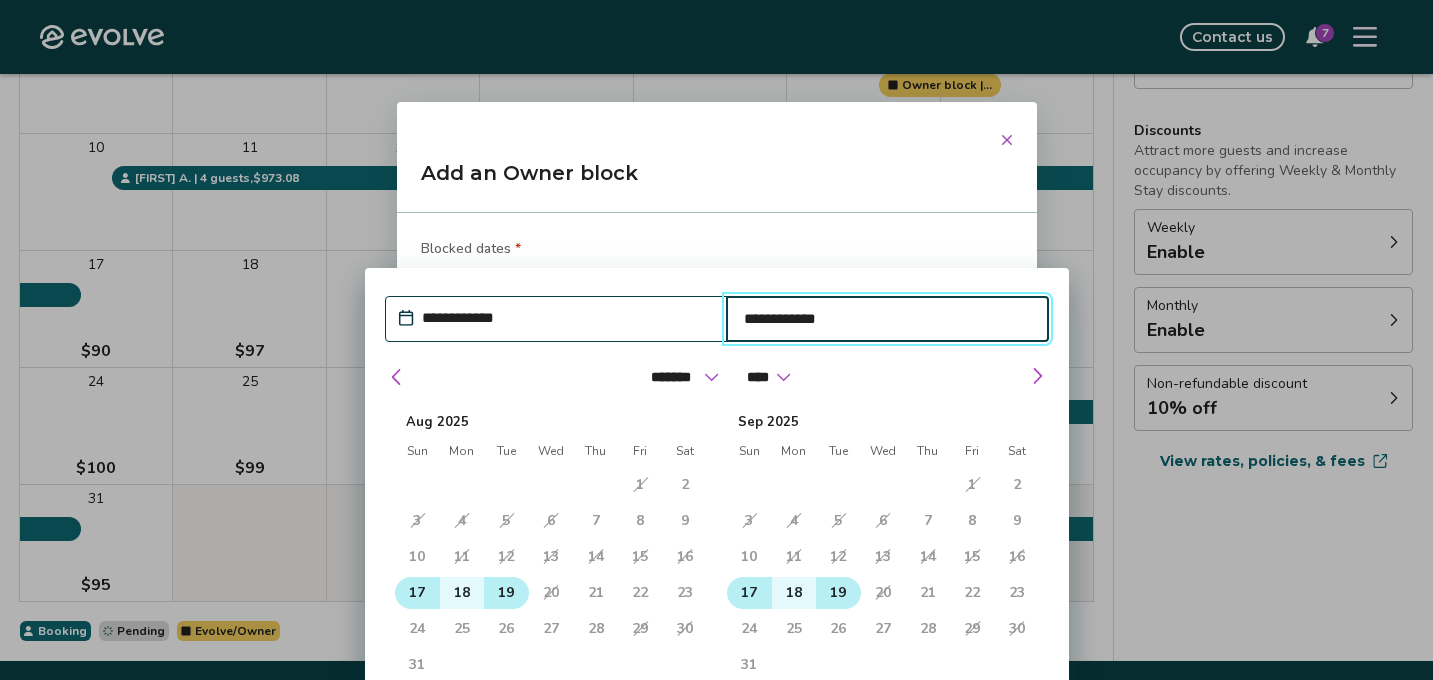 click on "17" at bounding box center (417, 593) 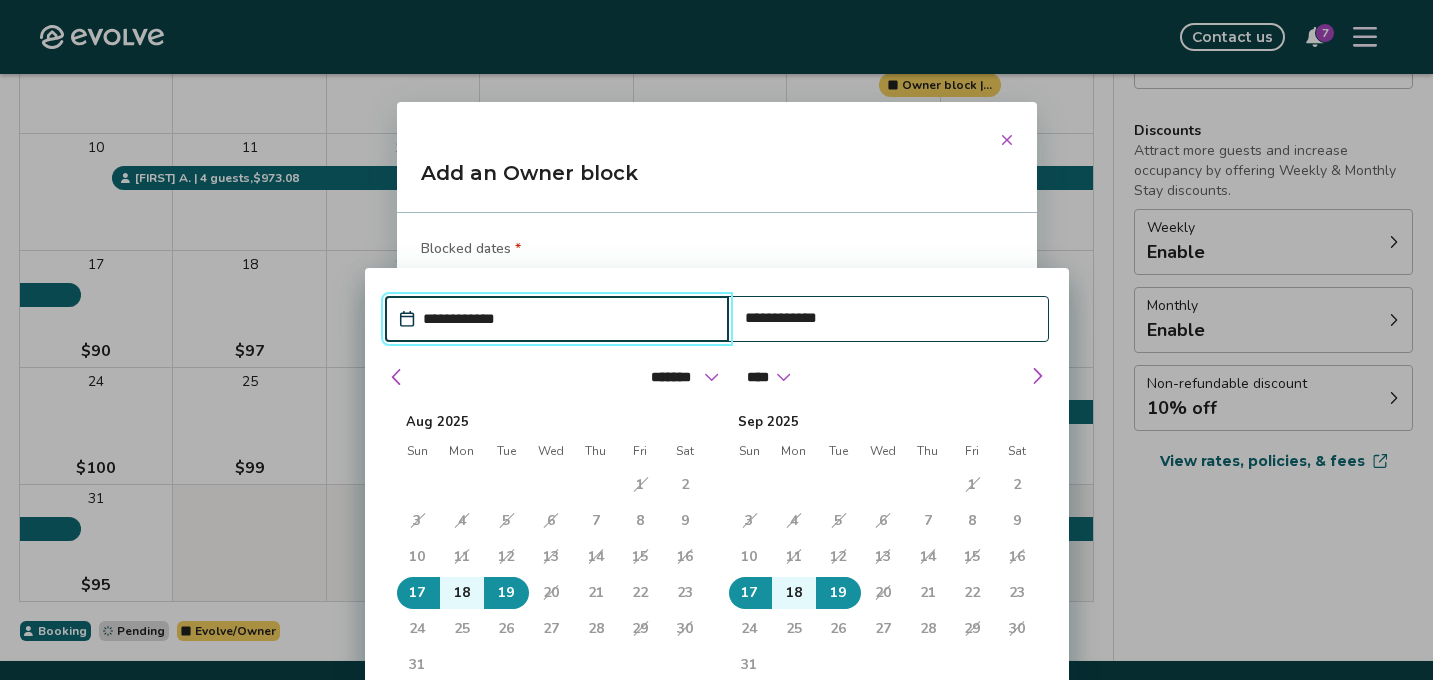 click on "19" at bounding box center [838, 593] 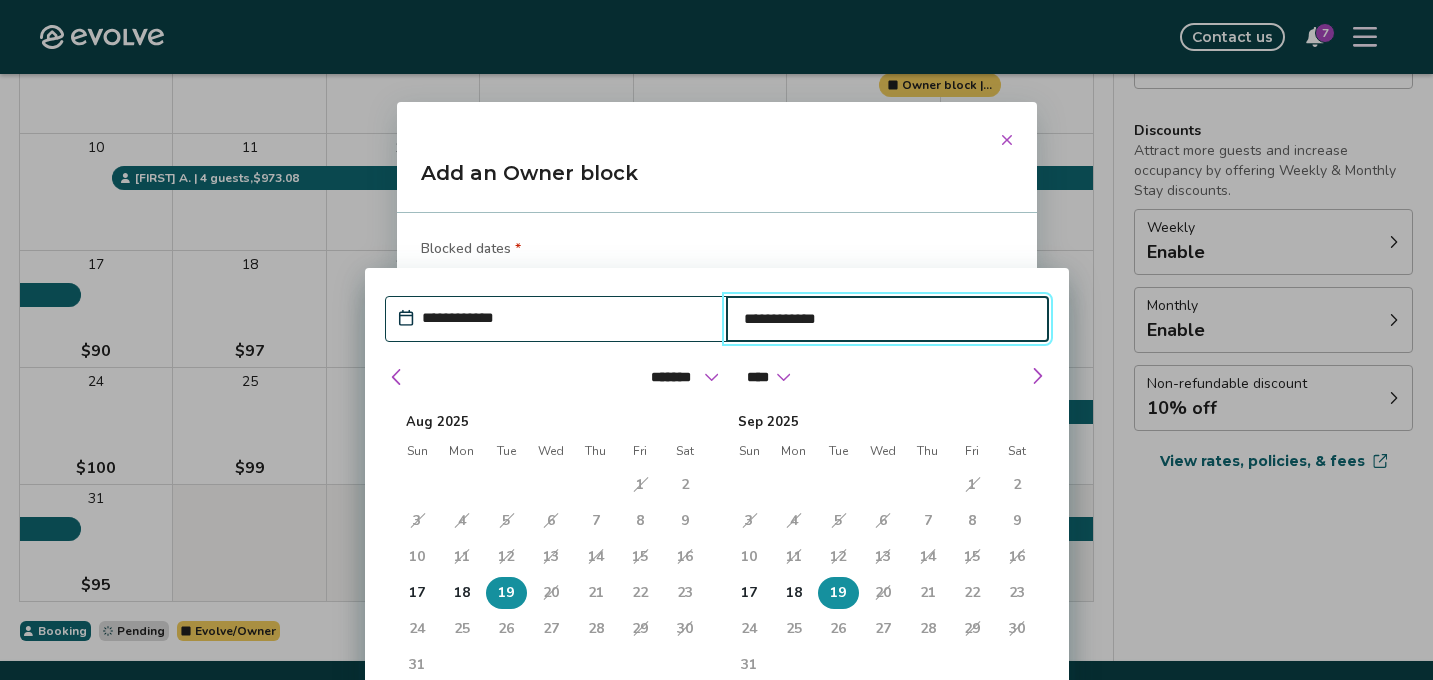 click on "19" at bounding box center (838, 593) 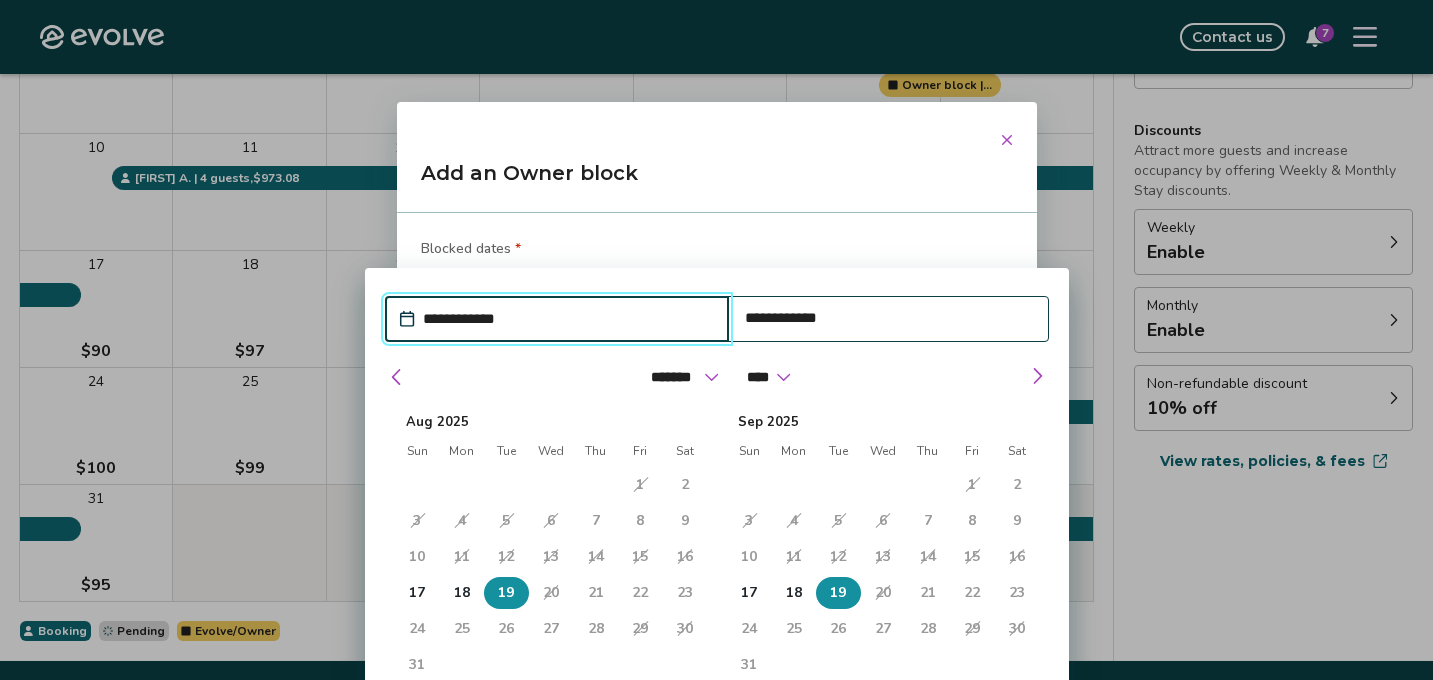 click on "19" at bounding box center [838, 593] 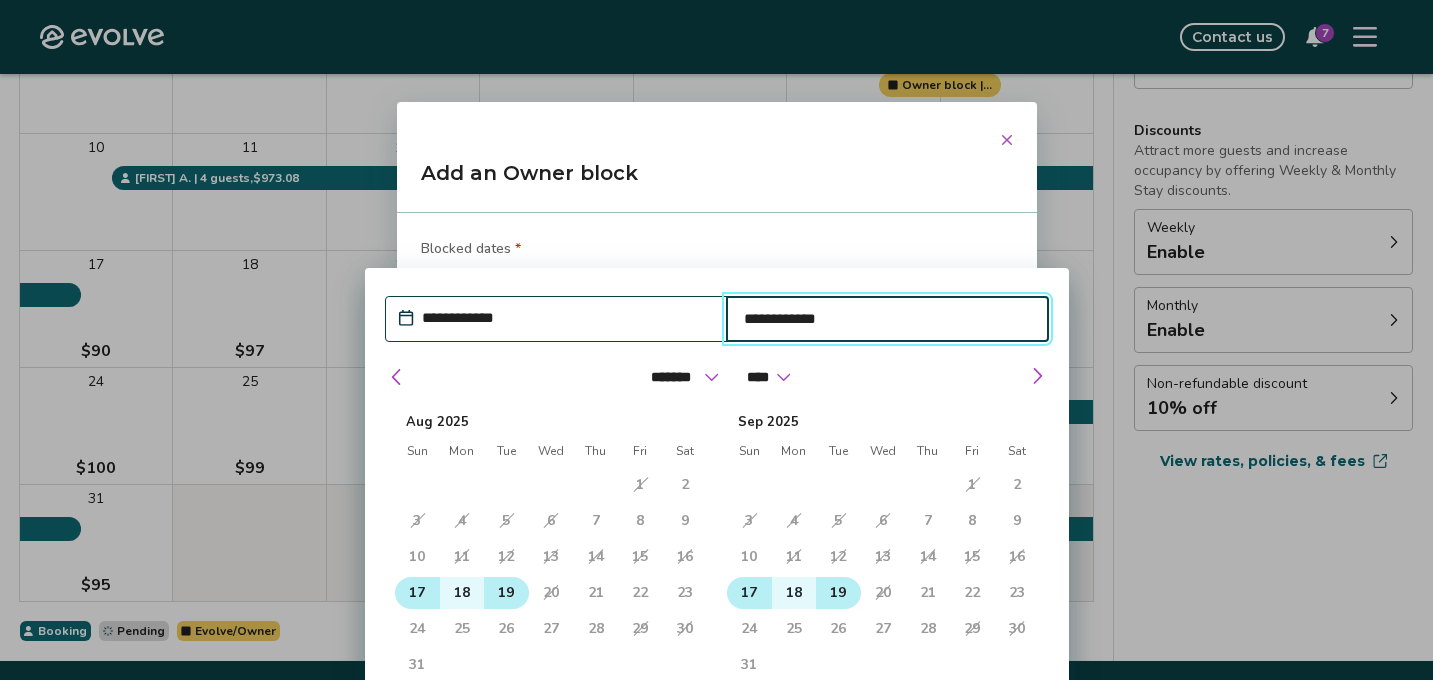 click on "17" at bounding box center [417, 593] 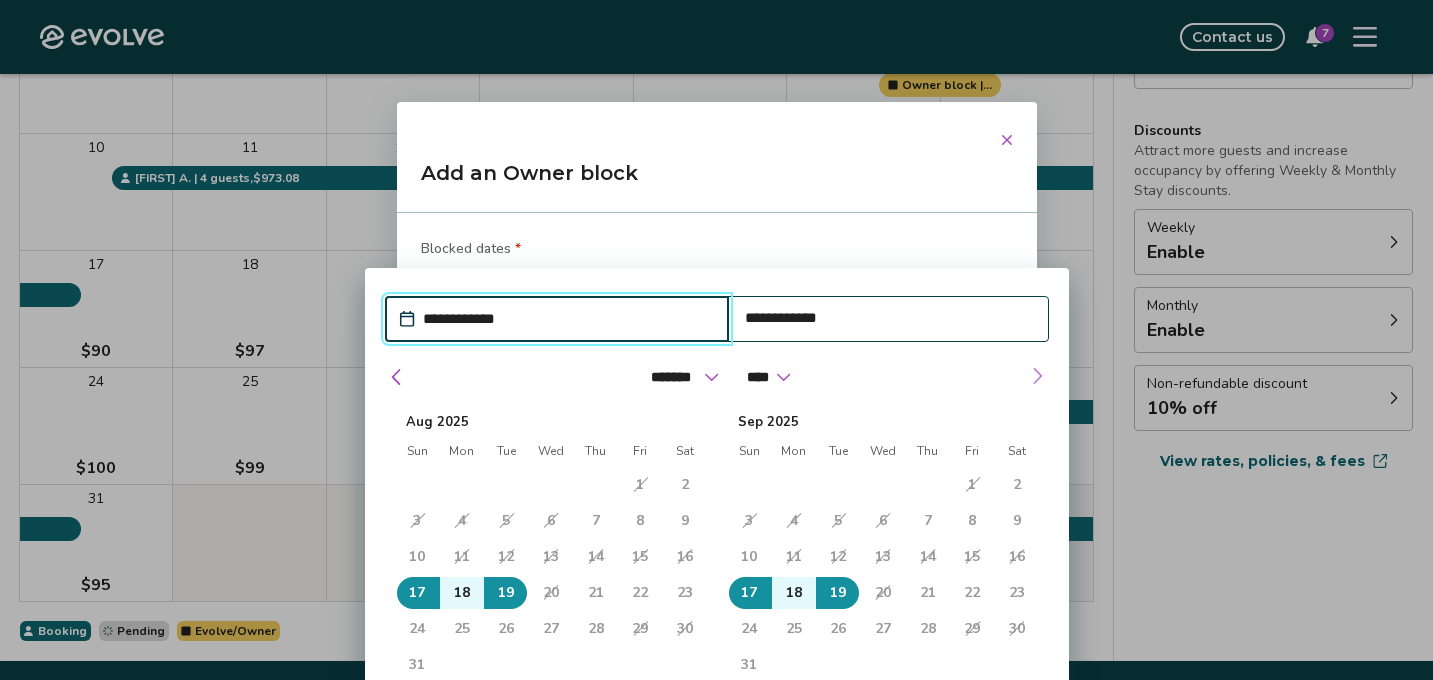 click at bounding box center [1037, 376] 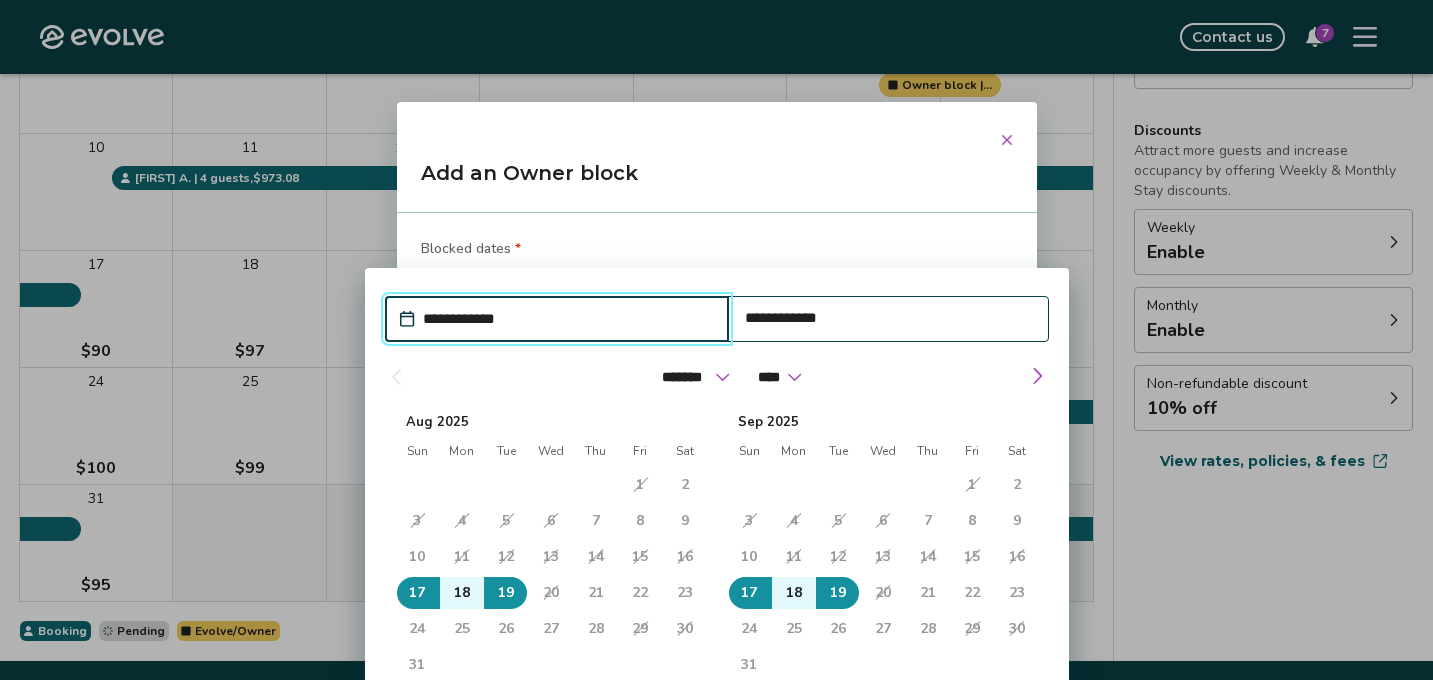 click at bounding box center [395, 377] 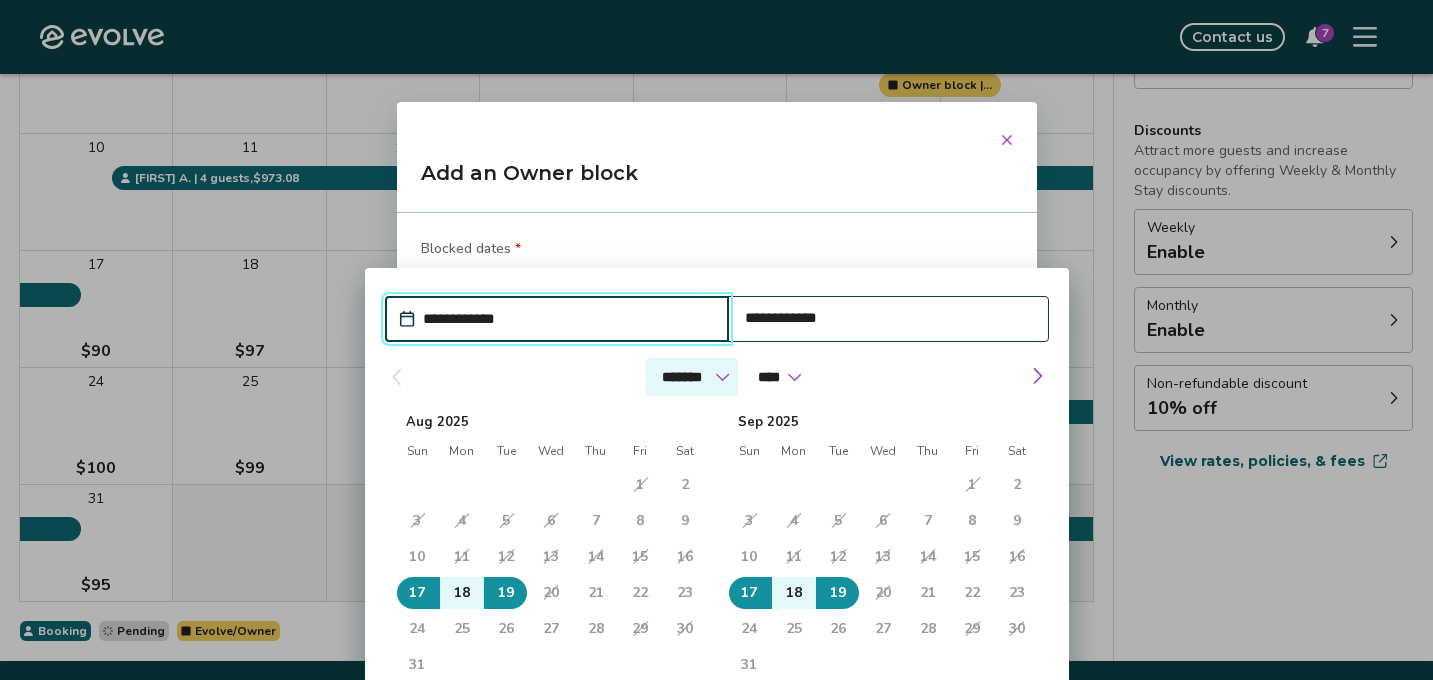 click on "******* ******** ***** ***** *** **** **** ****** ********* ******* ******** ********" at bounding box center (691, 377) 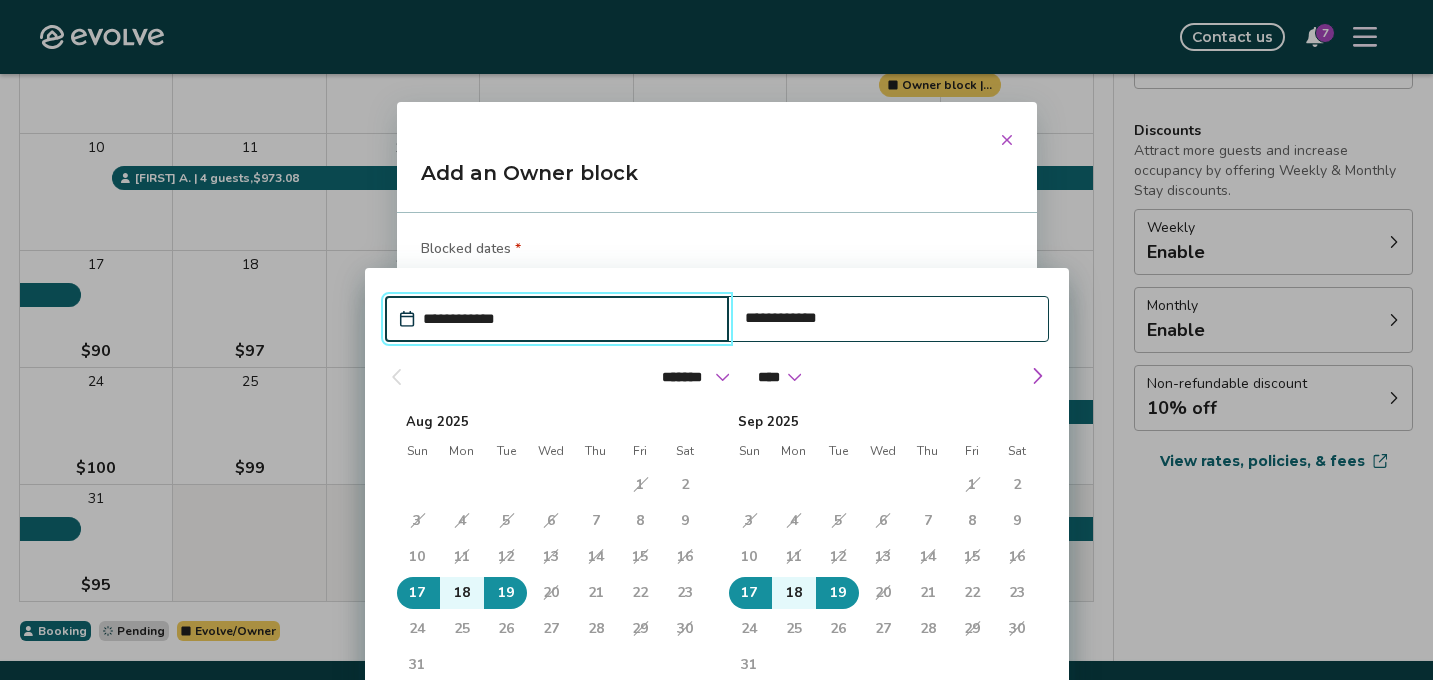 click on "Aug 2025" at bounding box center (550, 418) 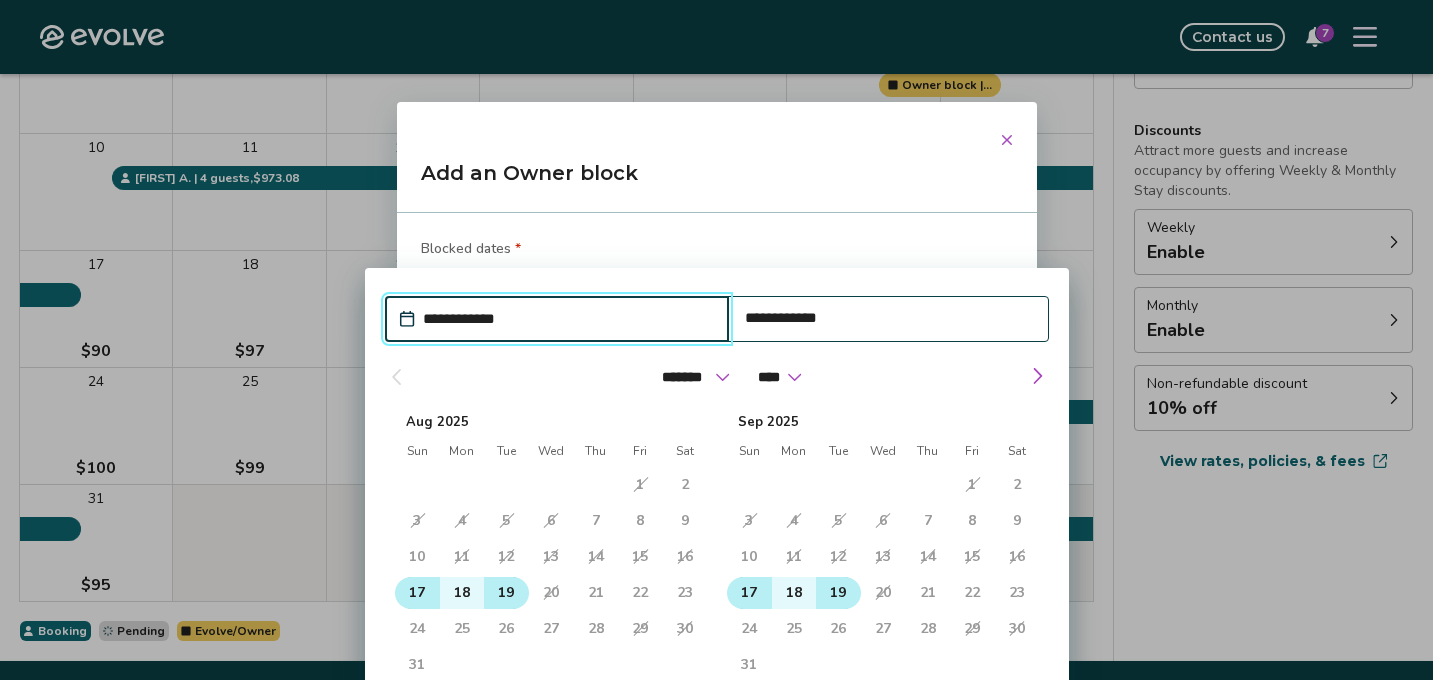 click on "17" at bounding box center [749, 593] 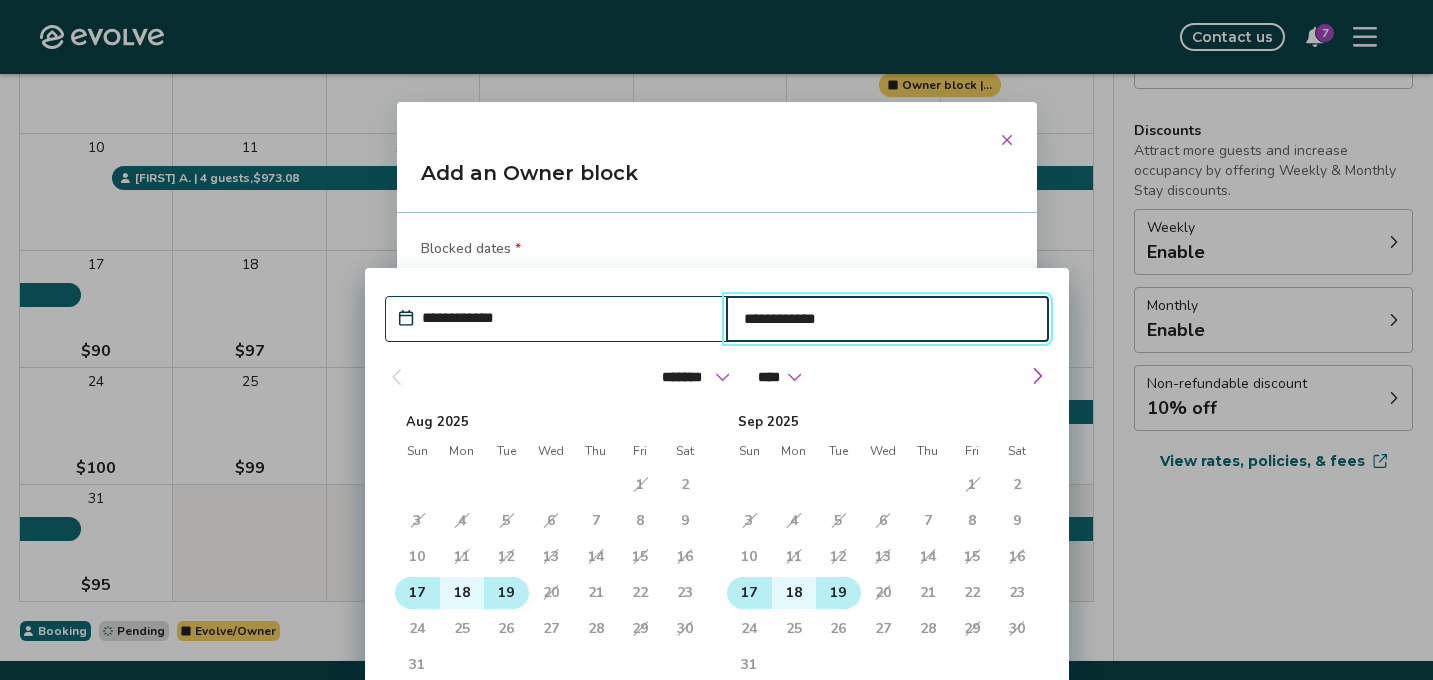 click on "19" at bounding box center (838, 593) 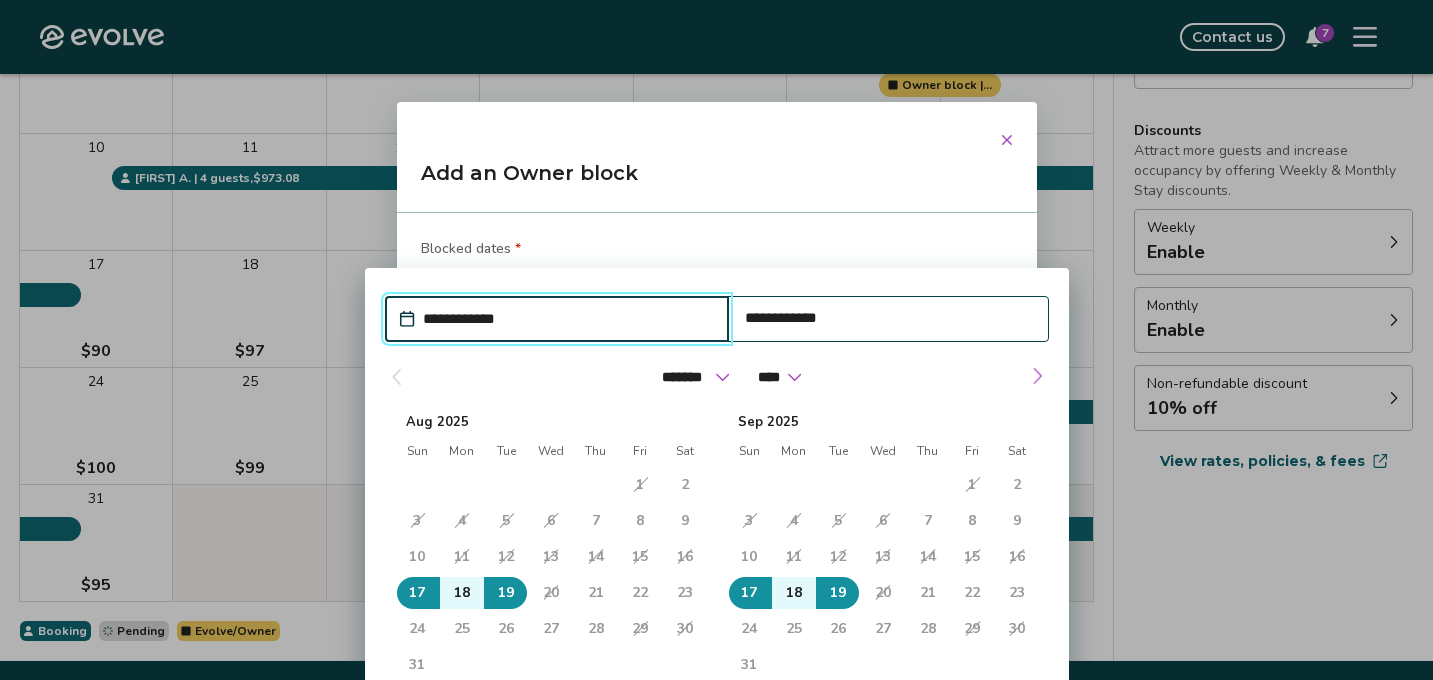click at bounding box center [1037, 376] 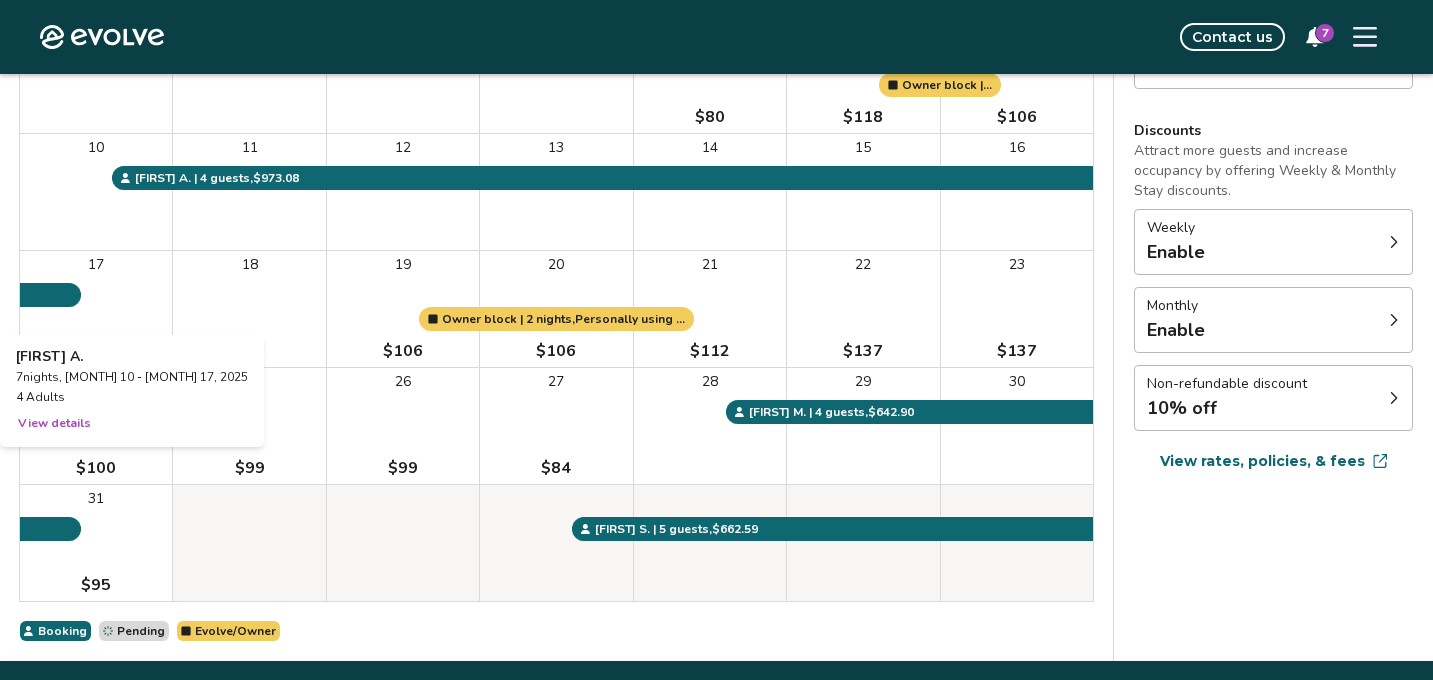 click on "17 $90" at bounding box center (96, 309) 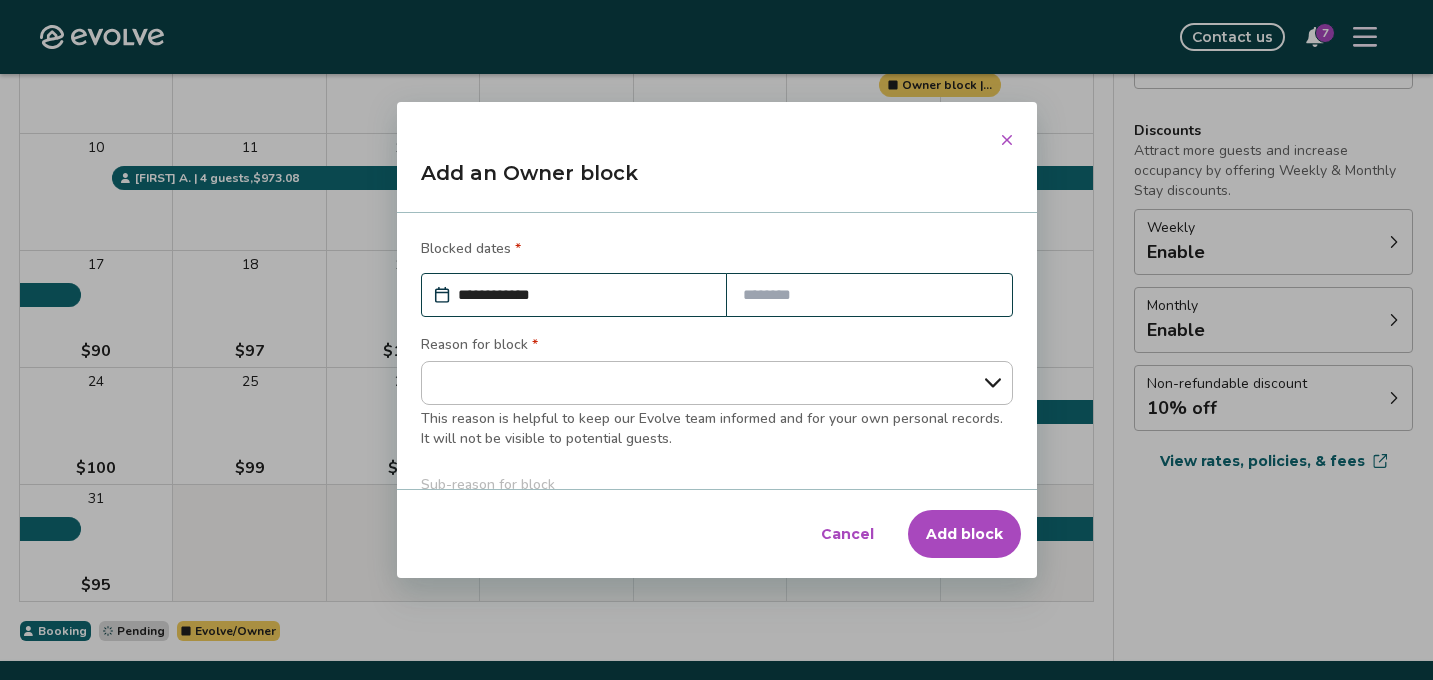 click at bounding box center (869, 295) 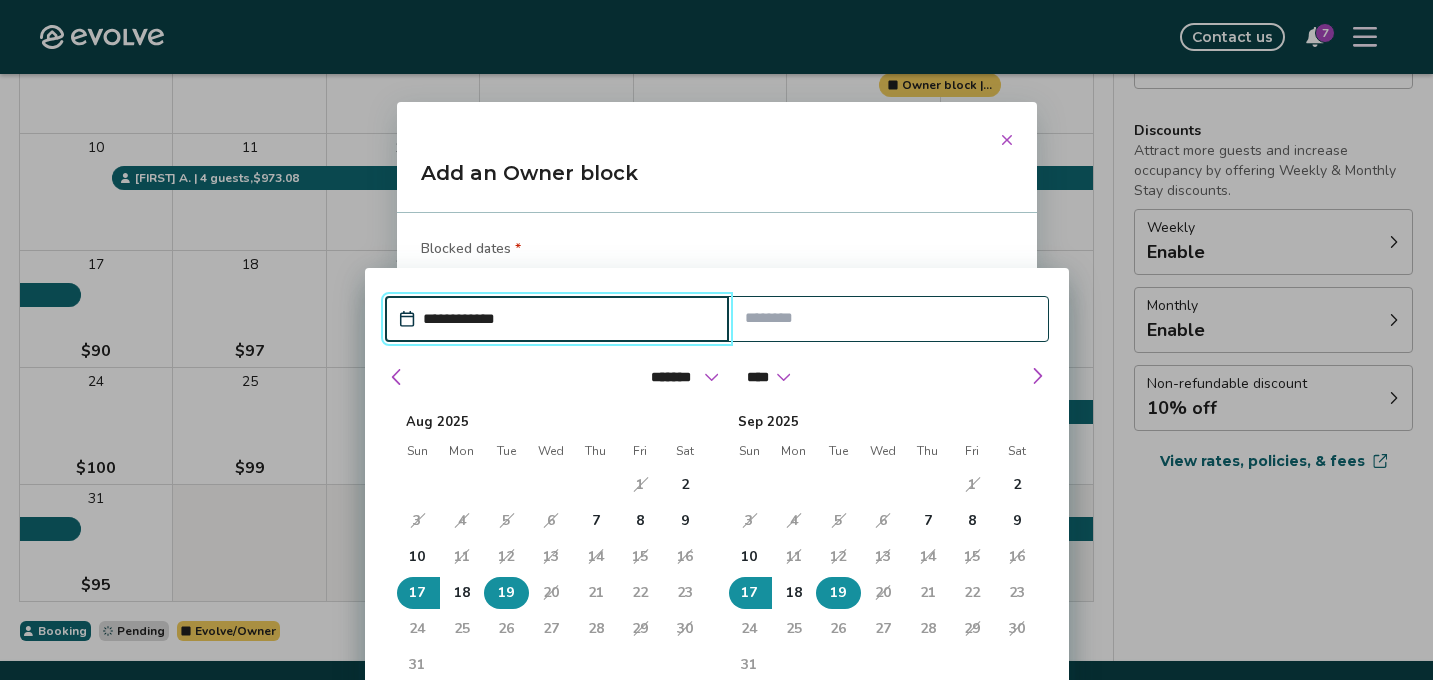 click on "19" at bounding box center (506, 593) 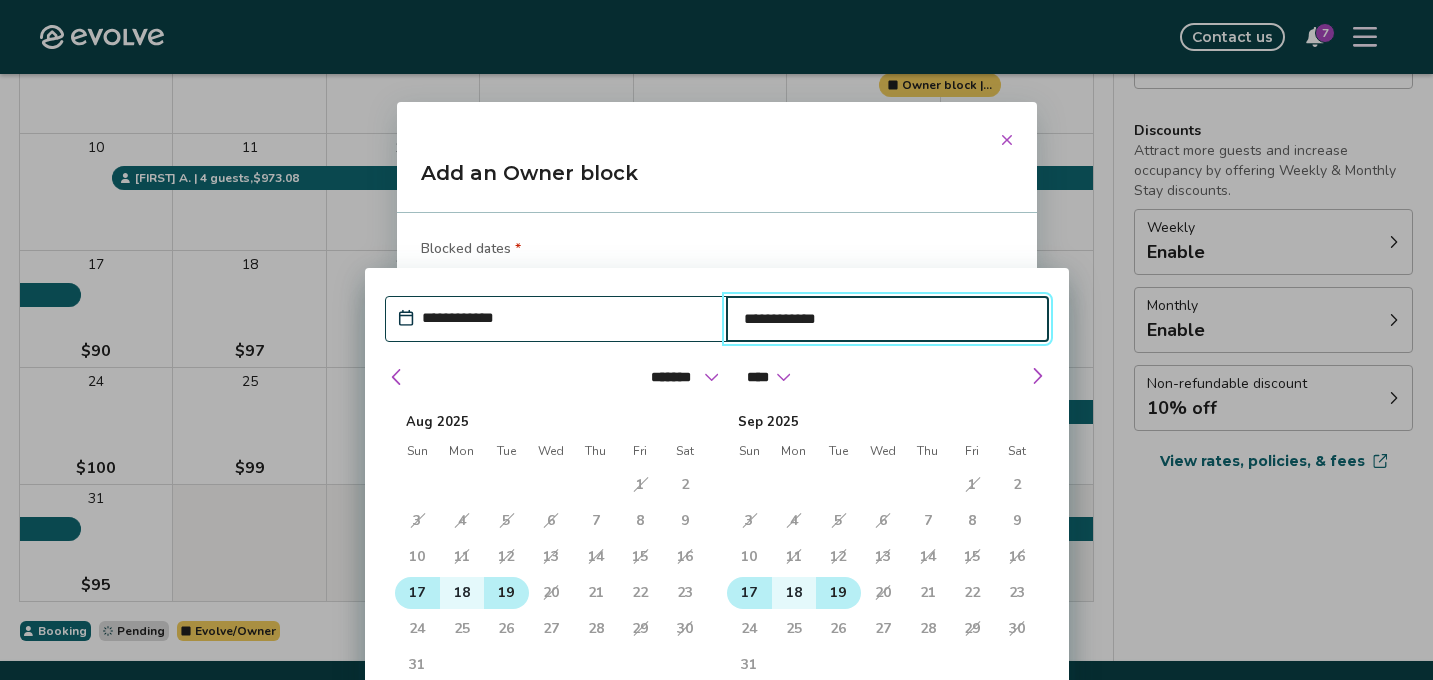click on "17" at bounding box center [417, 593] 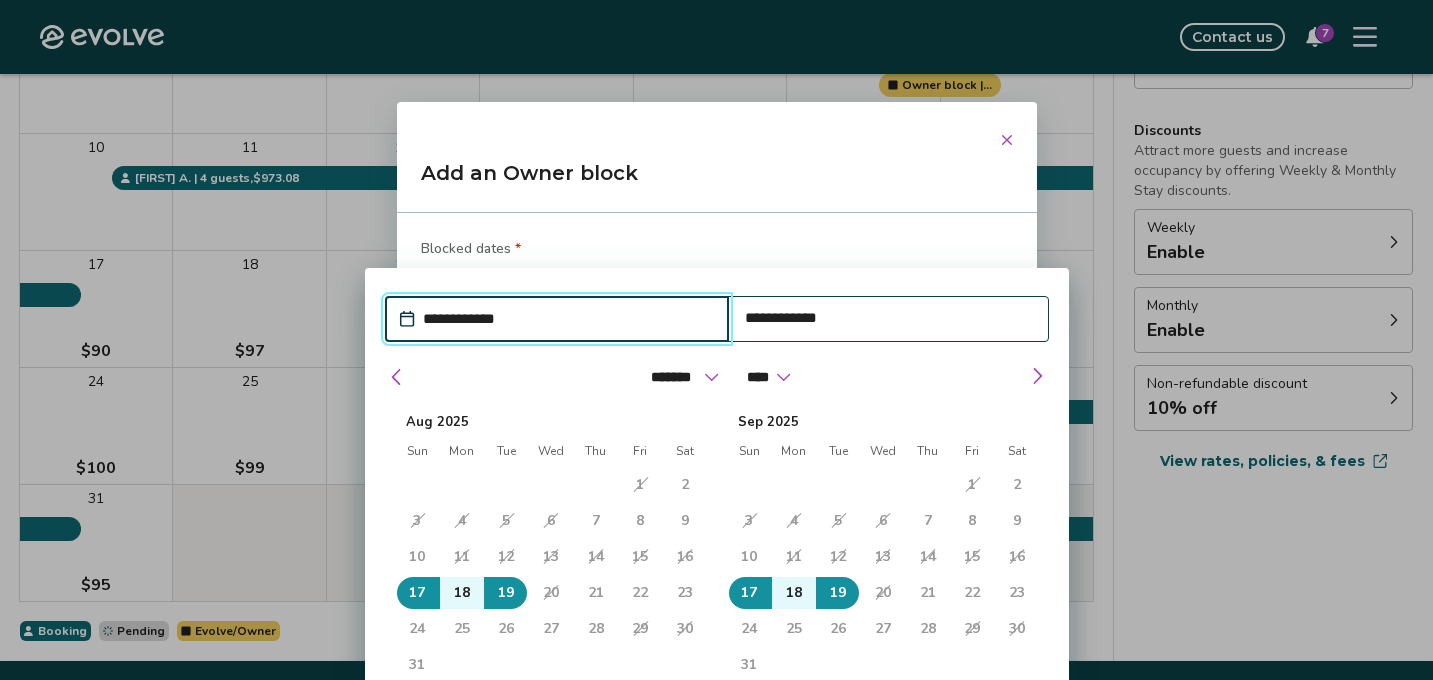 type 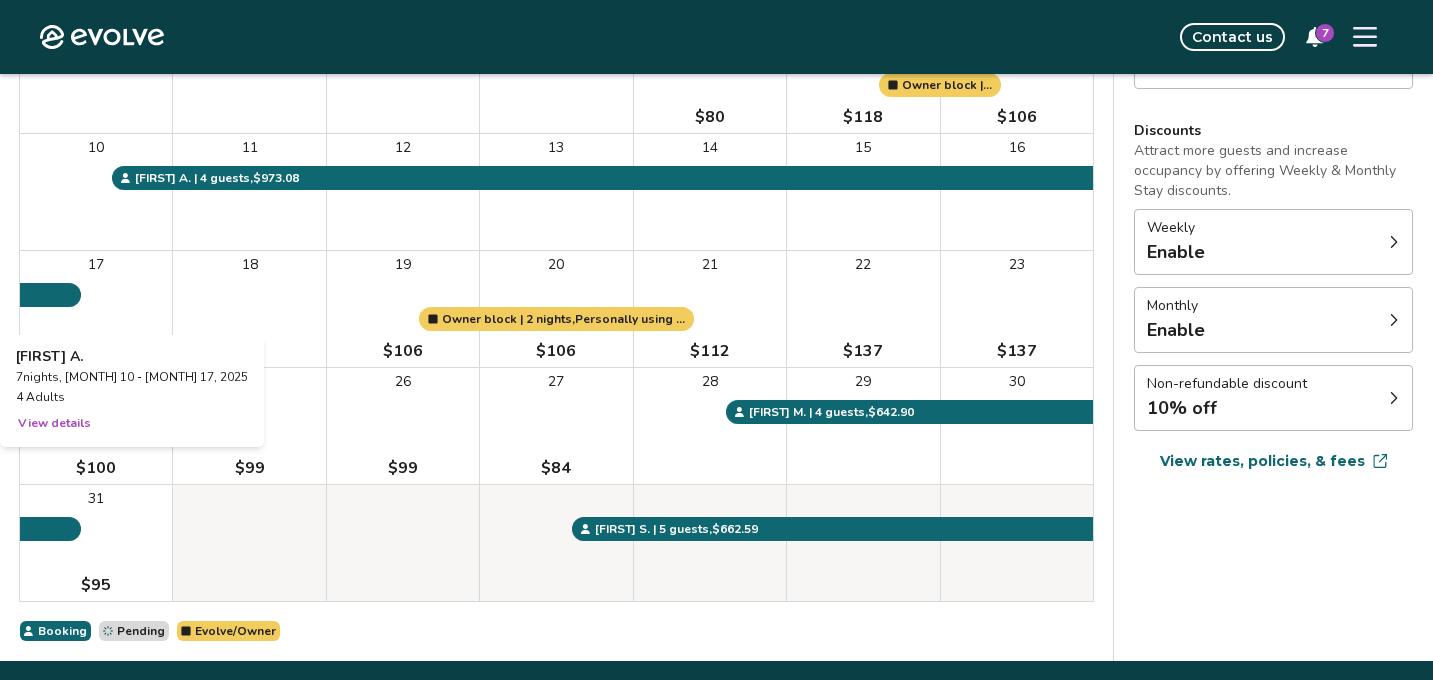 click on "17 $90" at bounding box center (96, 309) 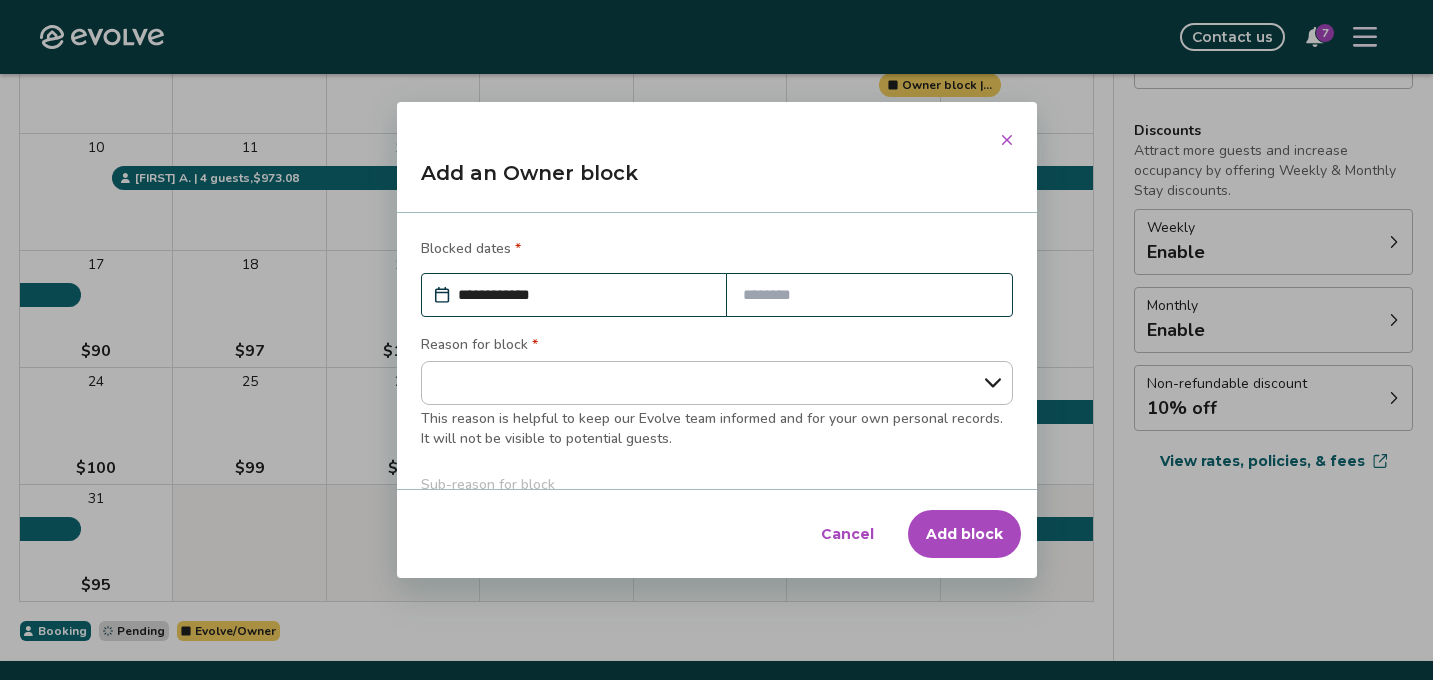 click at bounding box center [869, 295] 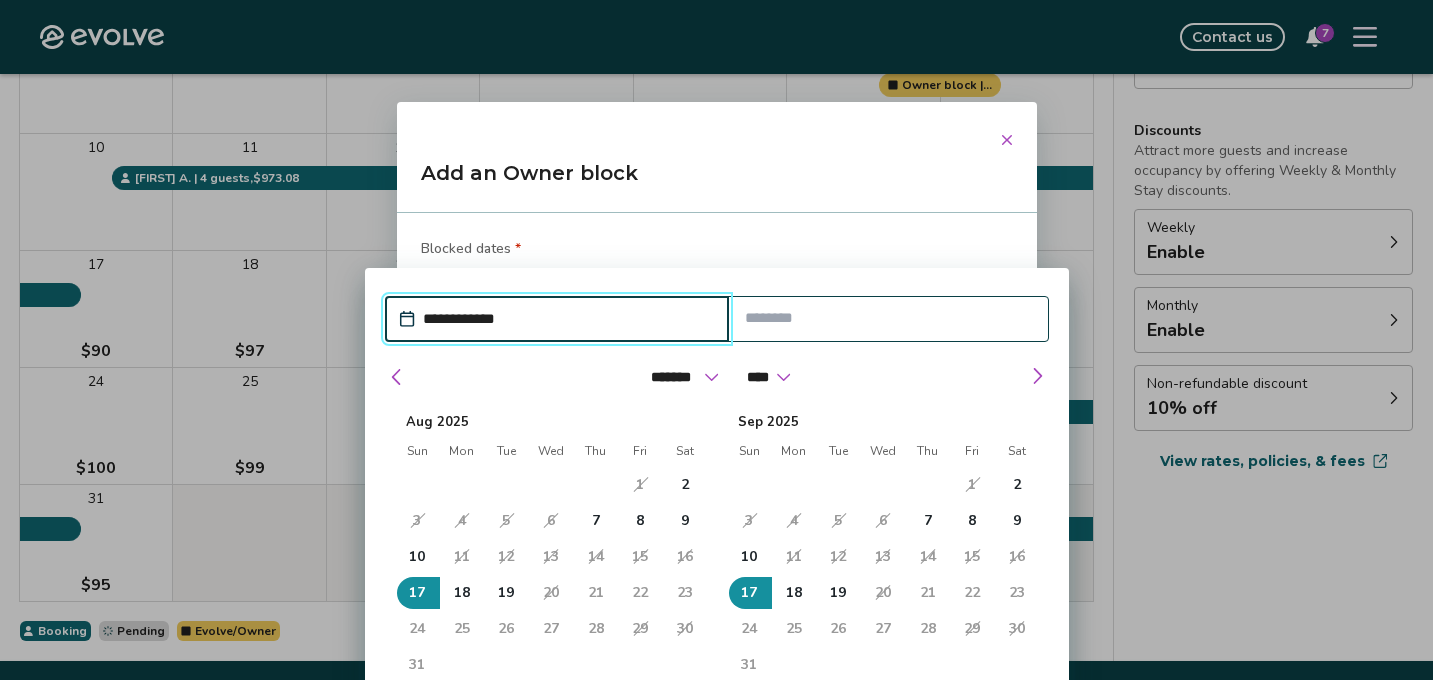 click at bounding box center (888, 318) 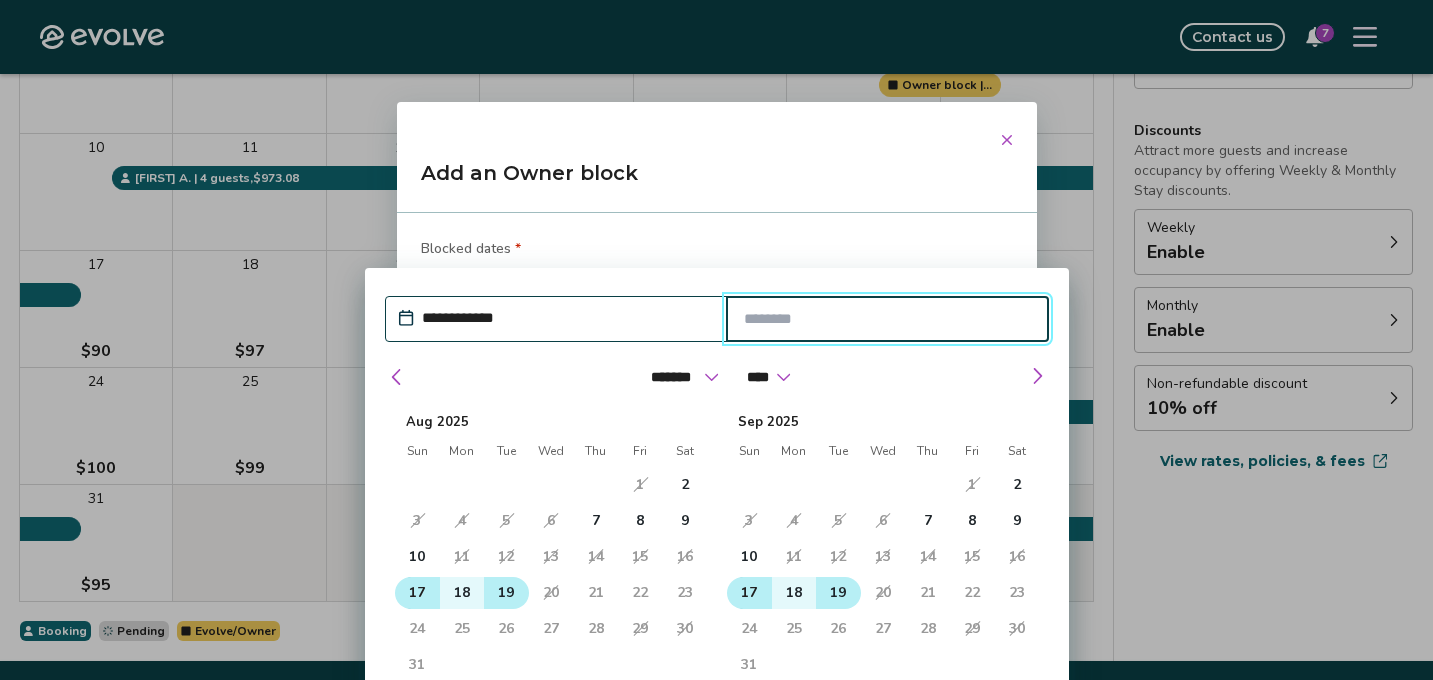 click on "19" at bounding box center (506, 593) 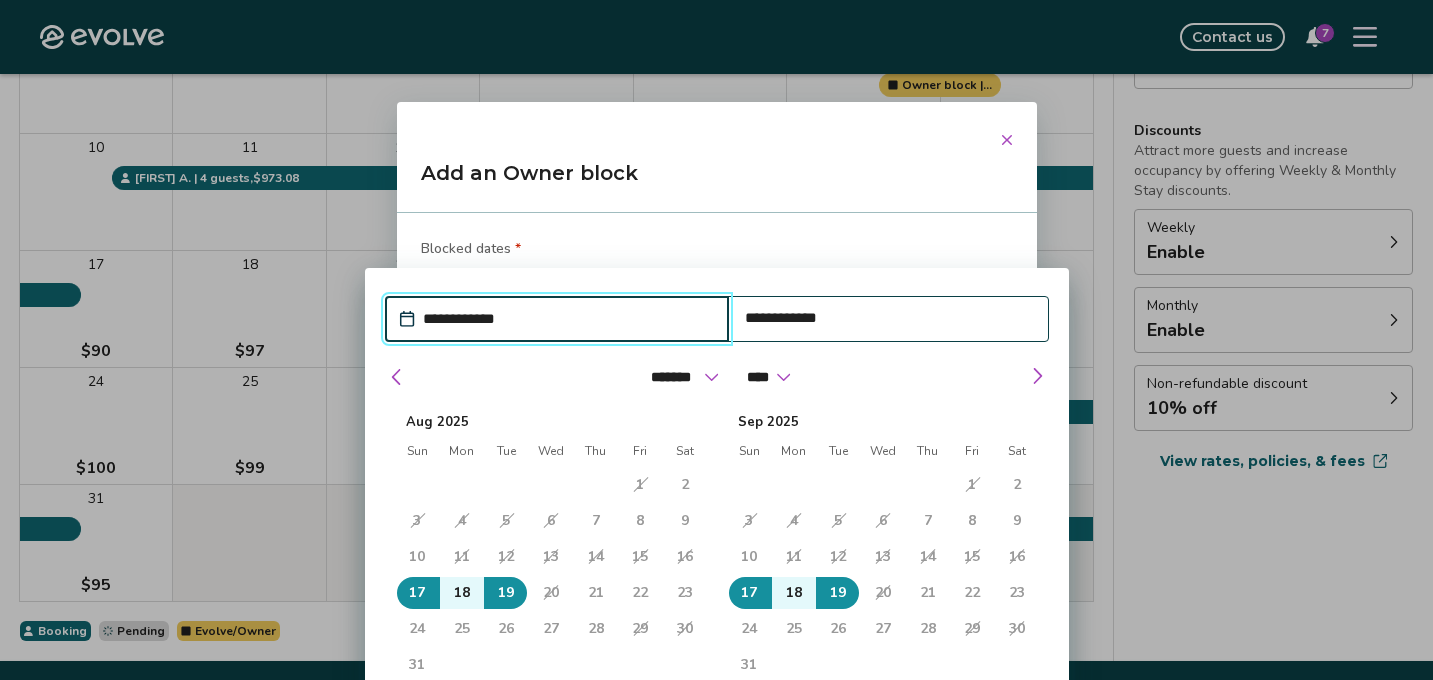 click on "19" at bounding box center (506, 593) 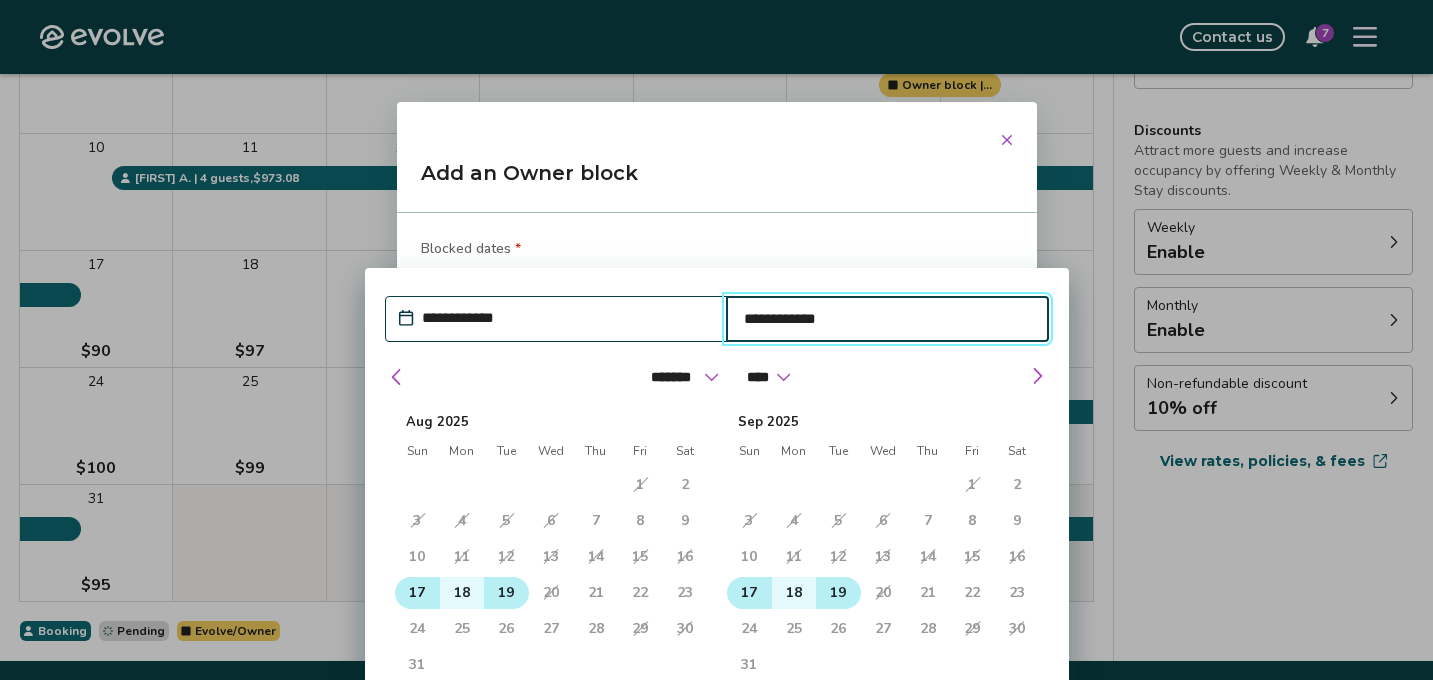 click on "17" at bounding box center [417, 593] 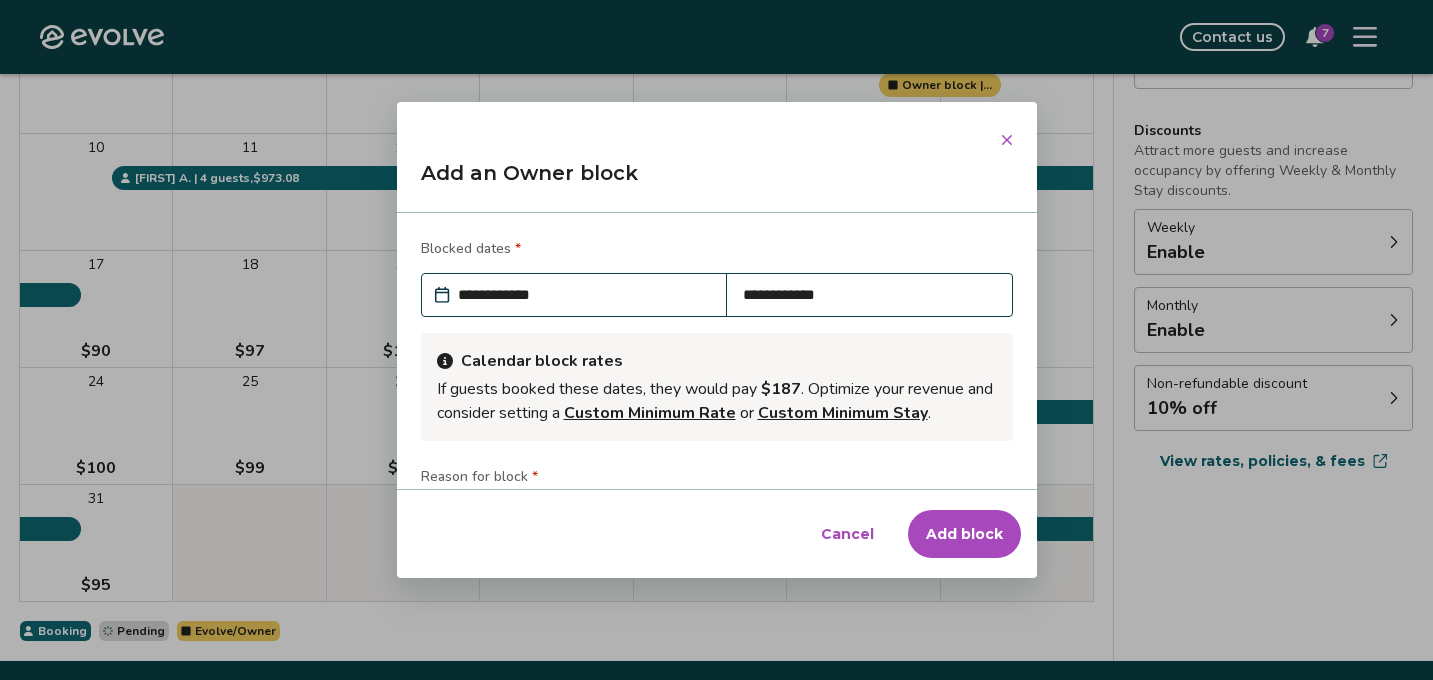 click on "Add an Owner block" at bounding box center (717, 181) 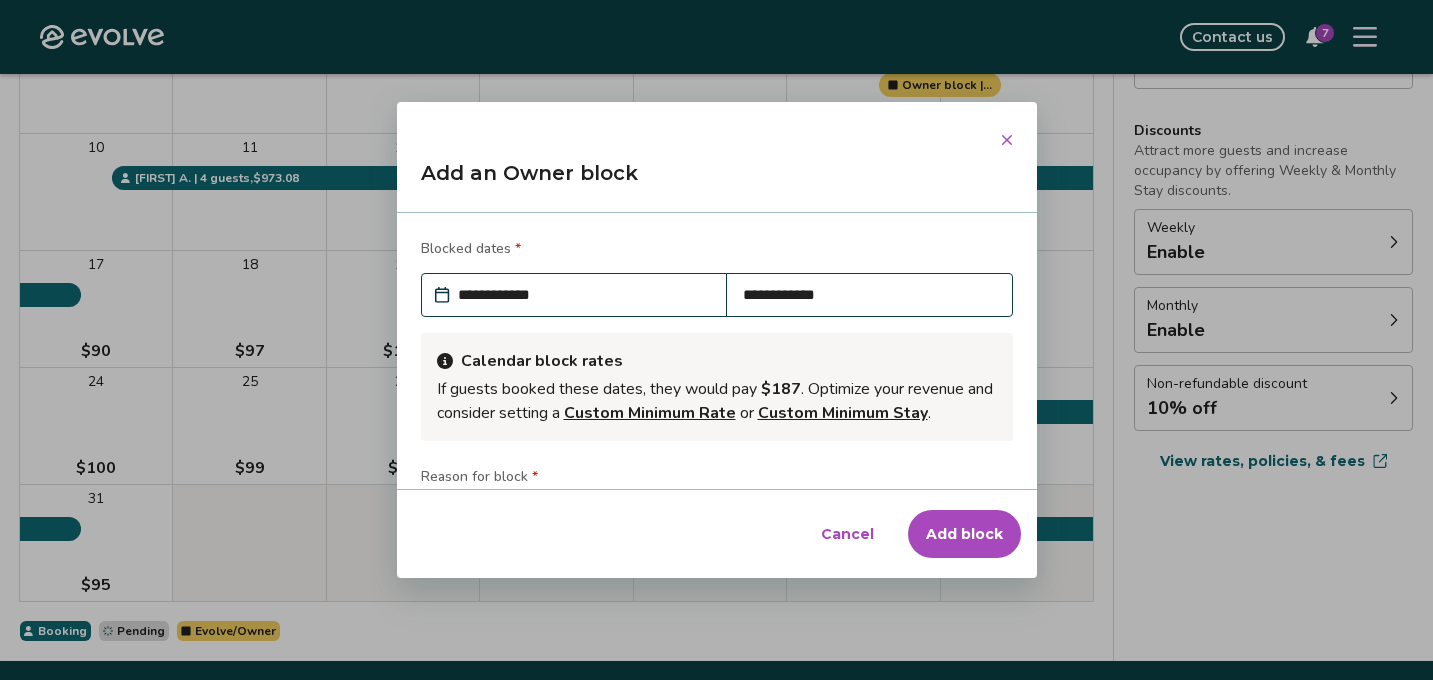 click on "Add block" at bounding box center [964, 534] 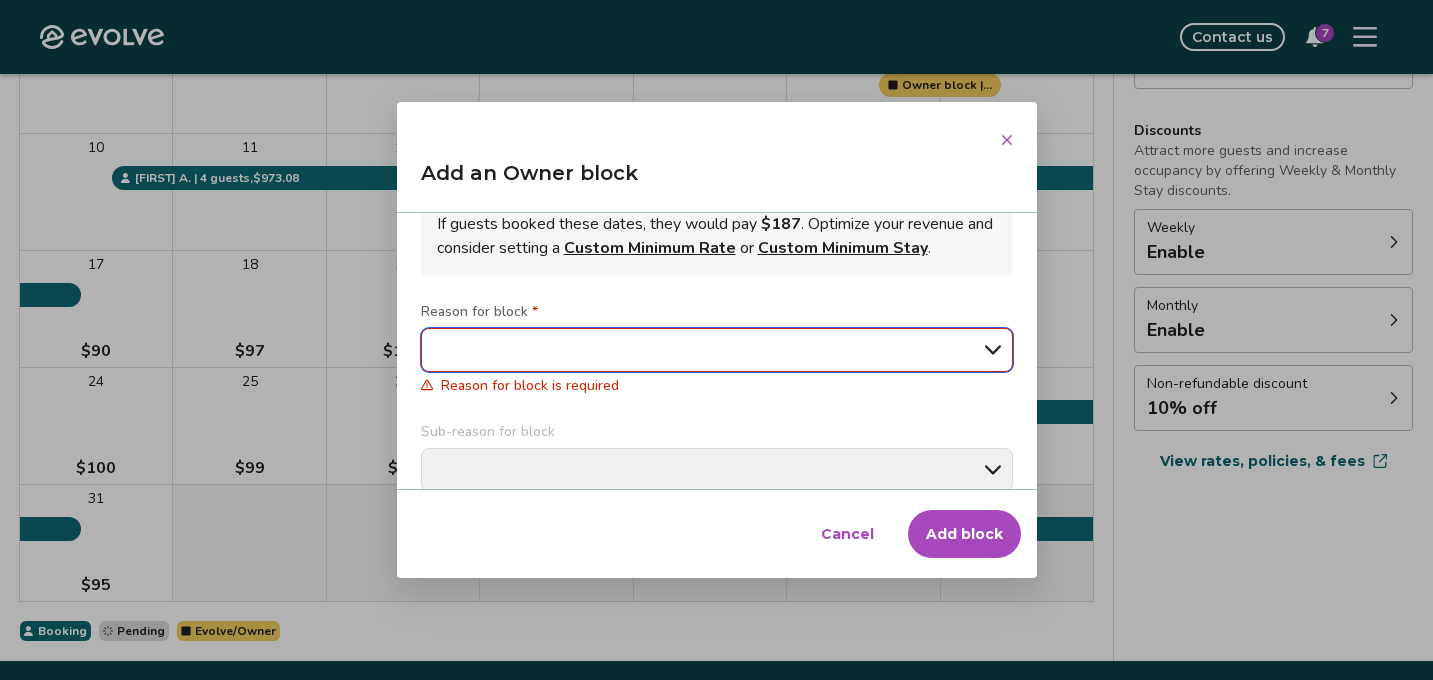 click on "**********" at bounding box center [717, 350] 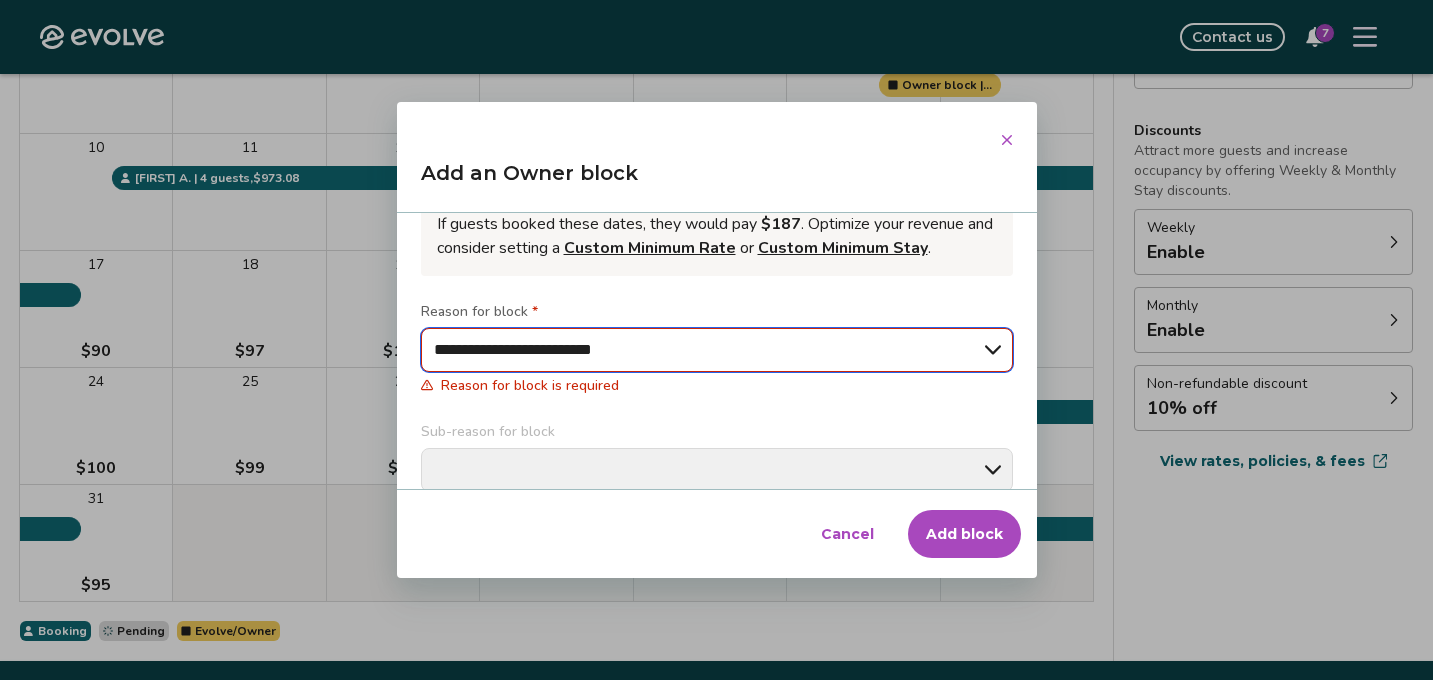 type on "*" 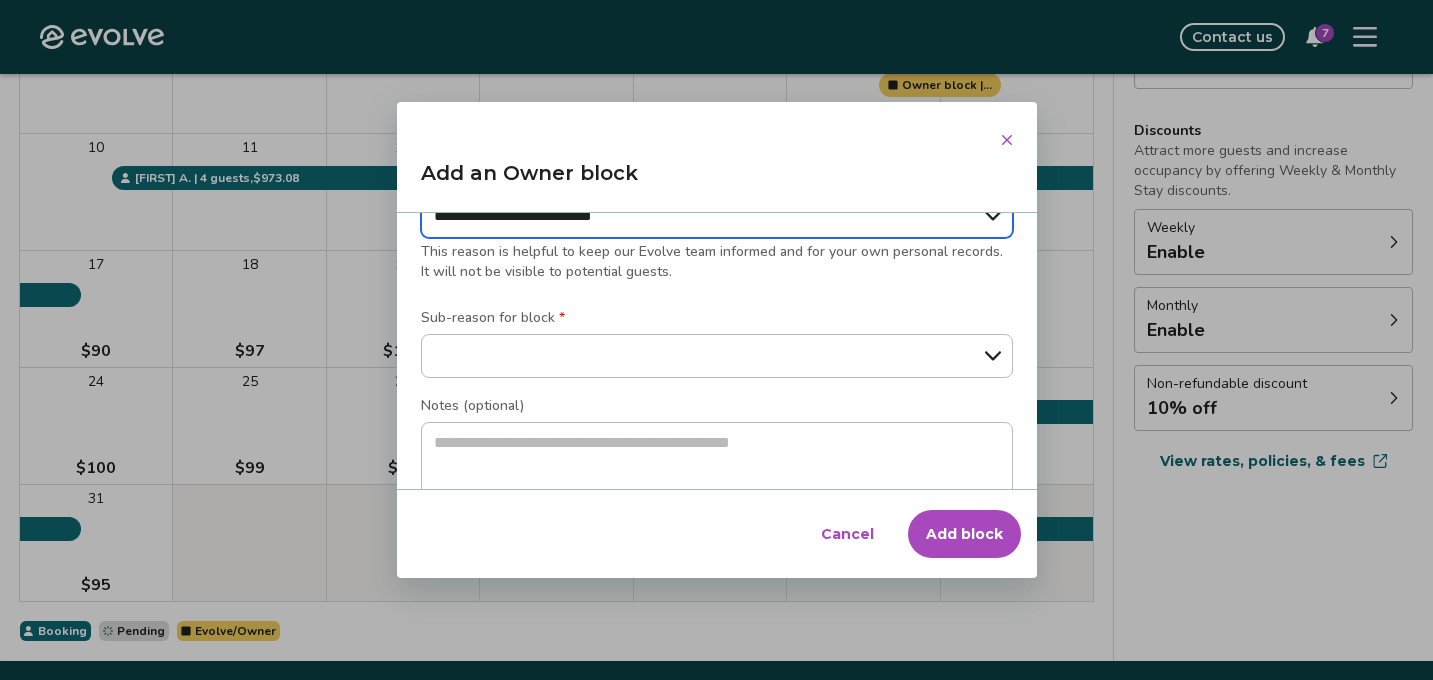 scroll, scrollTop: 314, scrollLeft: 0, axis: vertical 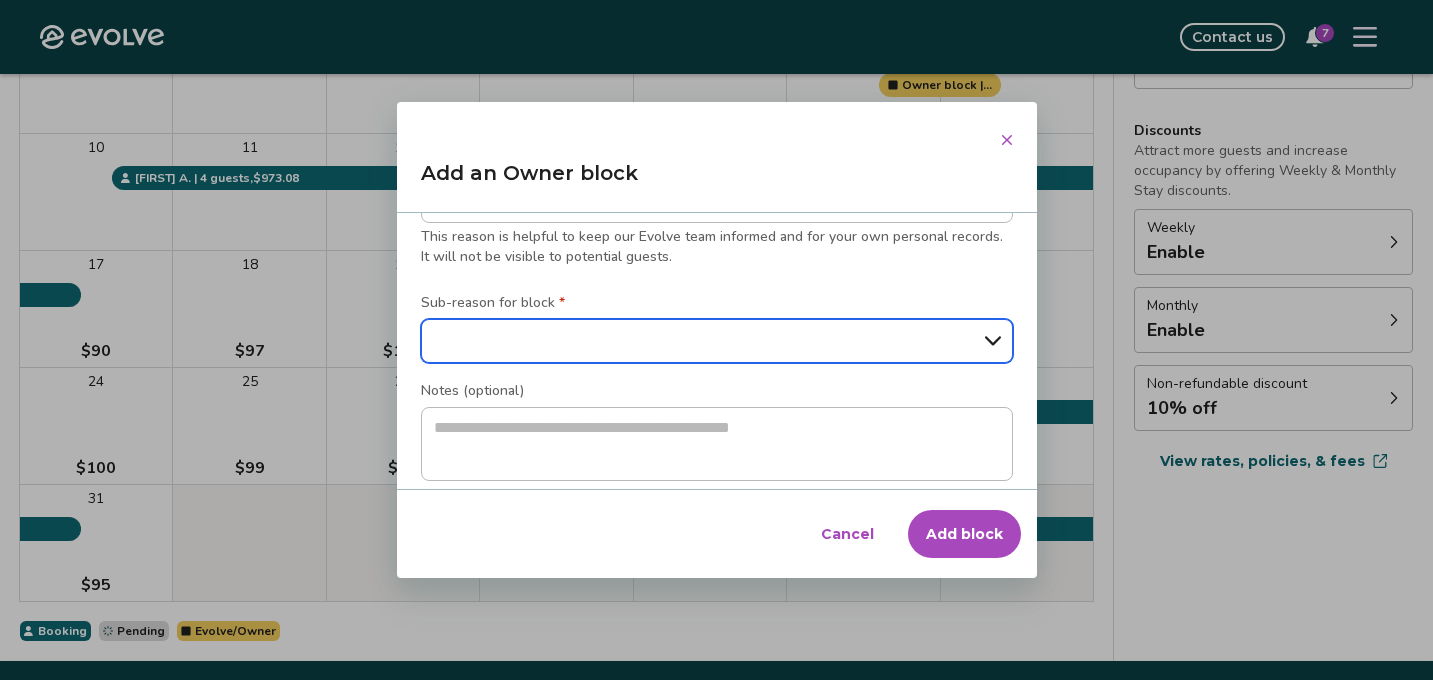 click on "**********" at bounding box center (717, 341) 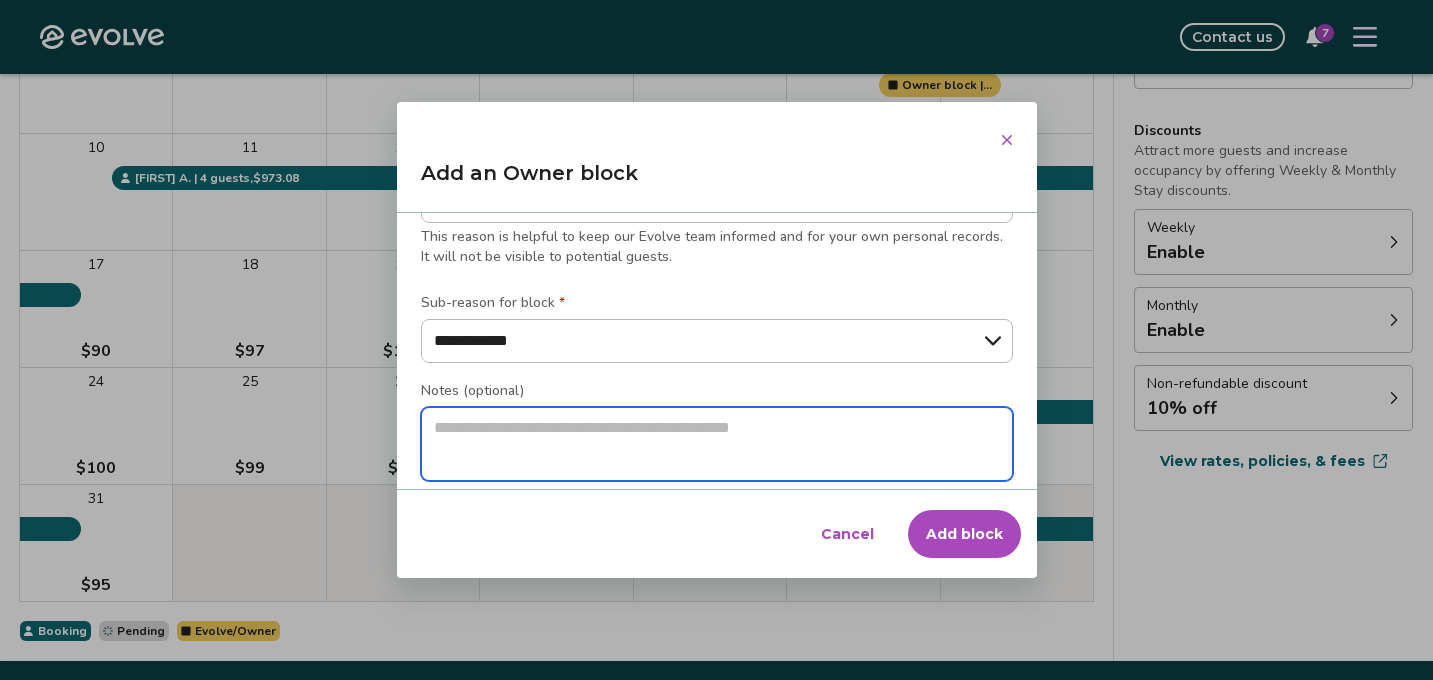 click at bounding box center [717, 444] 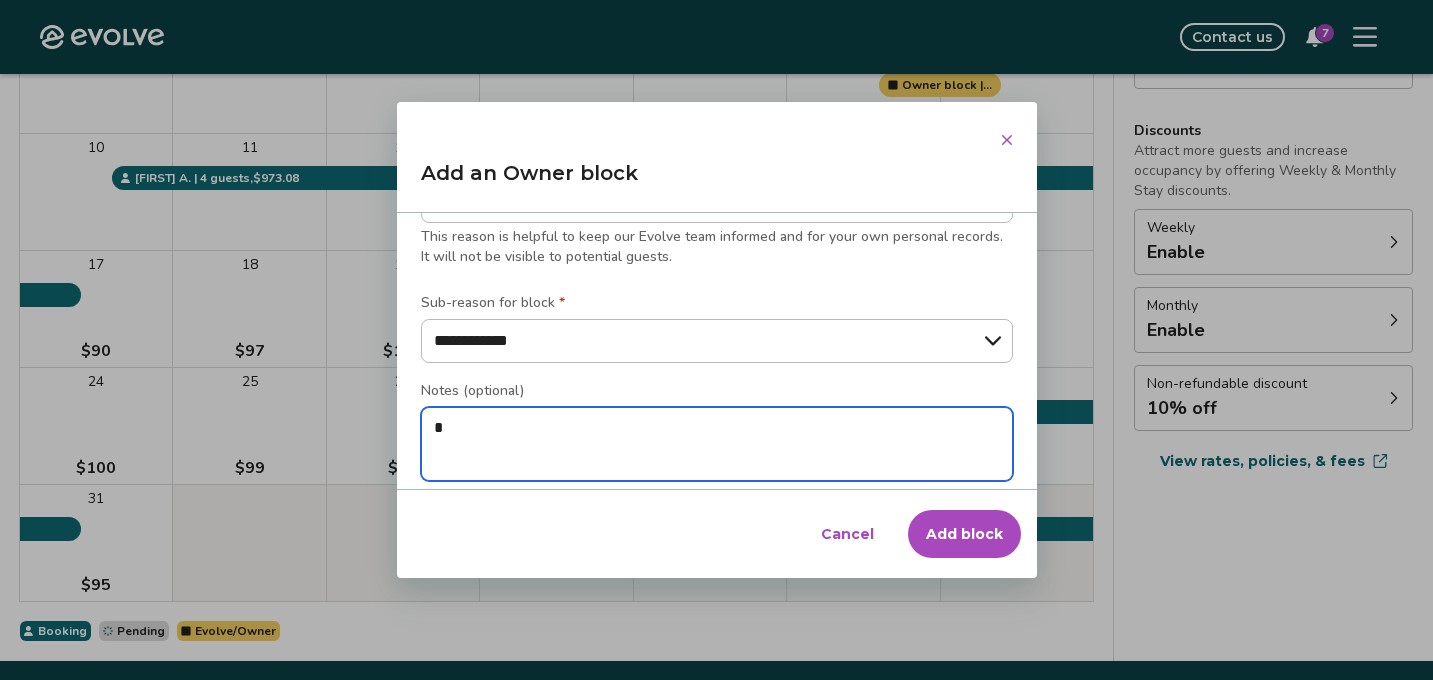 type on "*" 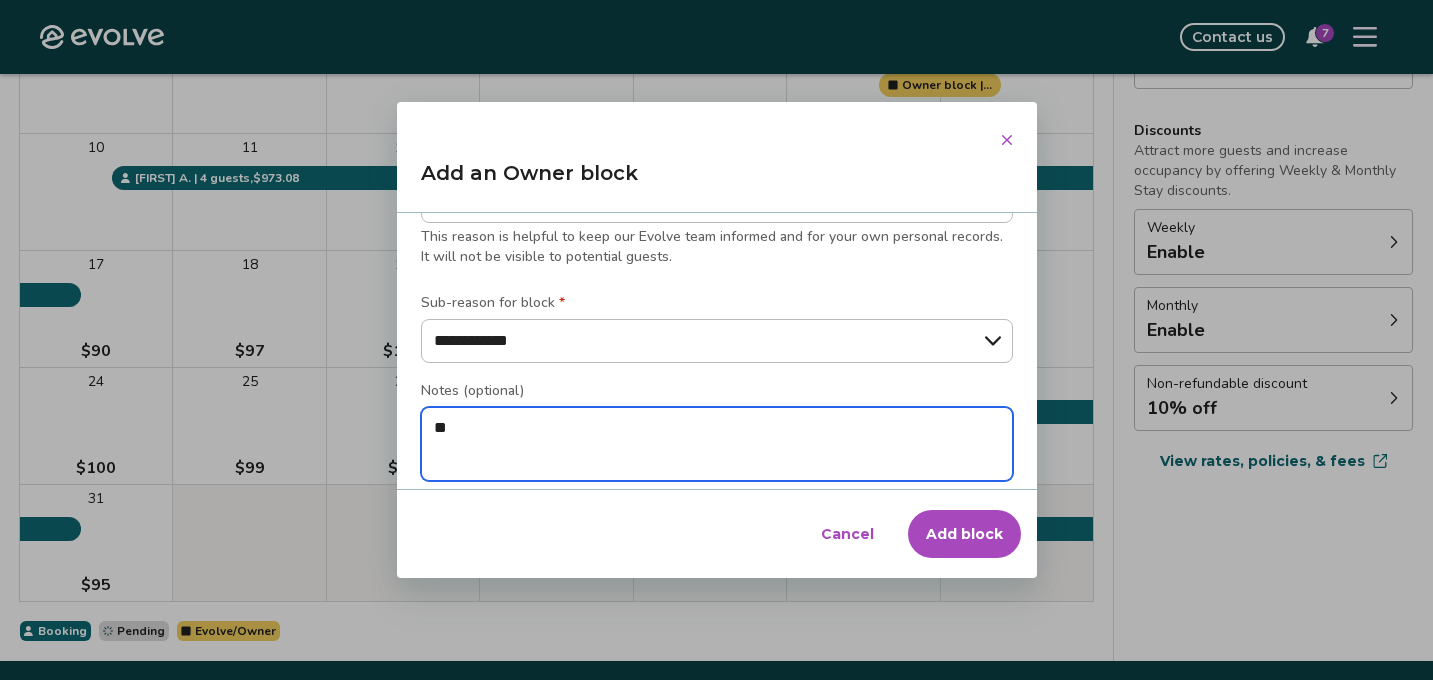 type on "*" 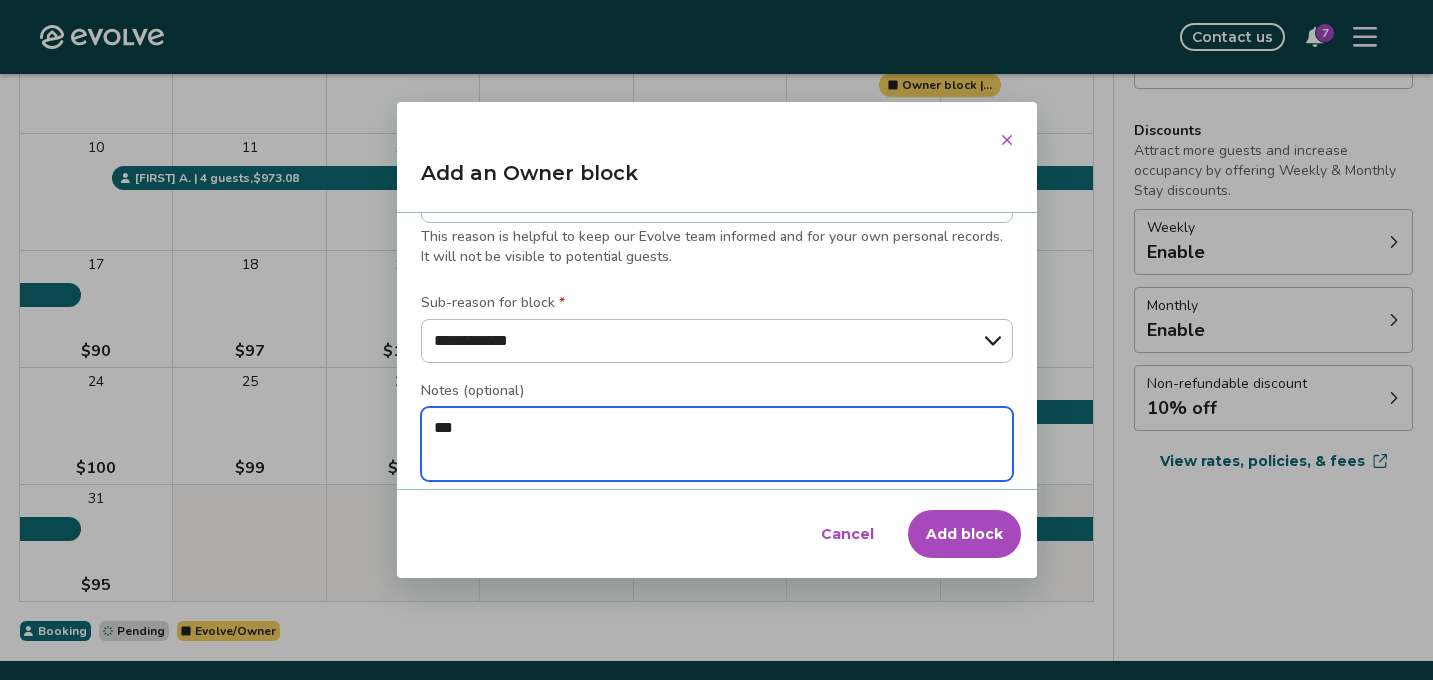 type on "*" 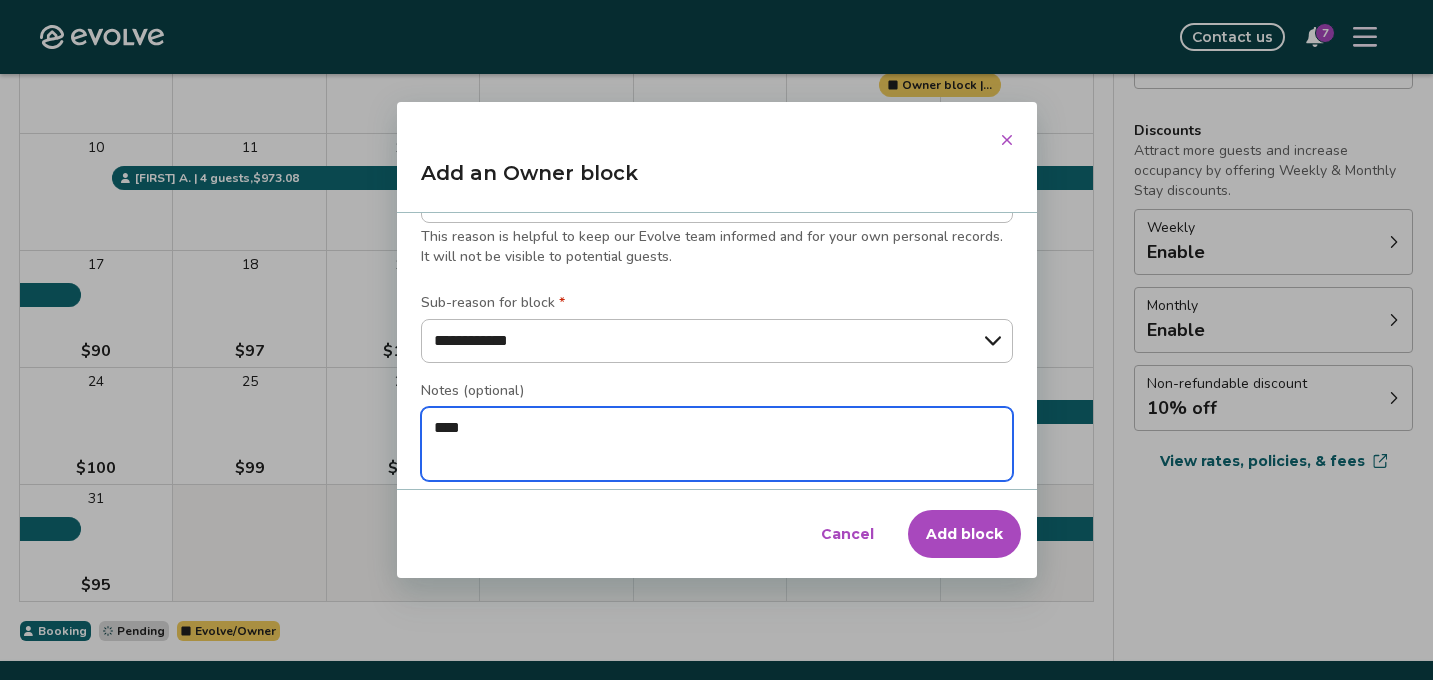 type on "*" 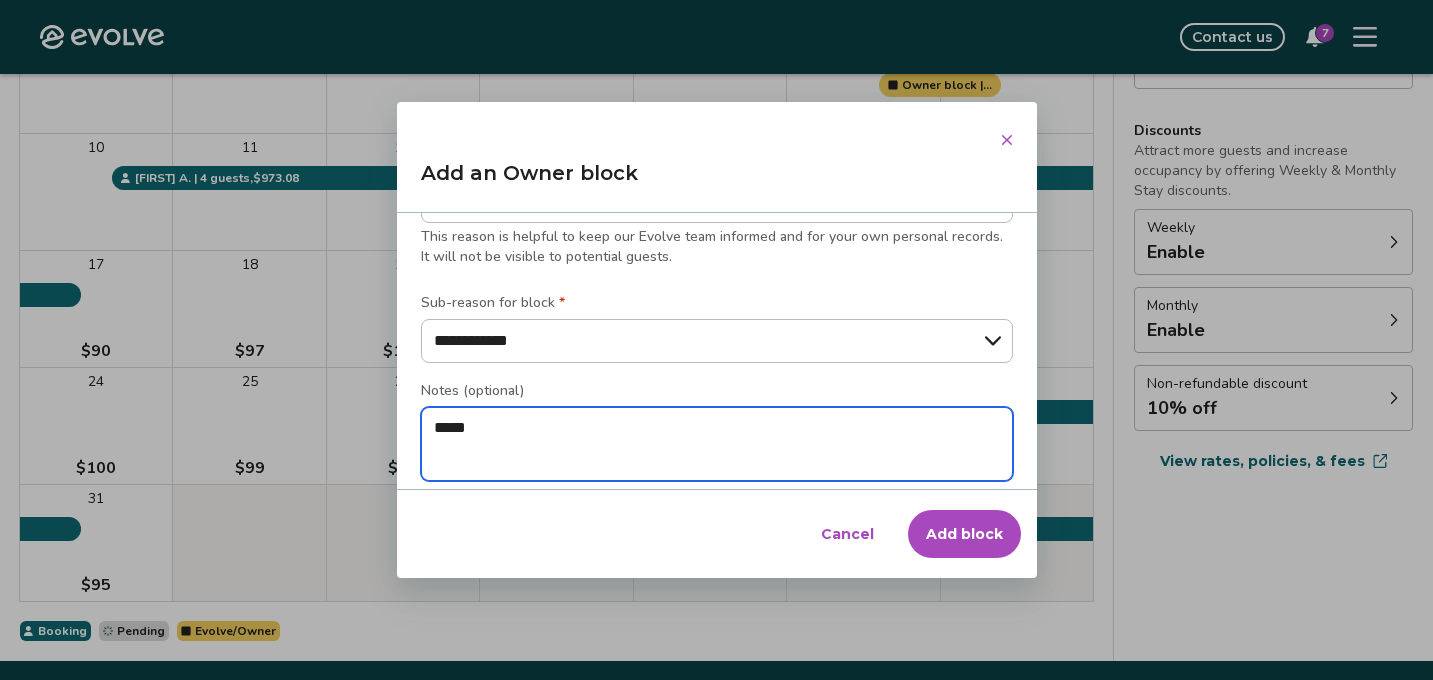 type on "*" 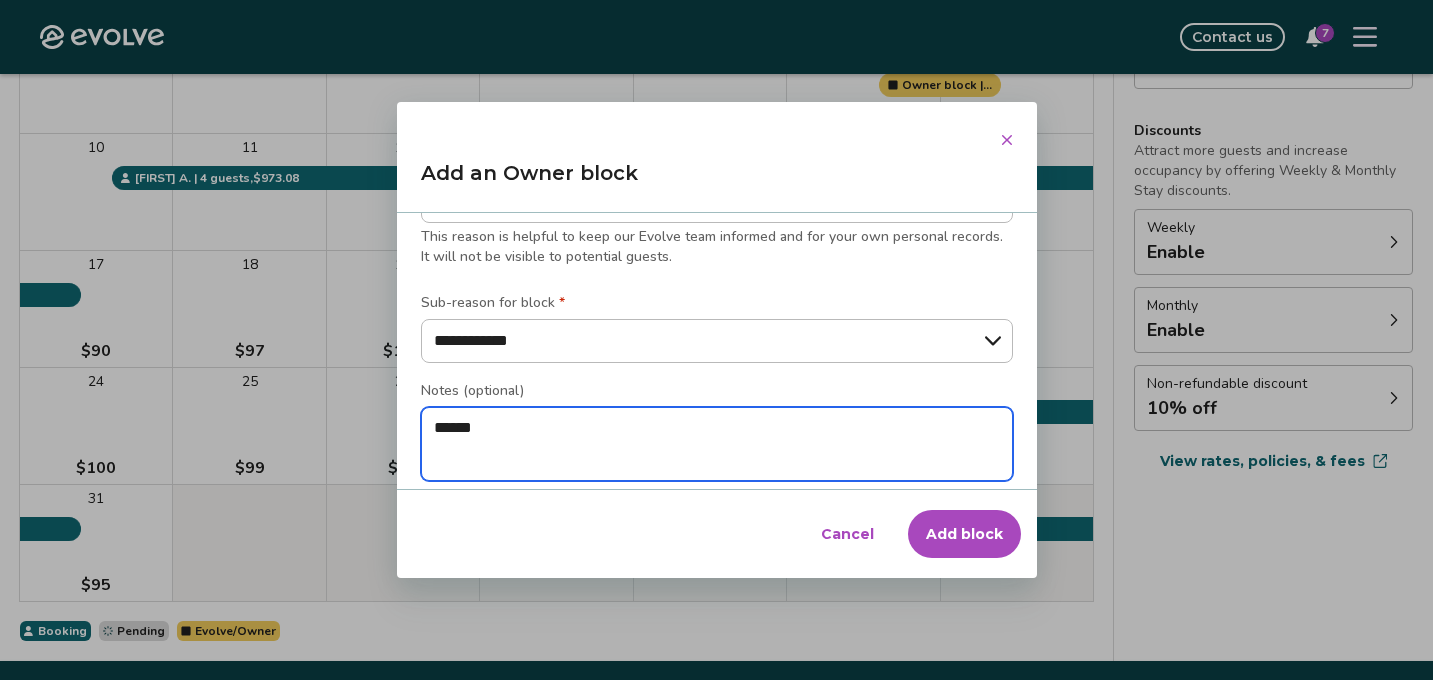 type on "*" 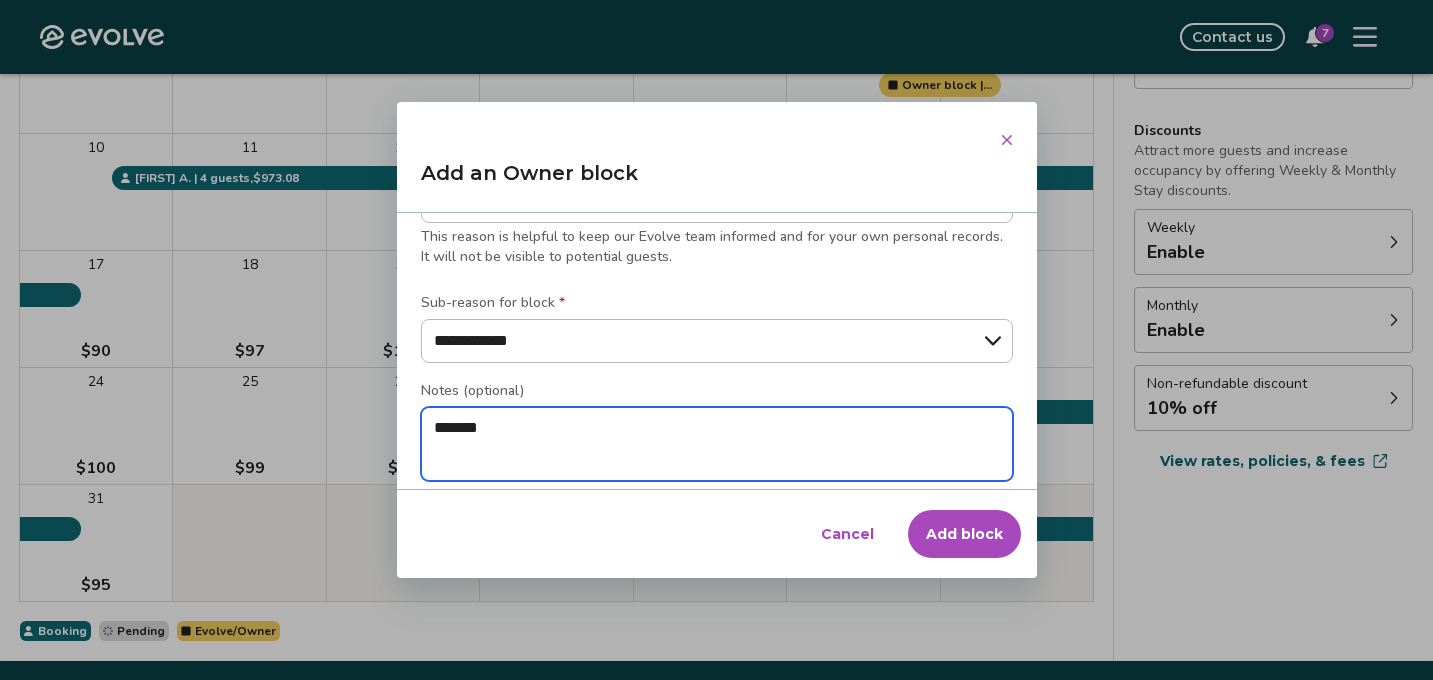 type on "*" 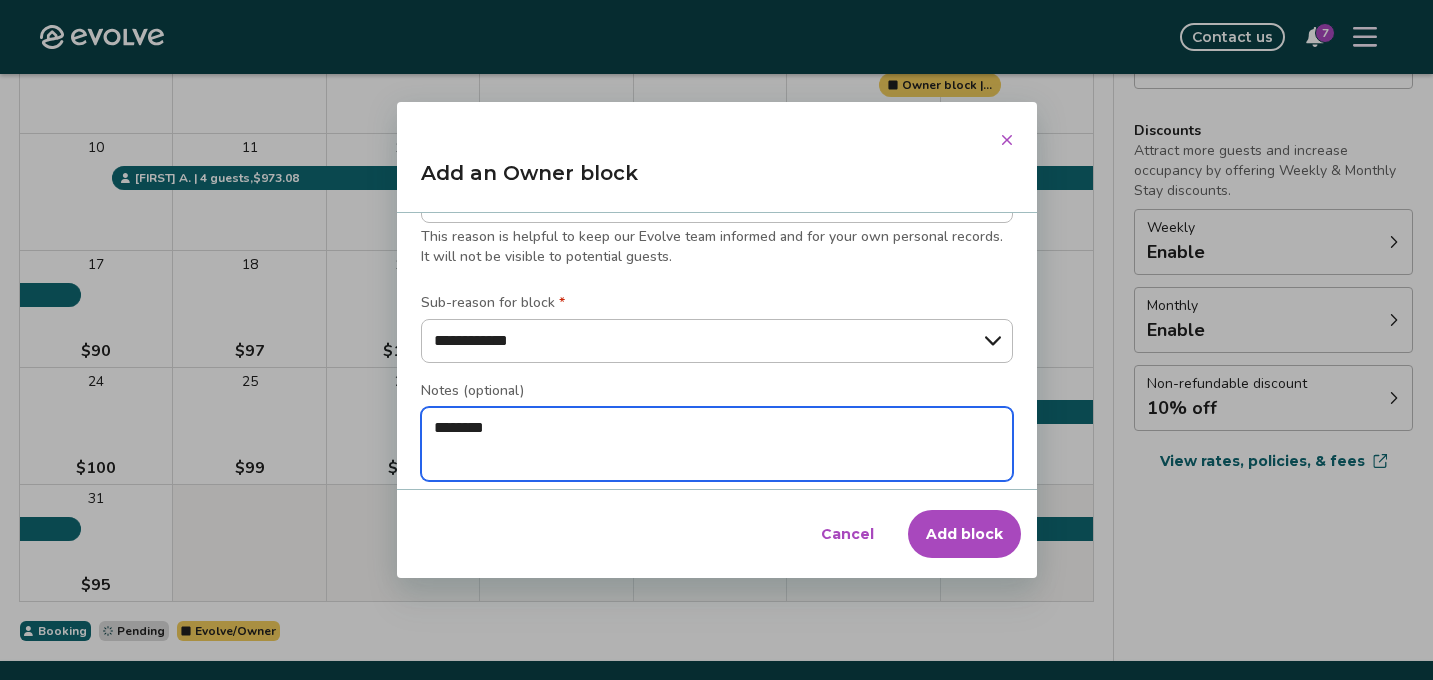 type on "*" 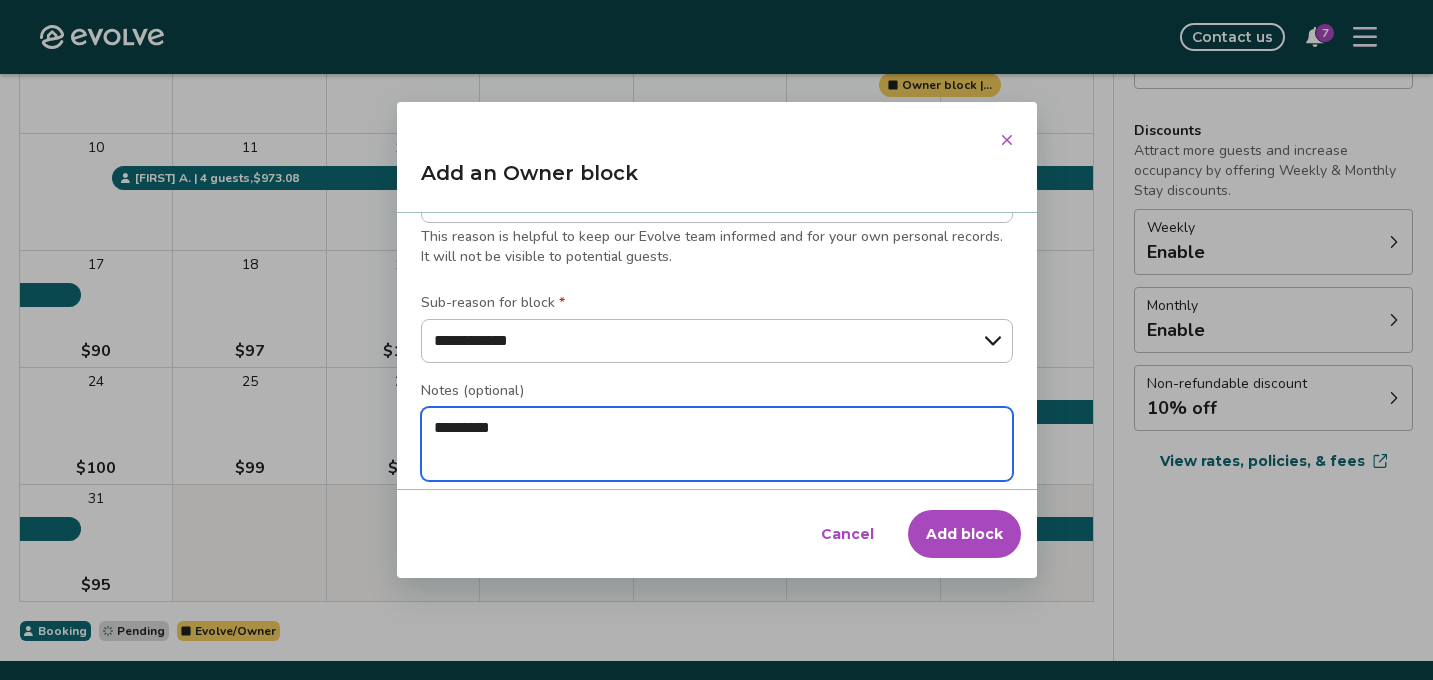 type on "*" 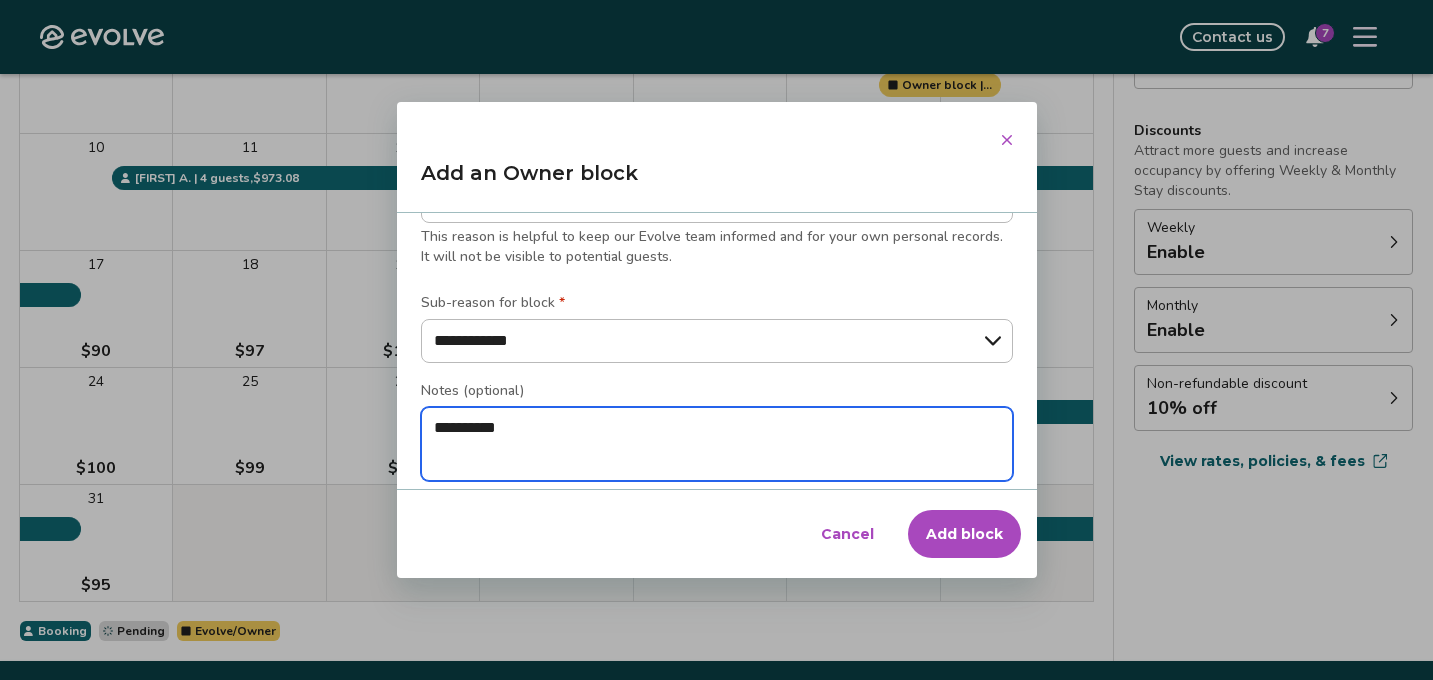 type on "**********" 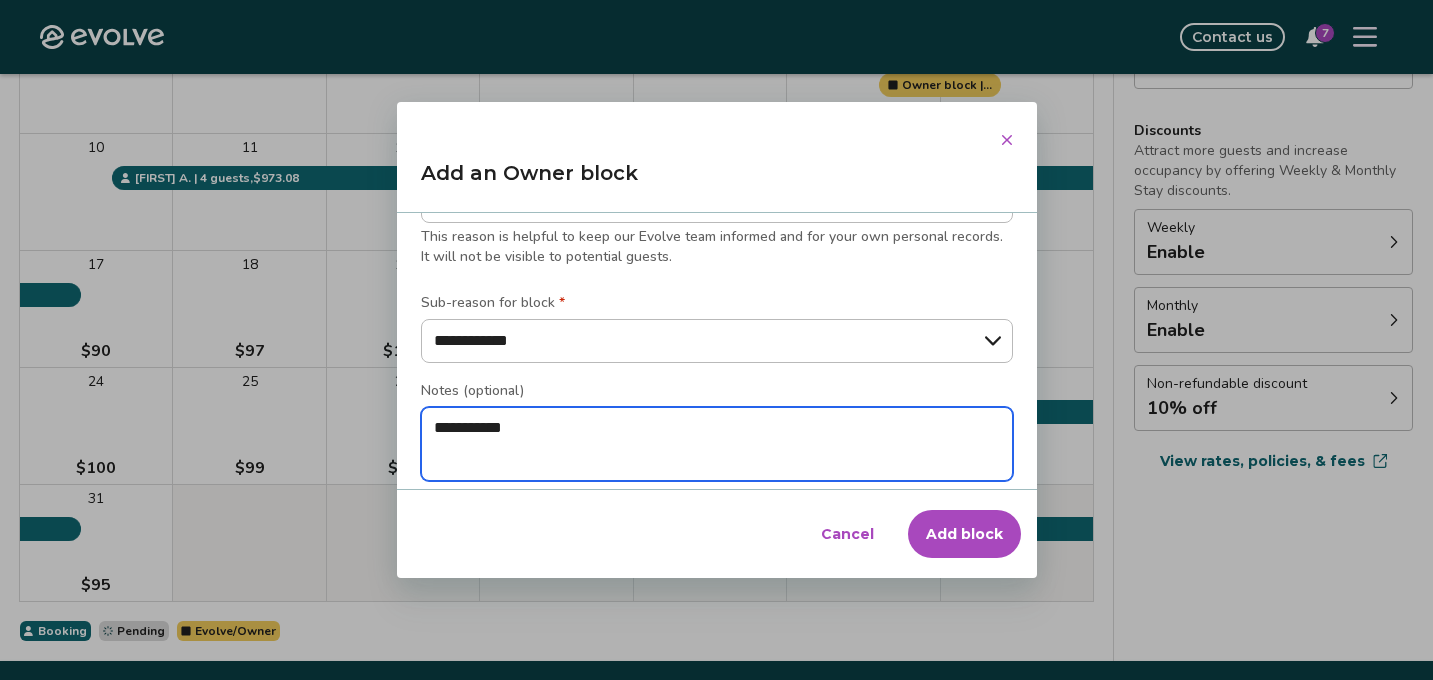 type on "*" 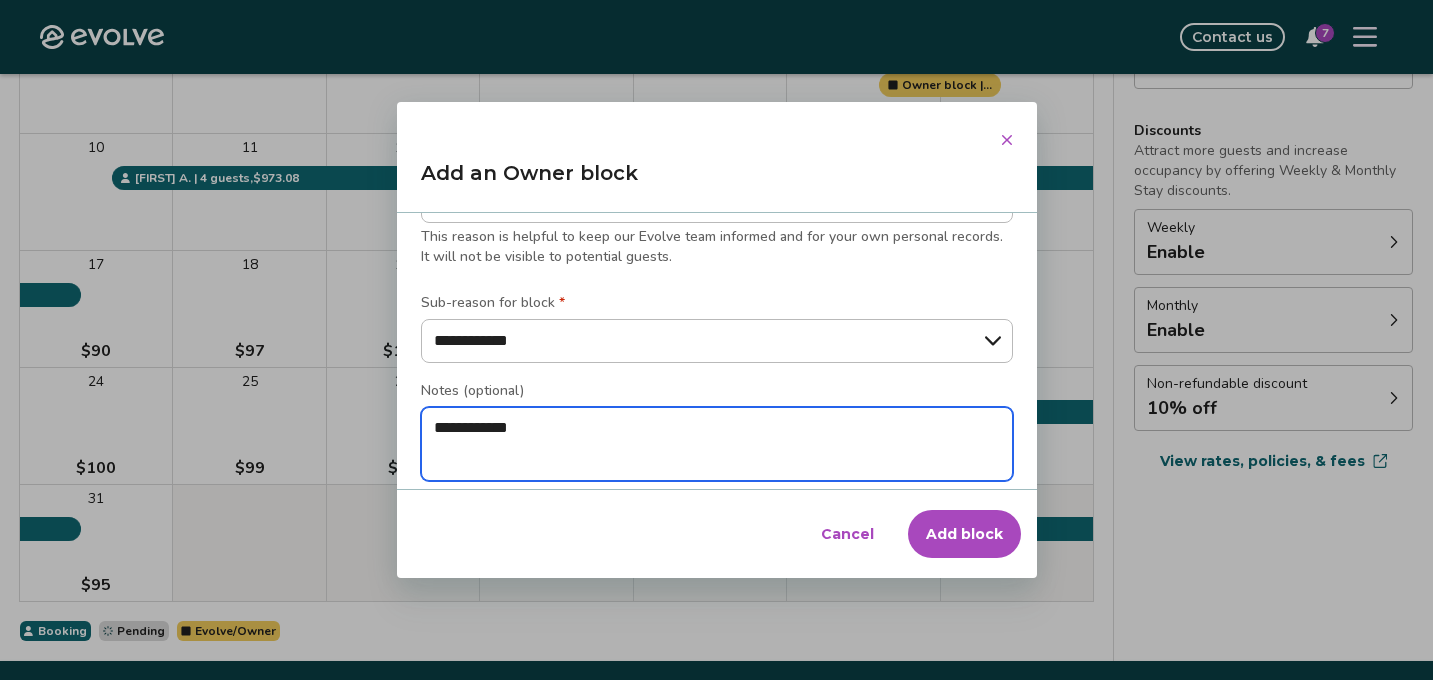 type on "*" 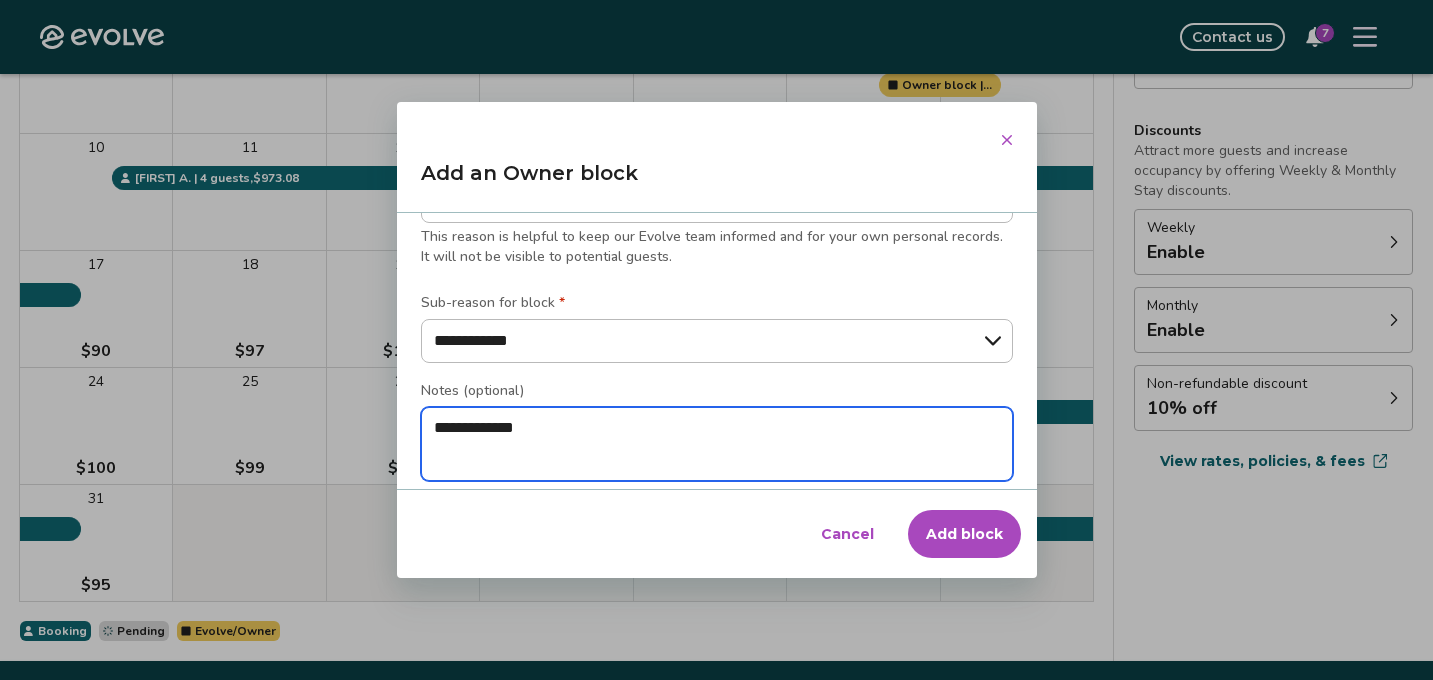 type on "*" 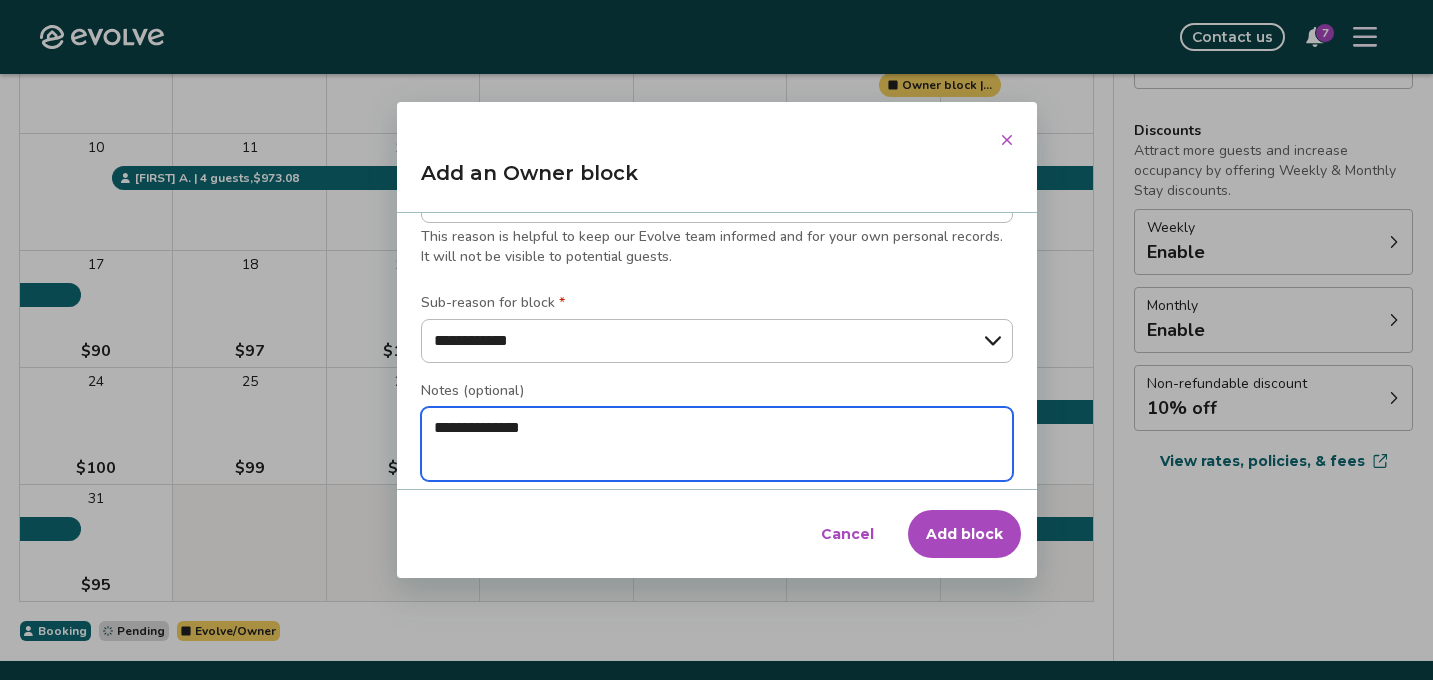 type on "*" 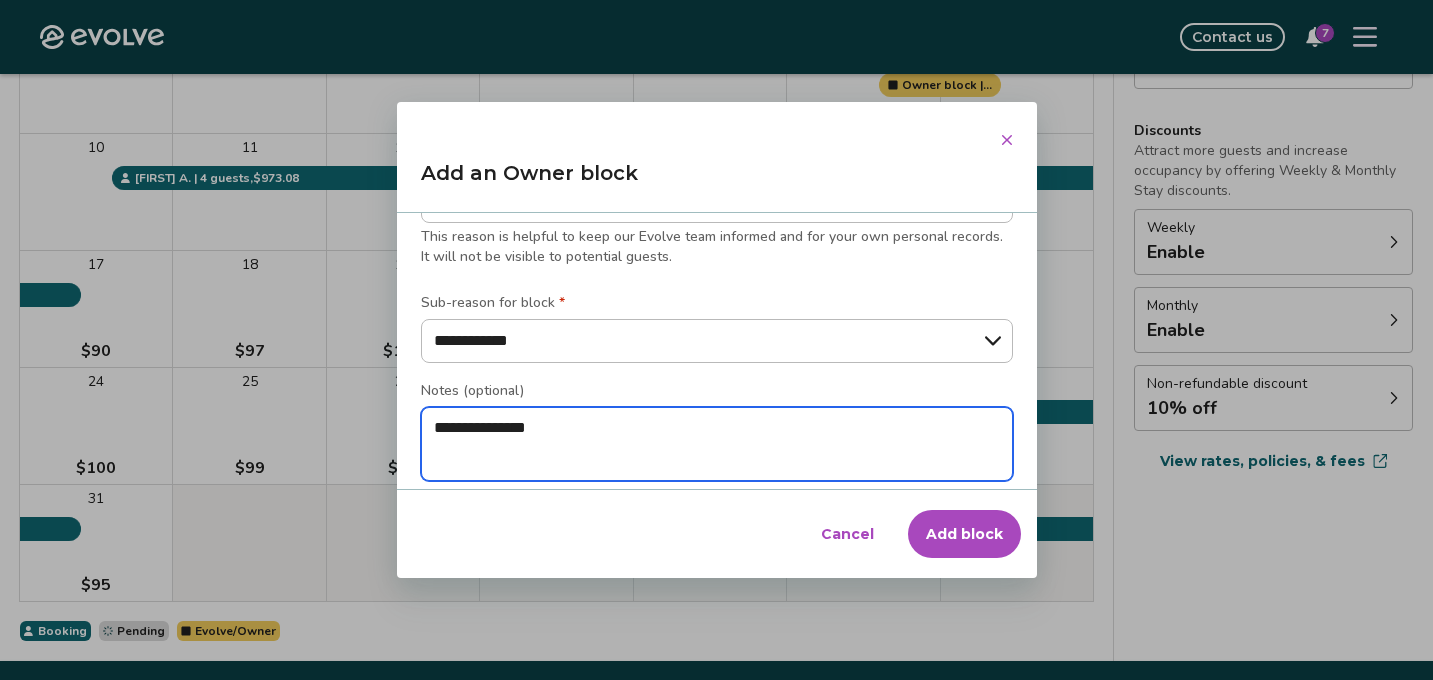 type on "*" 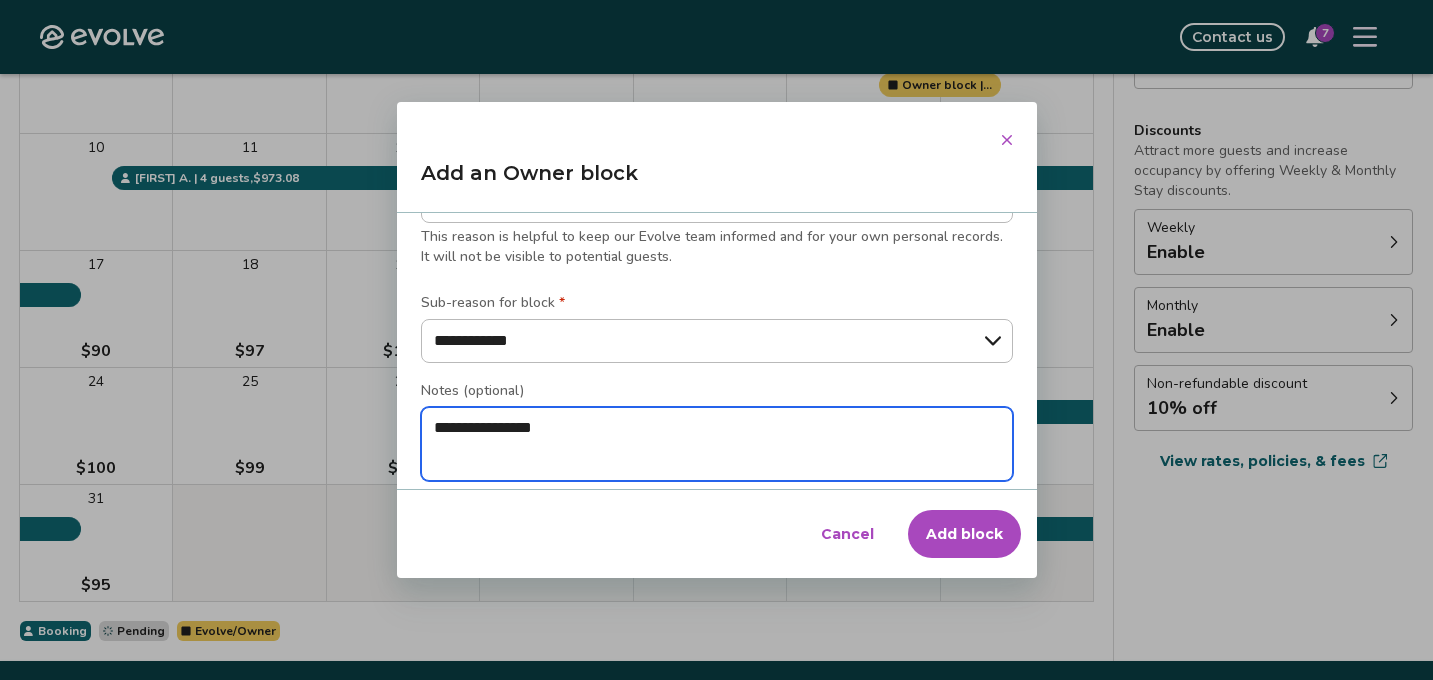 type on "*" 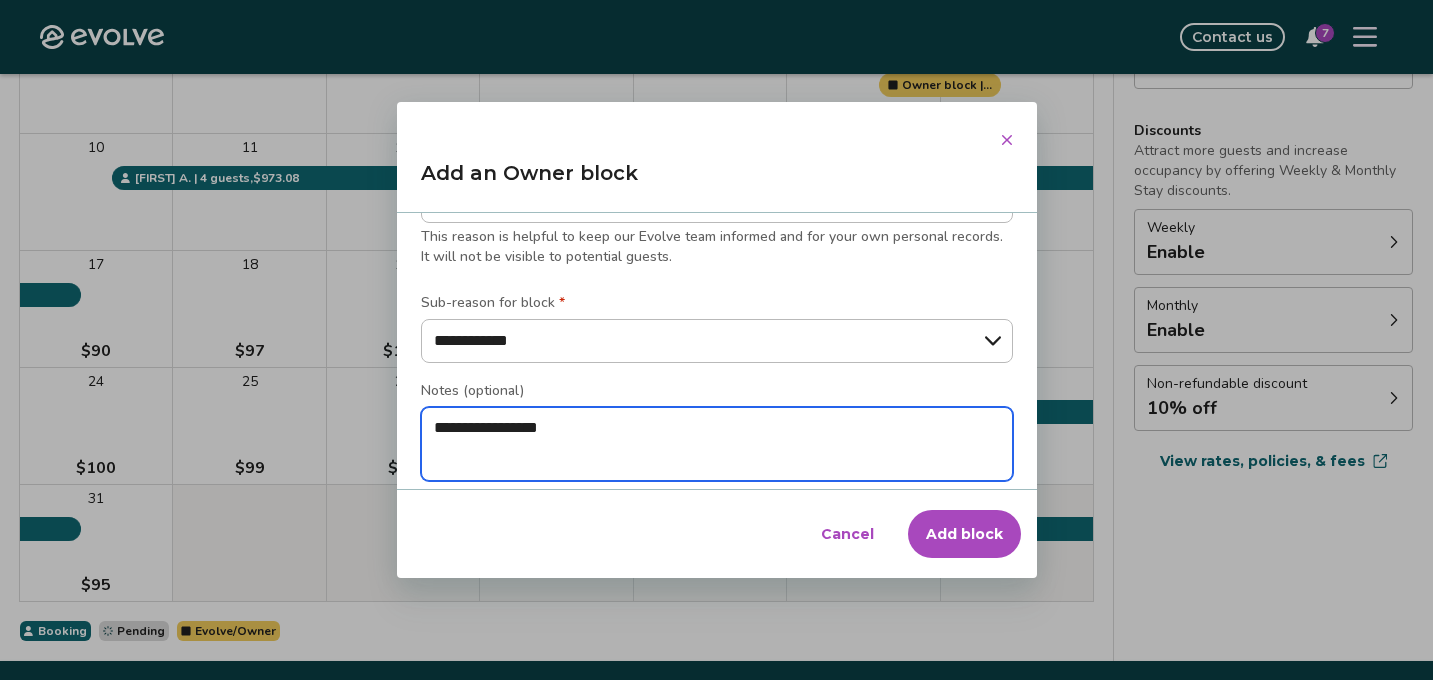type on "*" 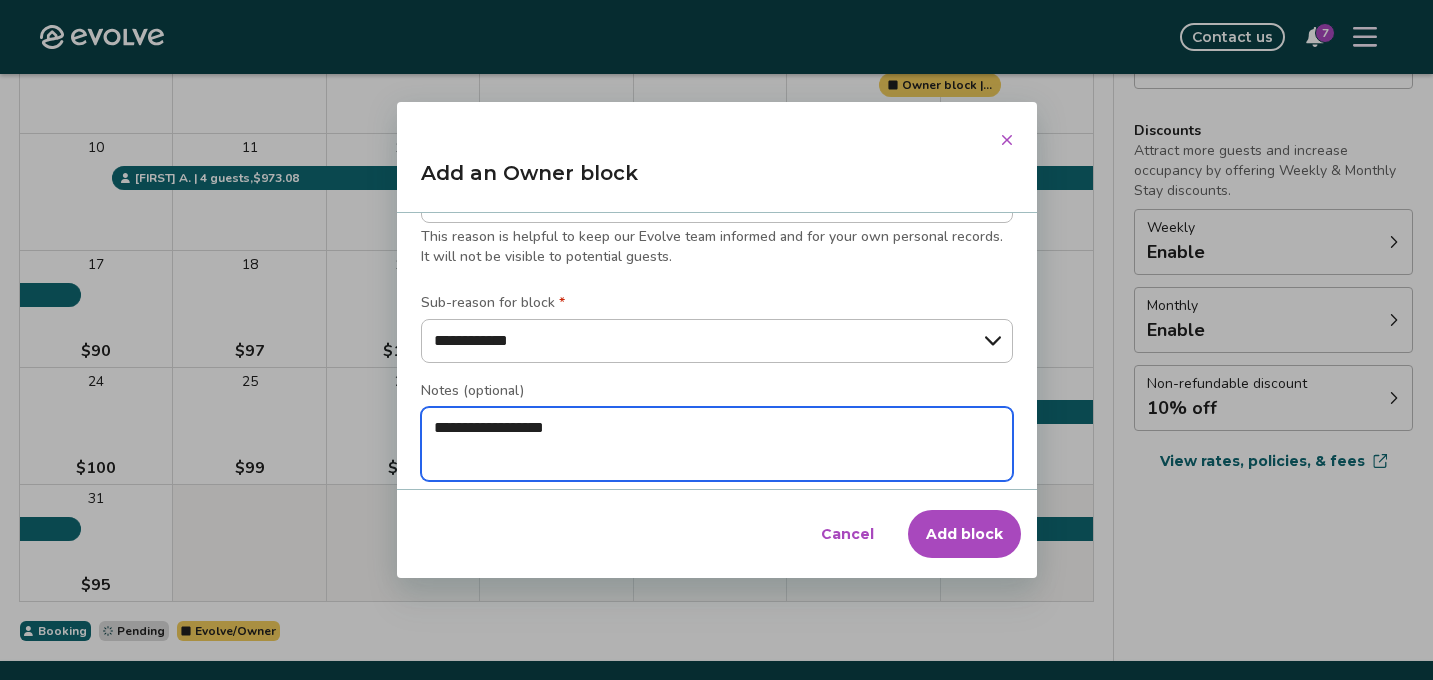 type on "*" 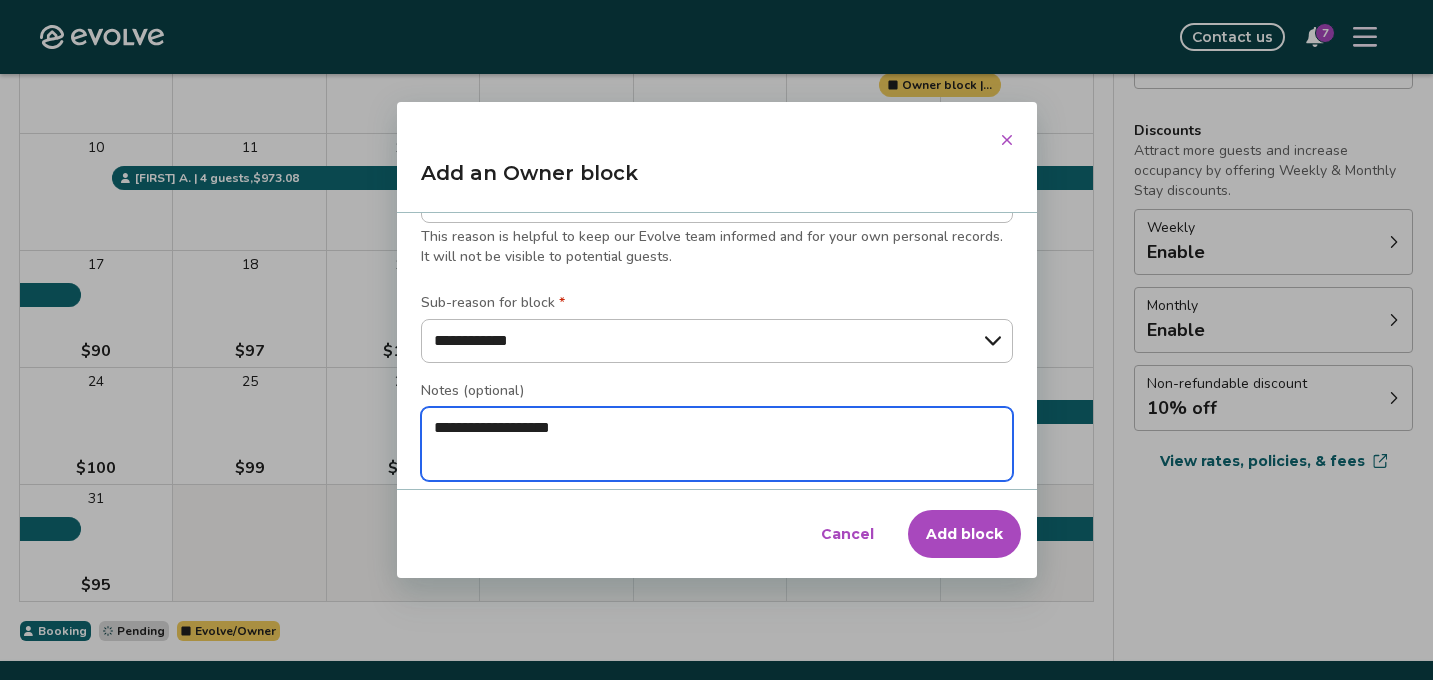 type on "*" 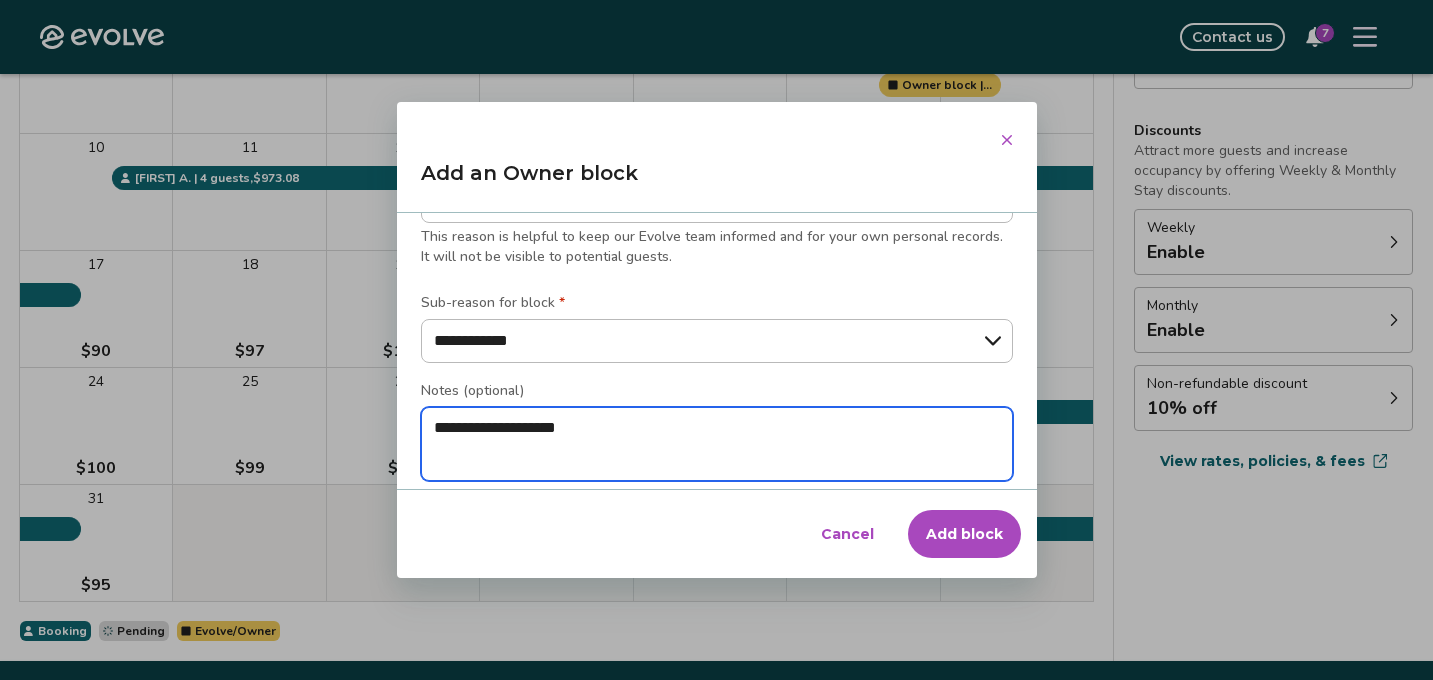 type on "*" 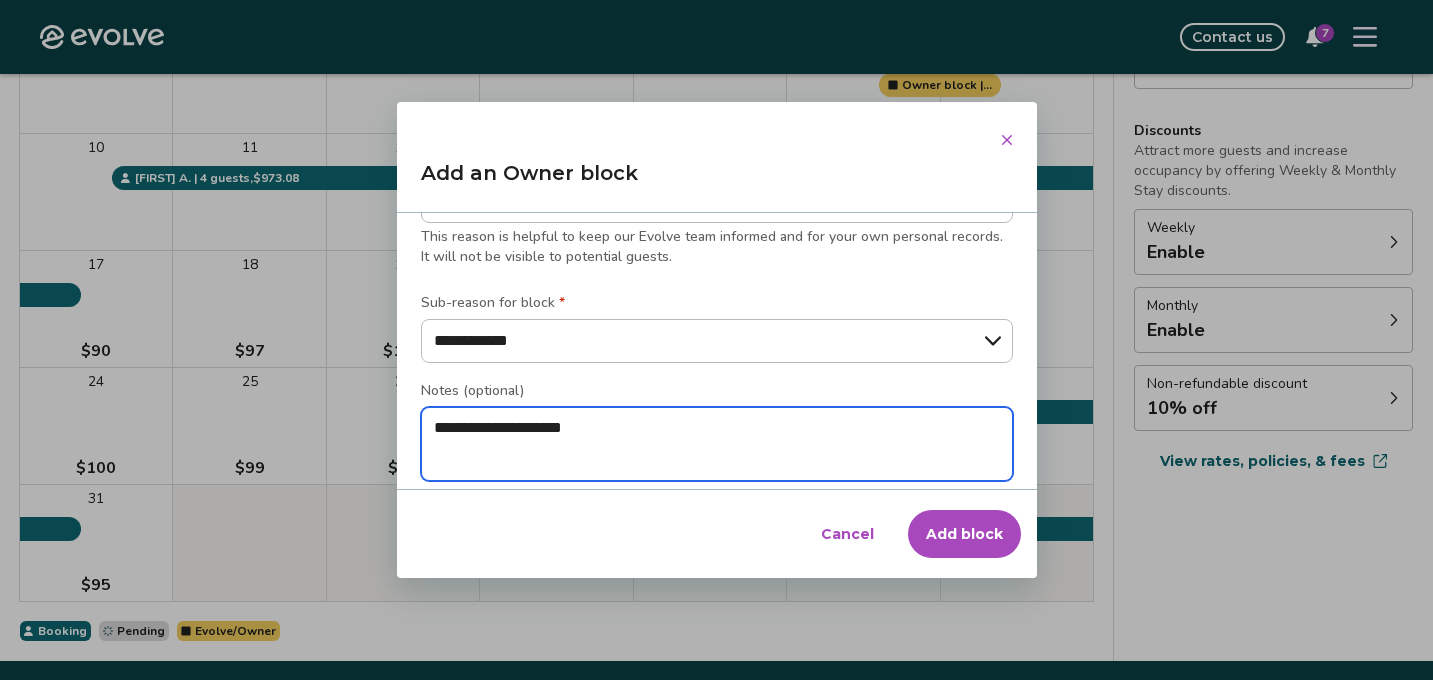 type on "*" 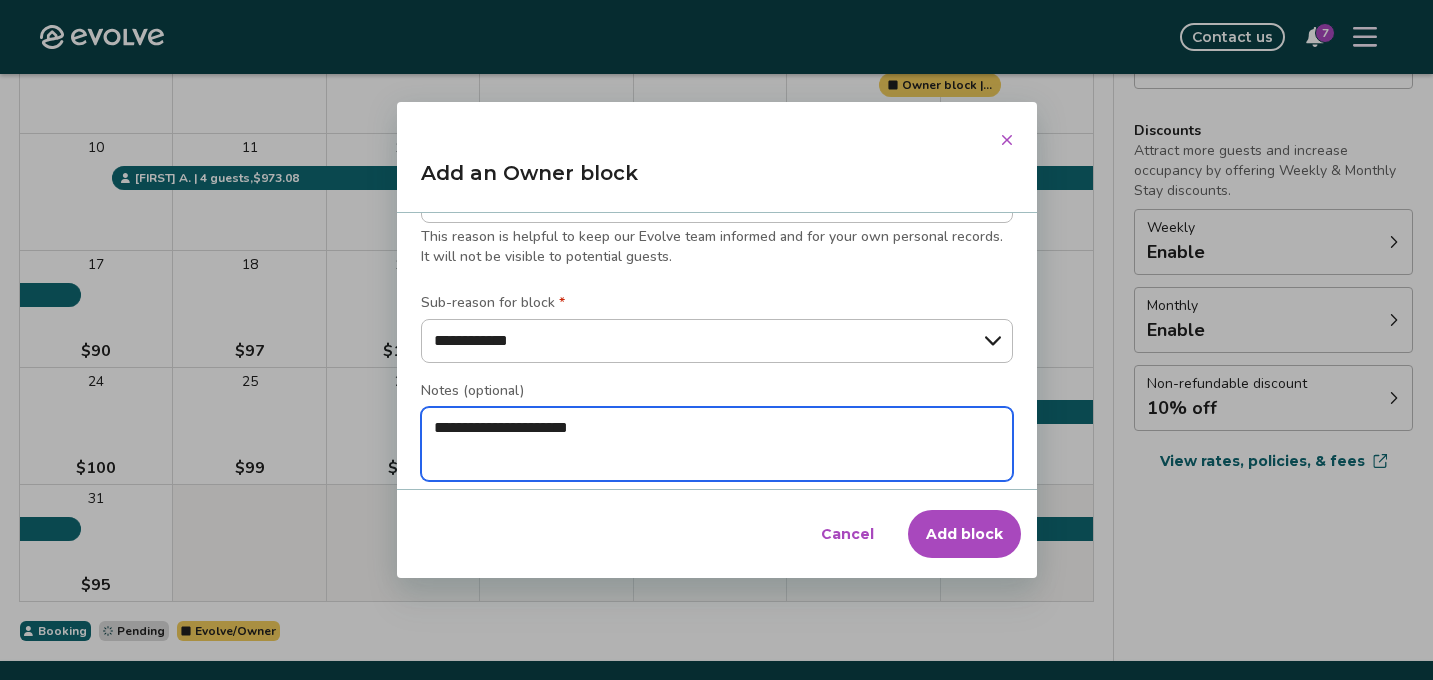 type on "**********" 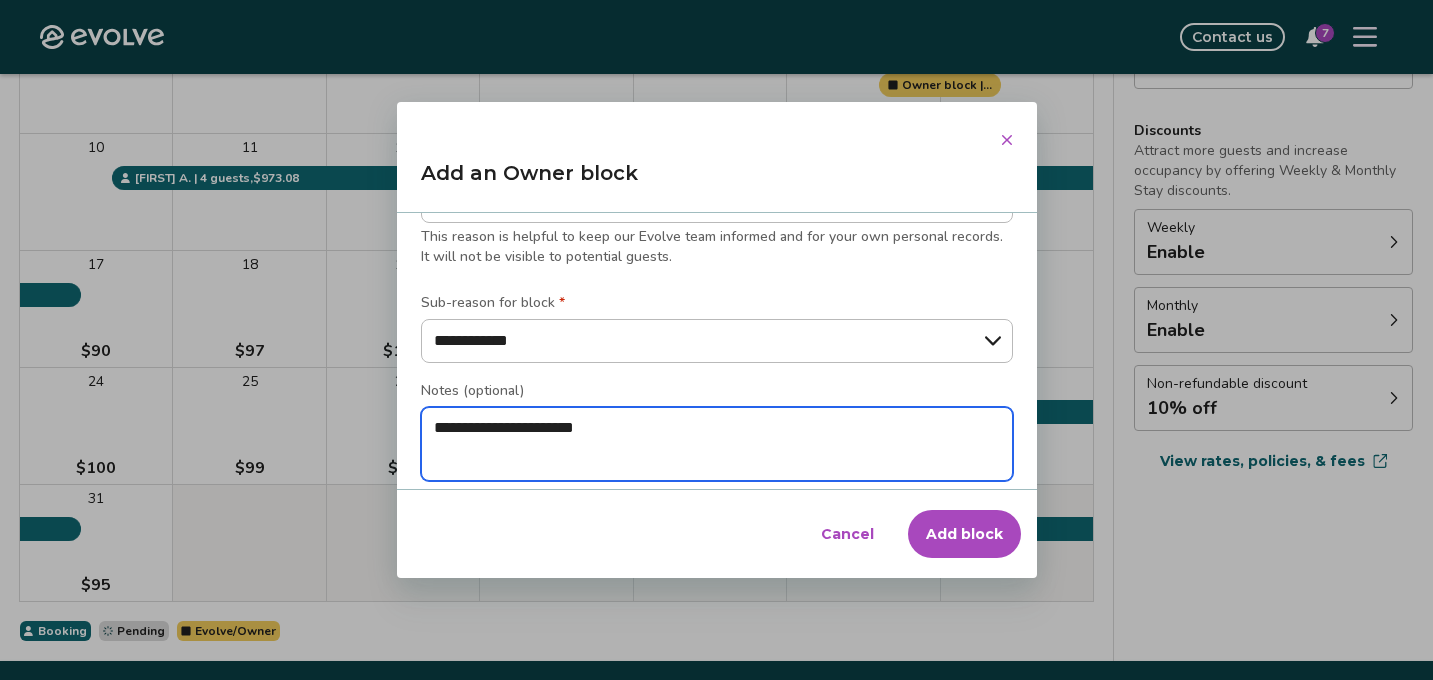 type on "*" 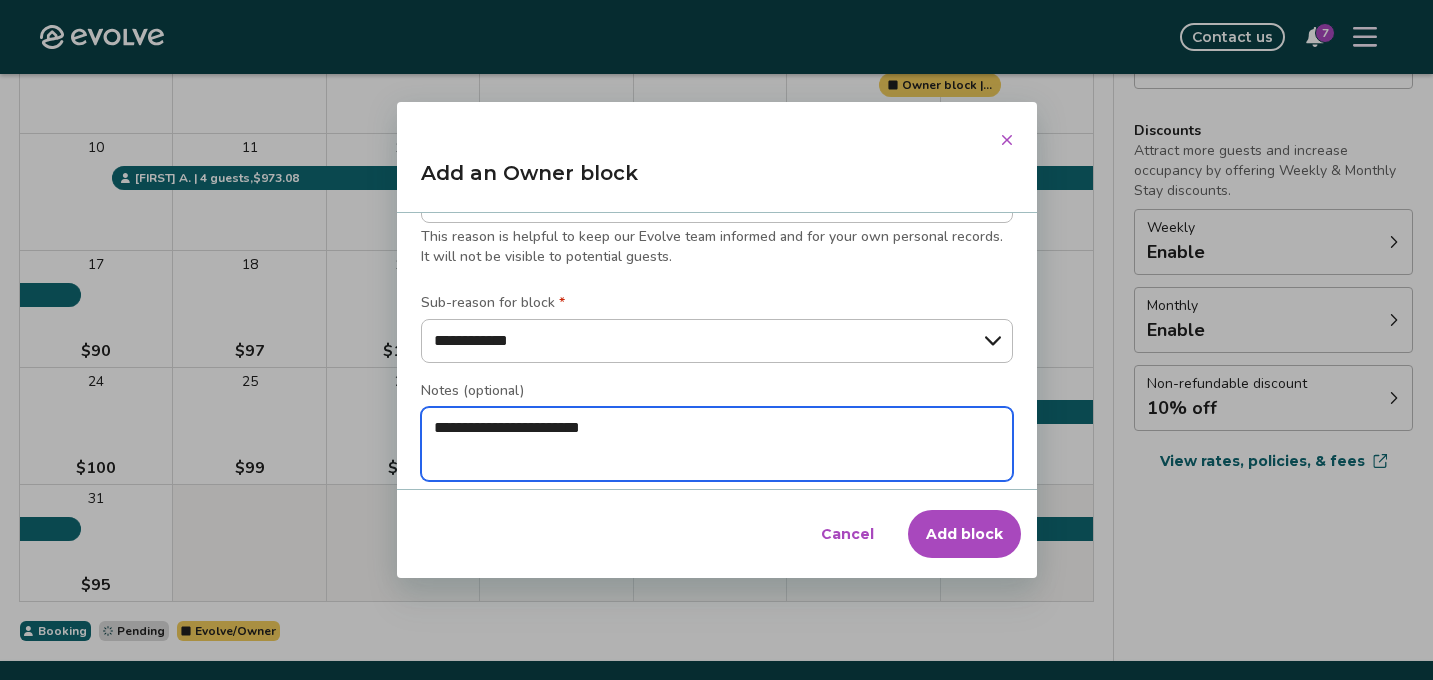 type on "*" 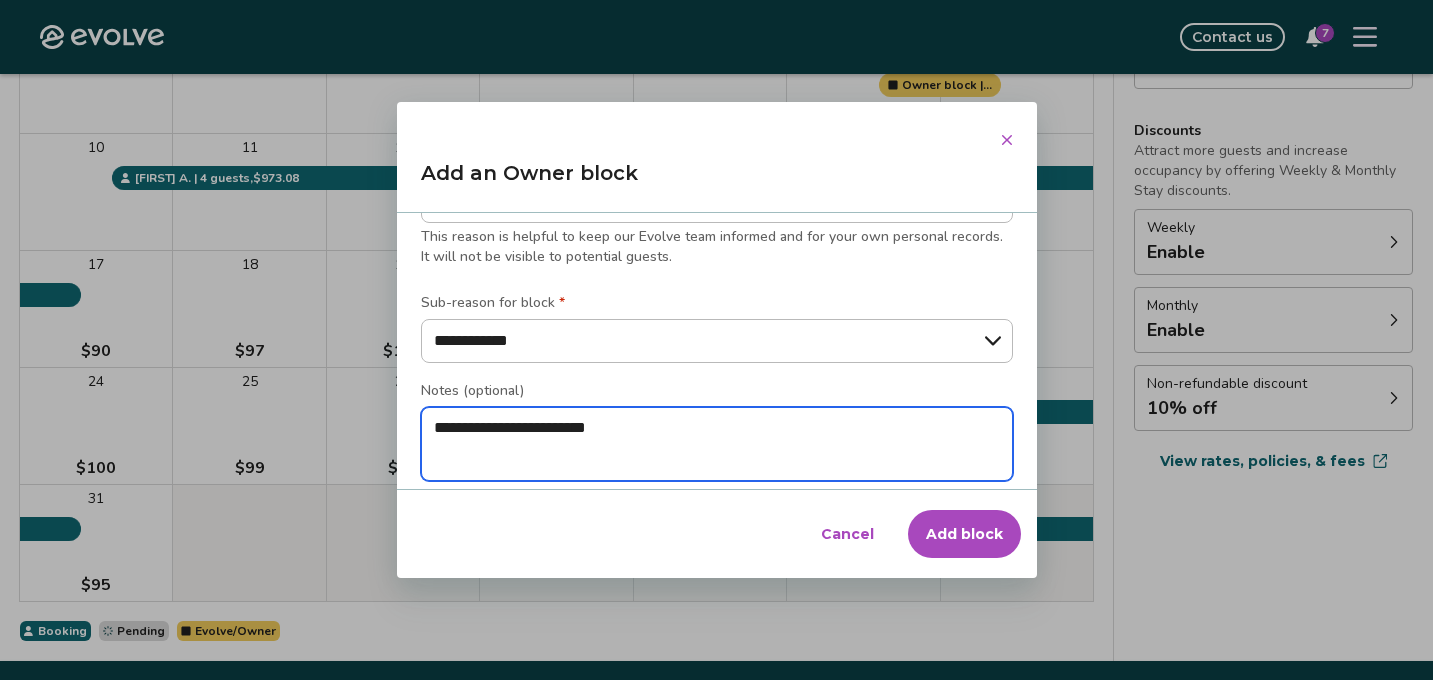 type on "*" 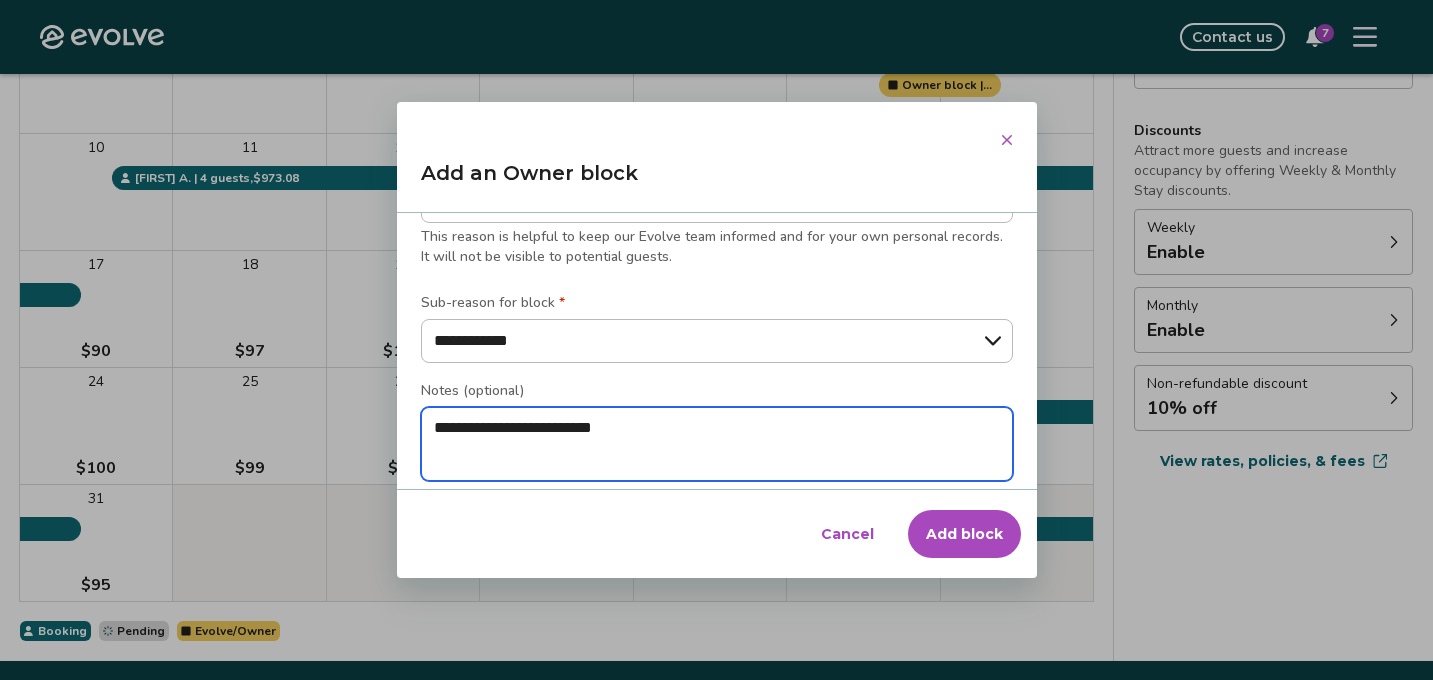 type on "*" 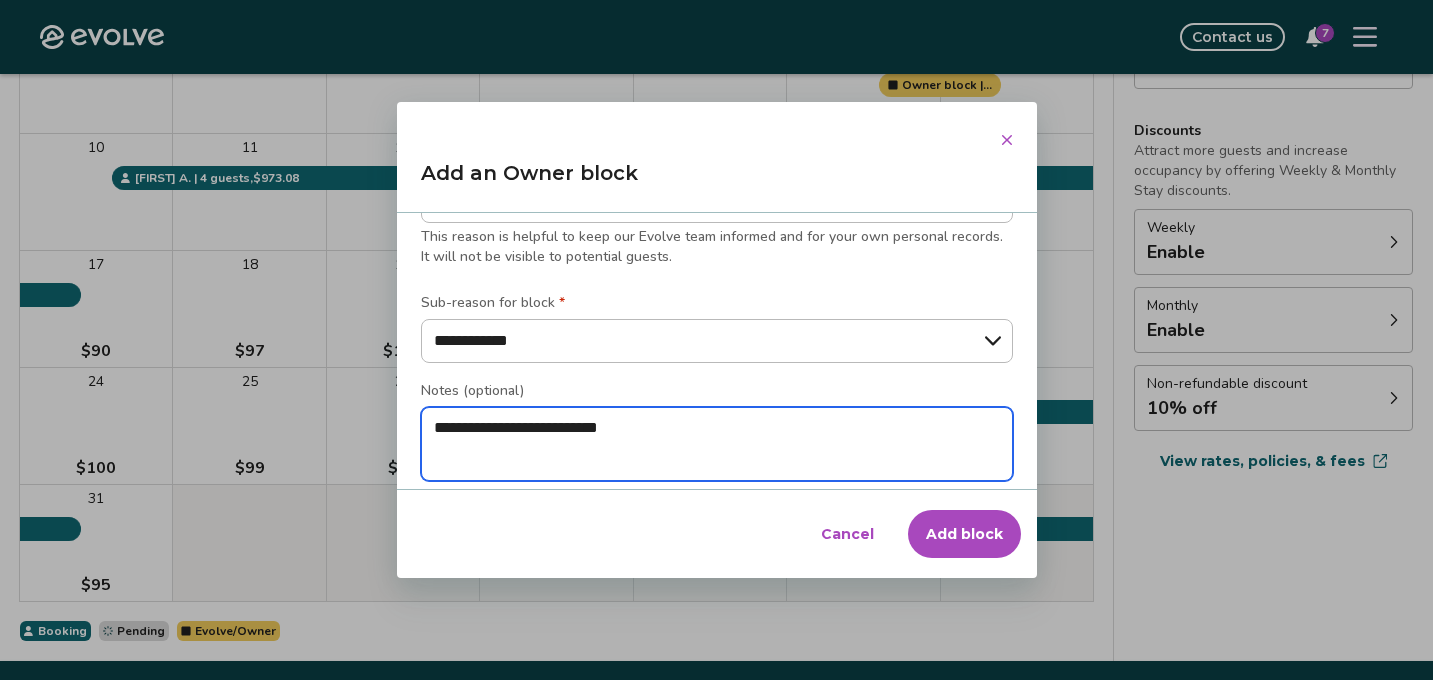 type on "*" 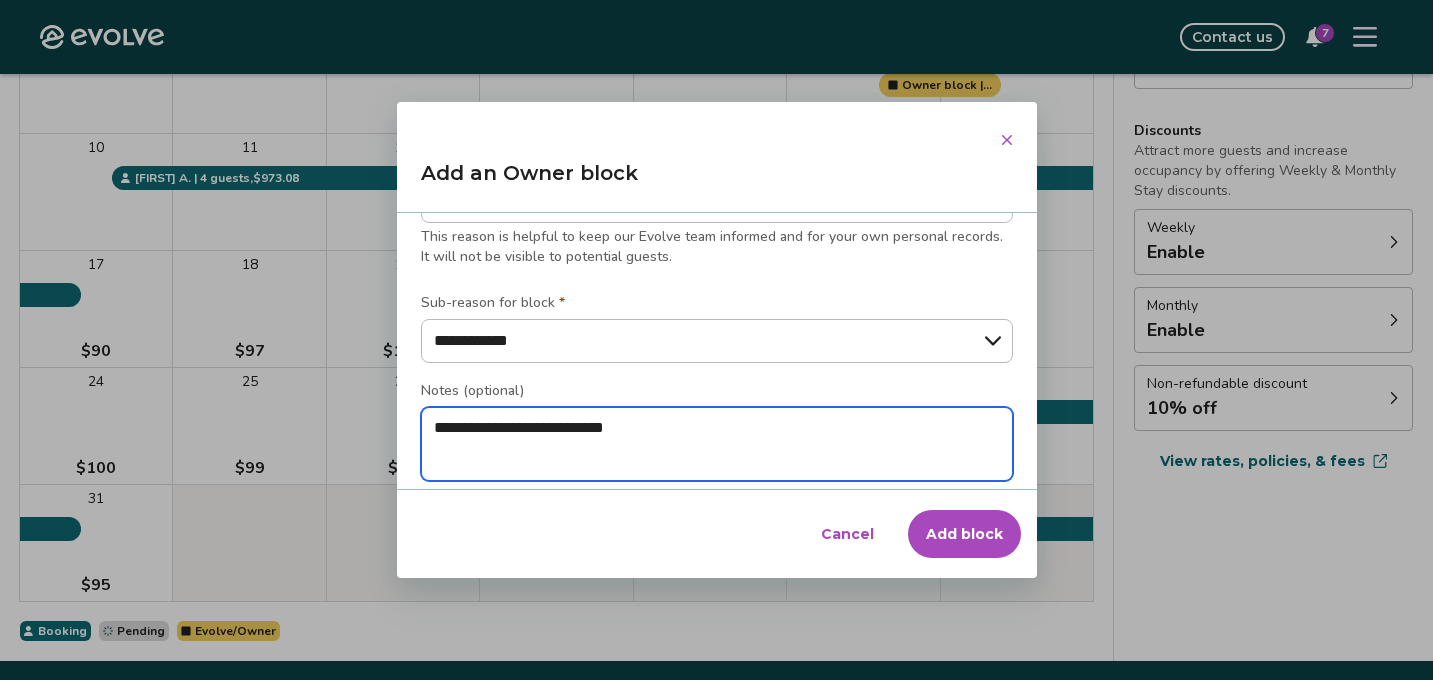 type on "*" 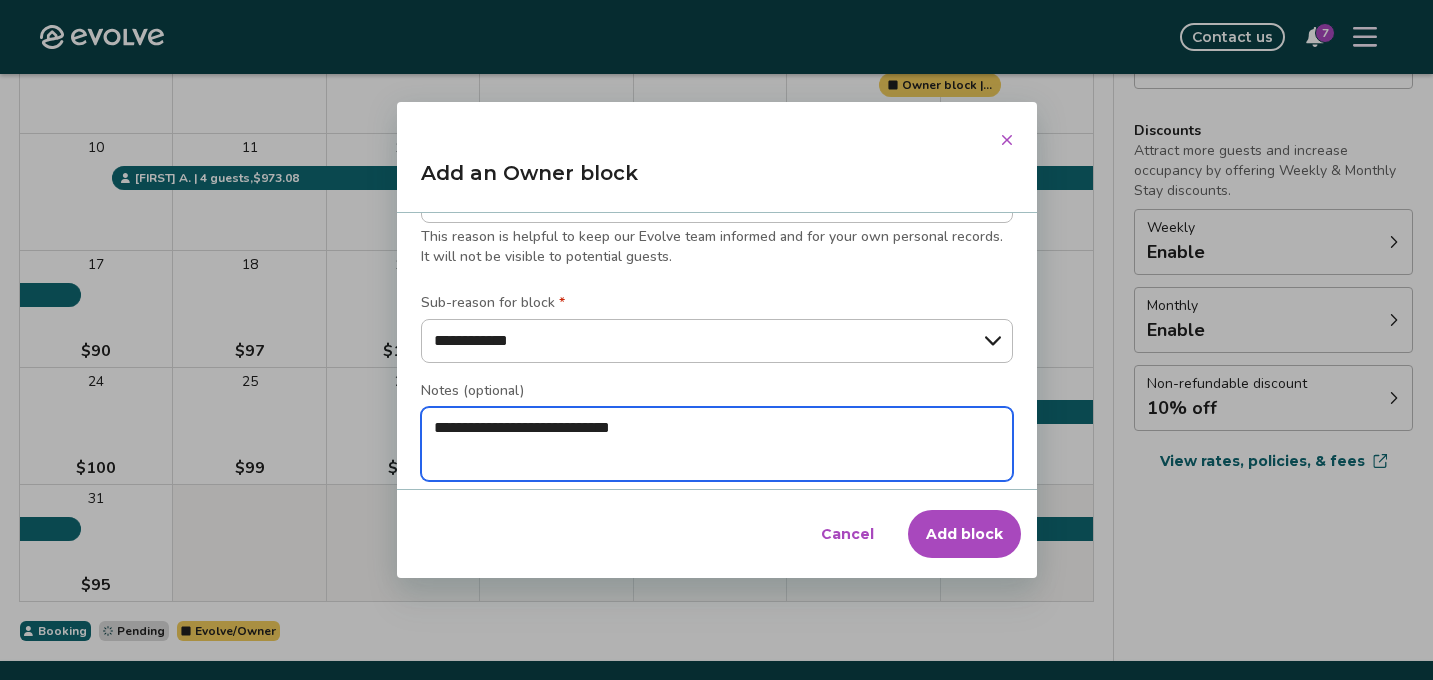 type on "*" 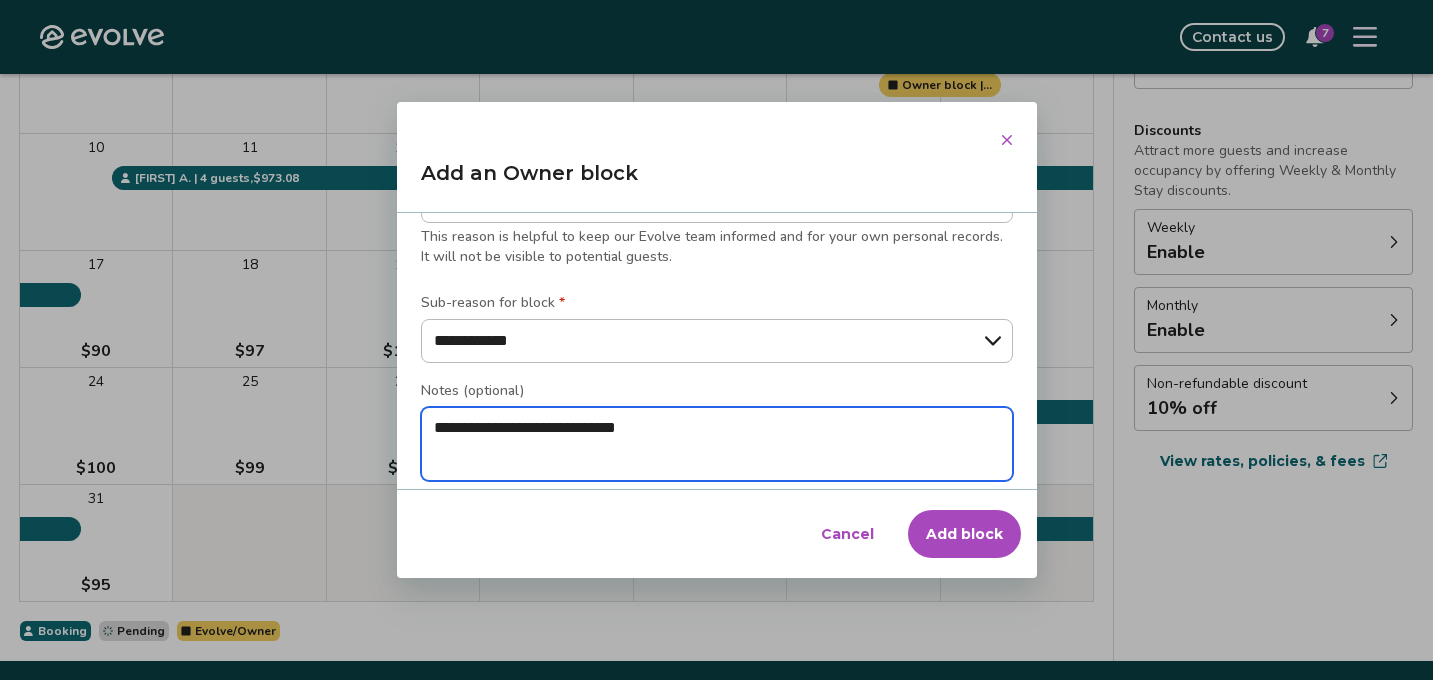 type on "*" 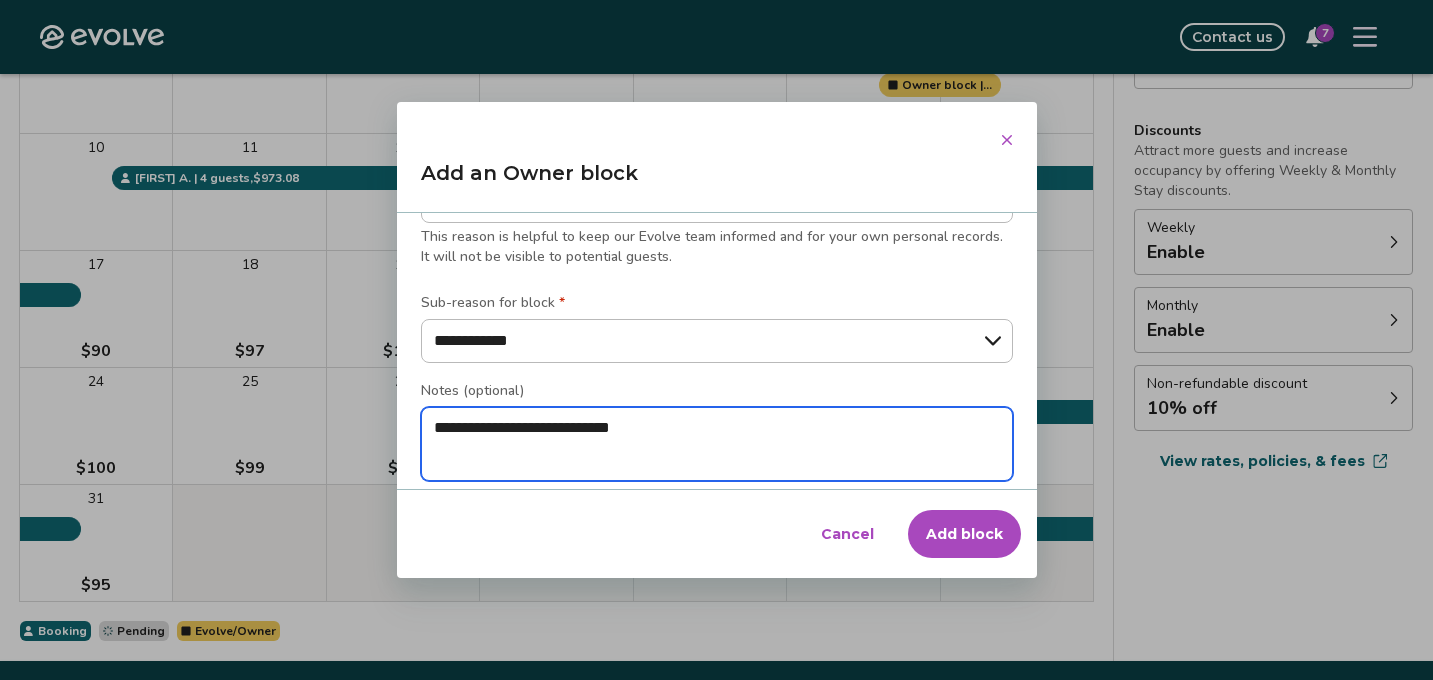 type on "*" 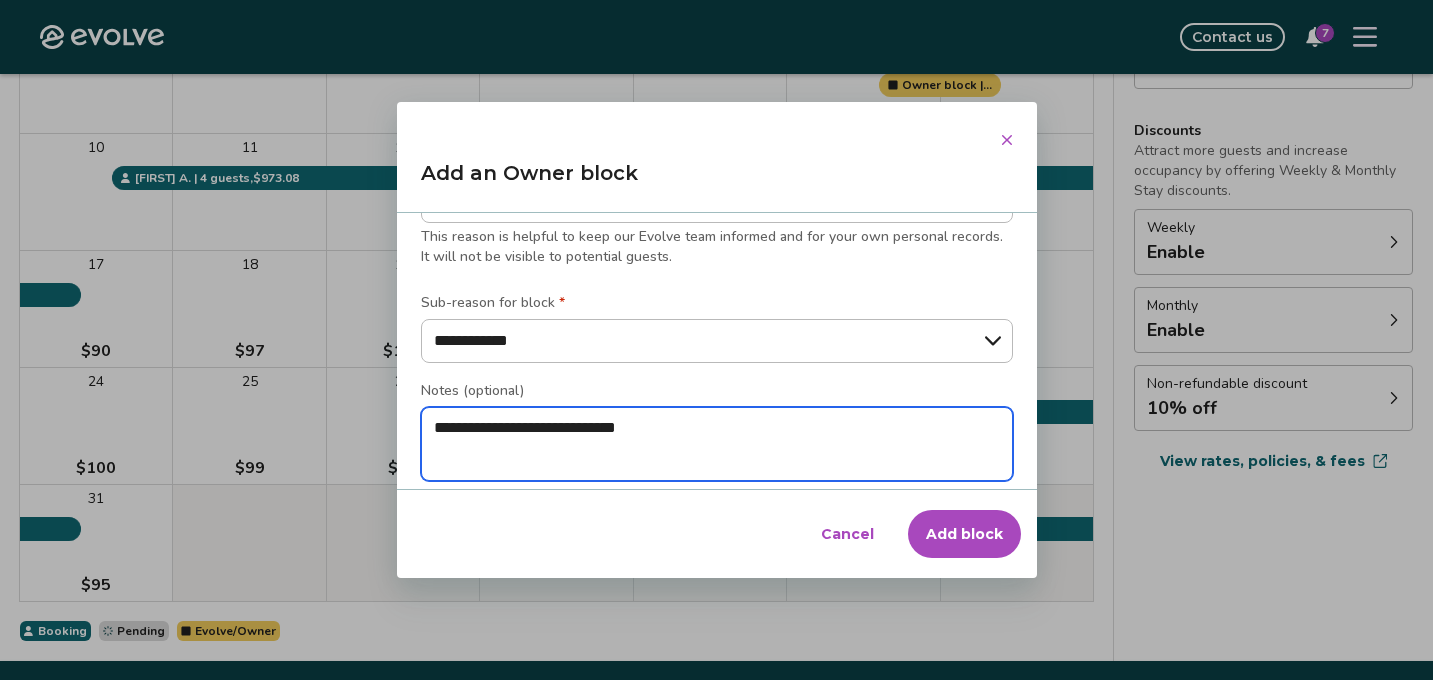 type on "*" 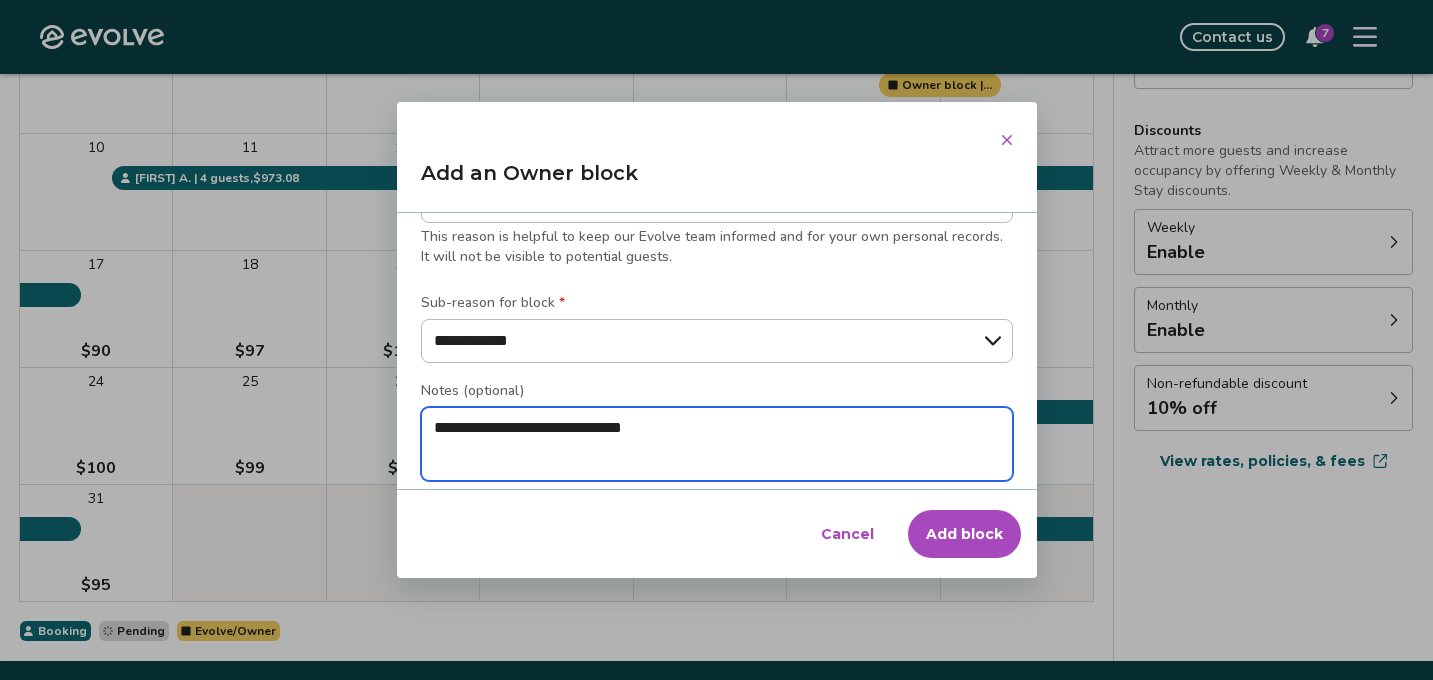 type on "*" 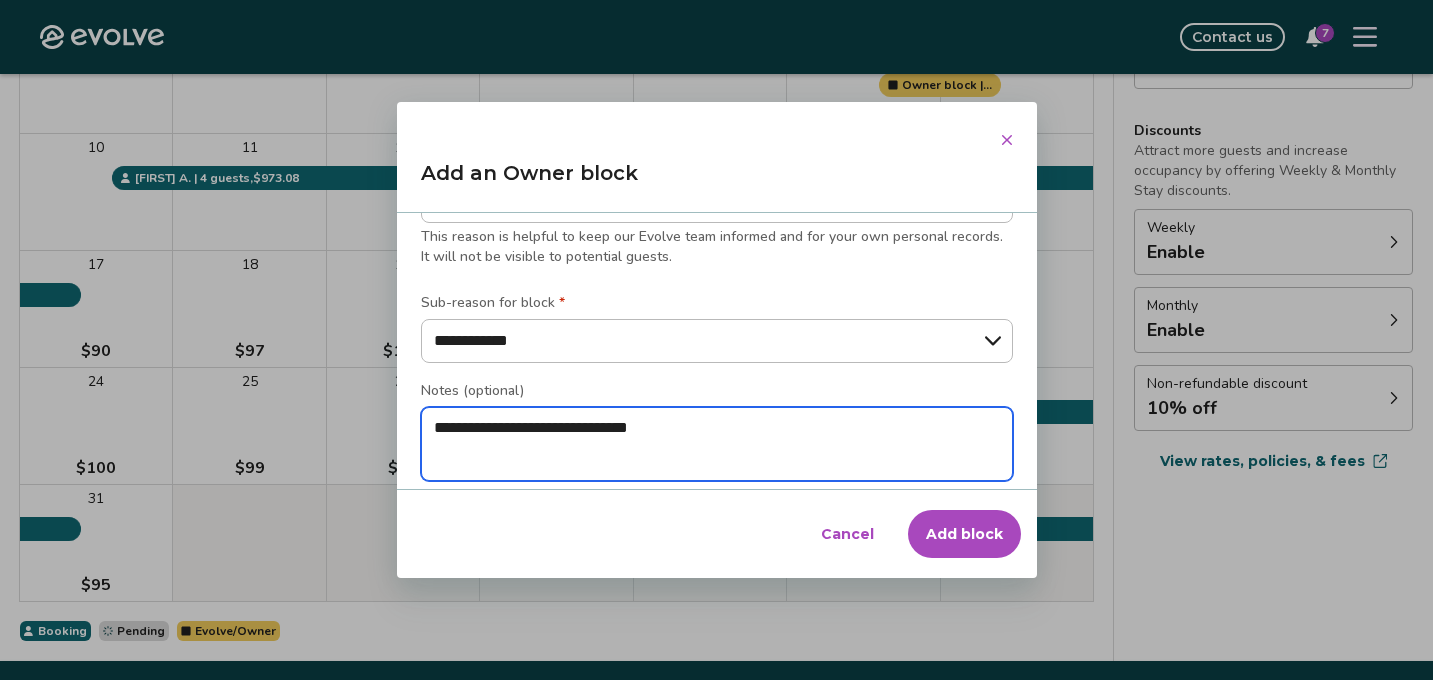 type on "*" 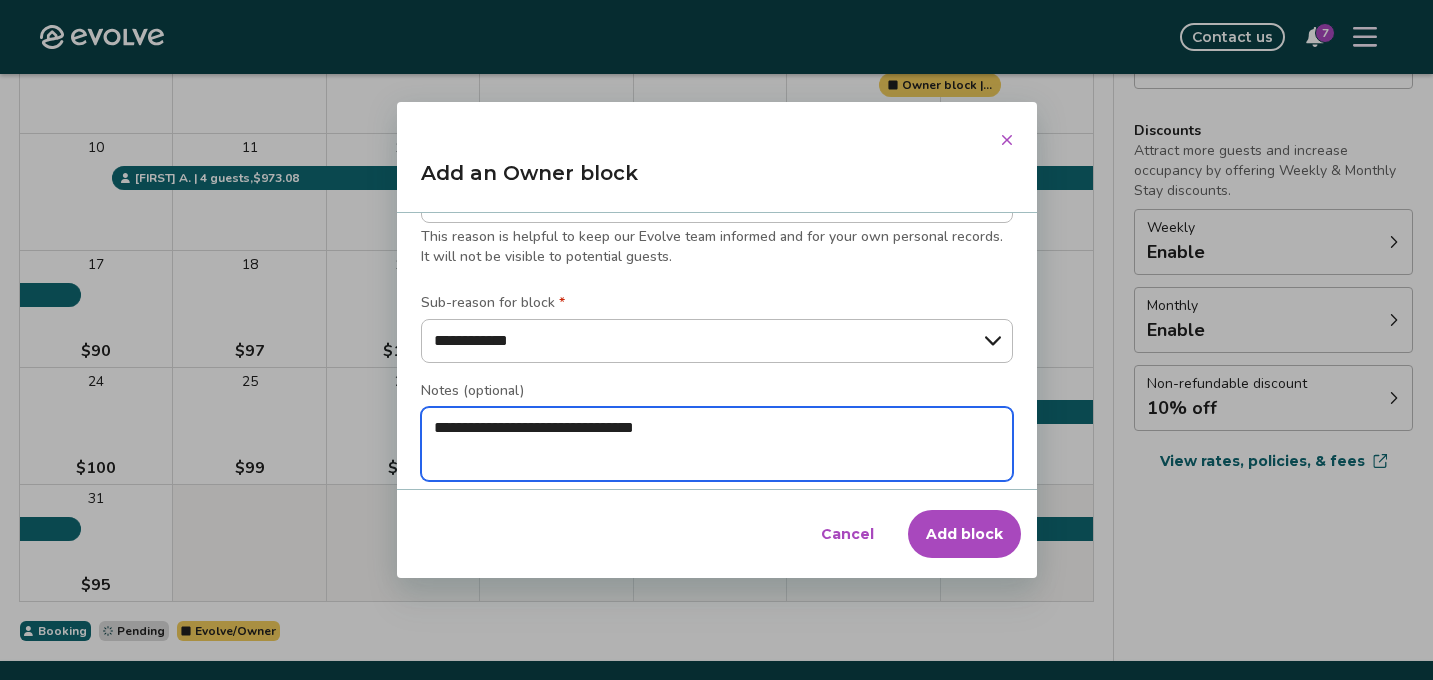 type on "*" 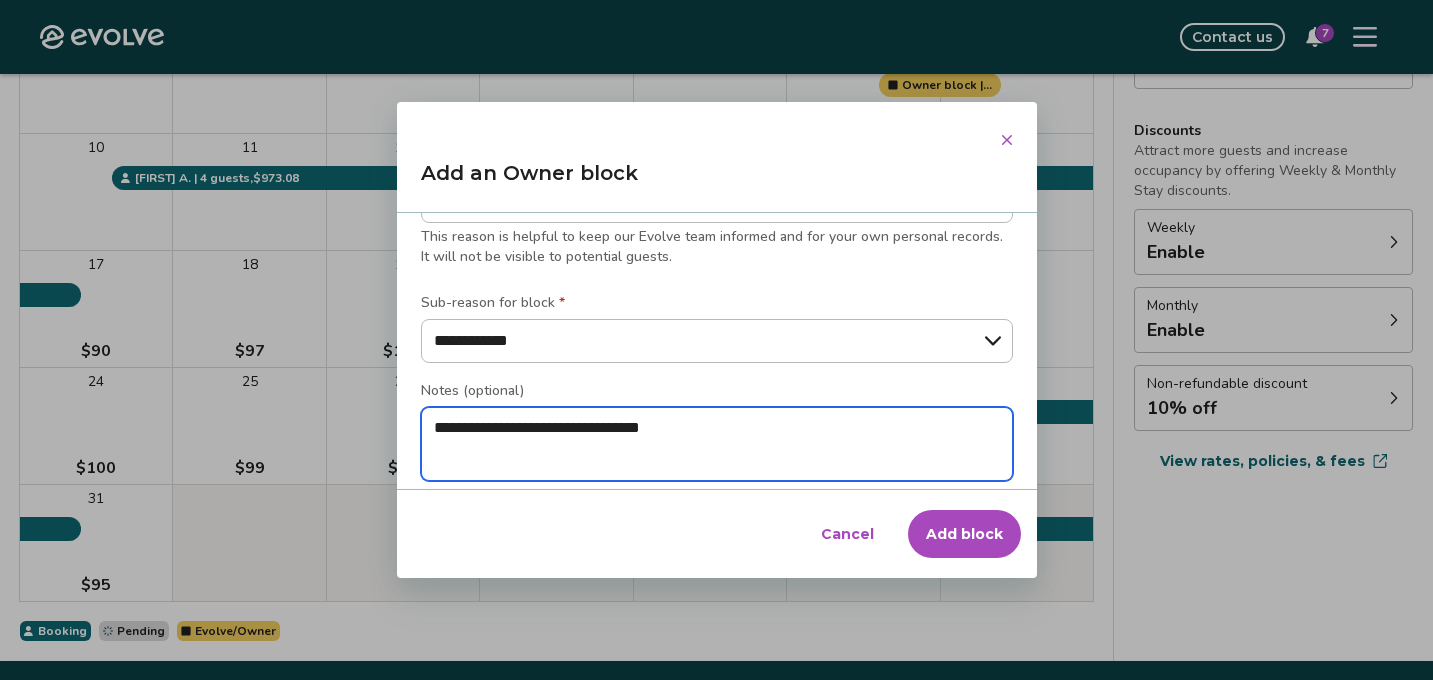 type on "*" 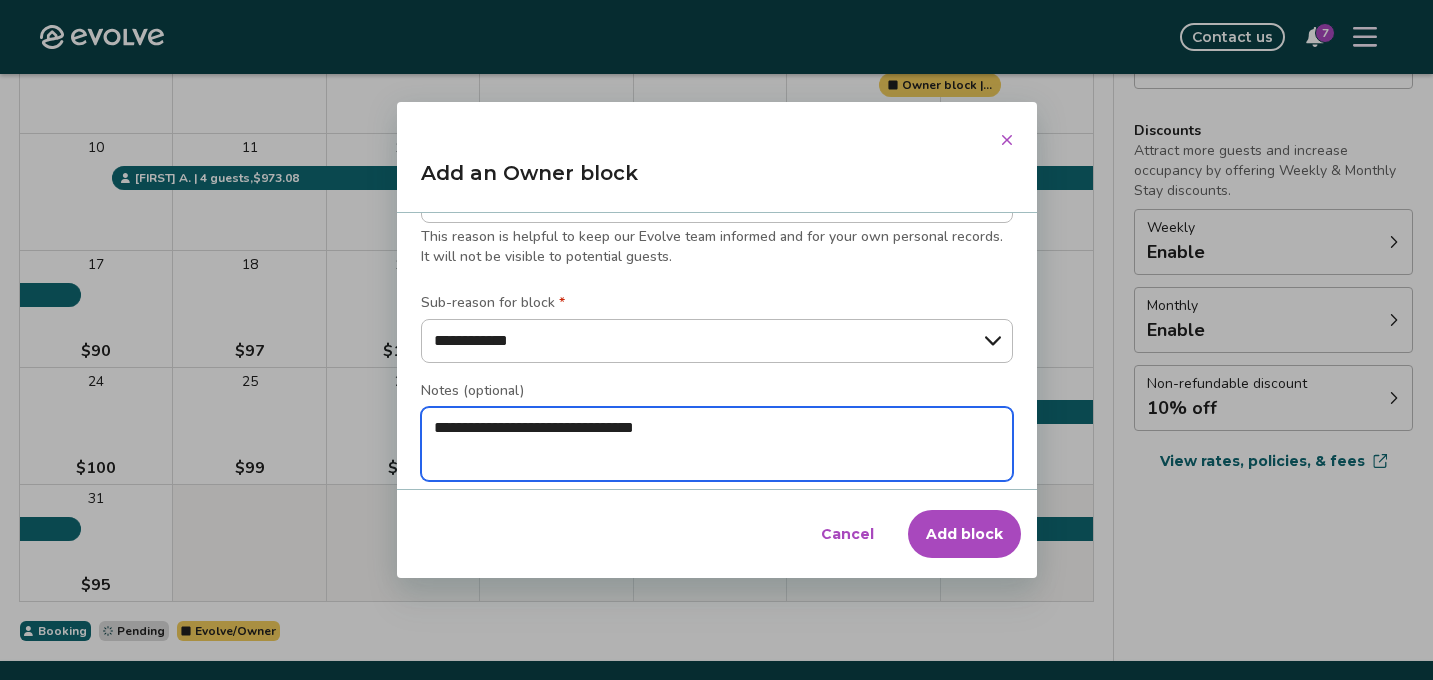 type on "*" 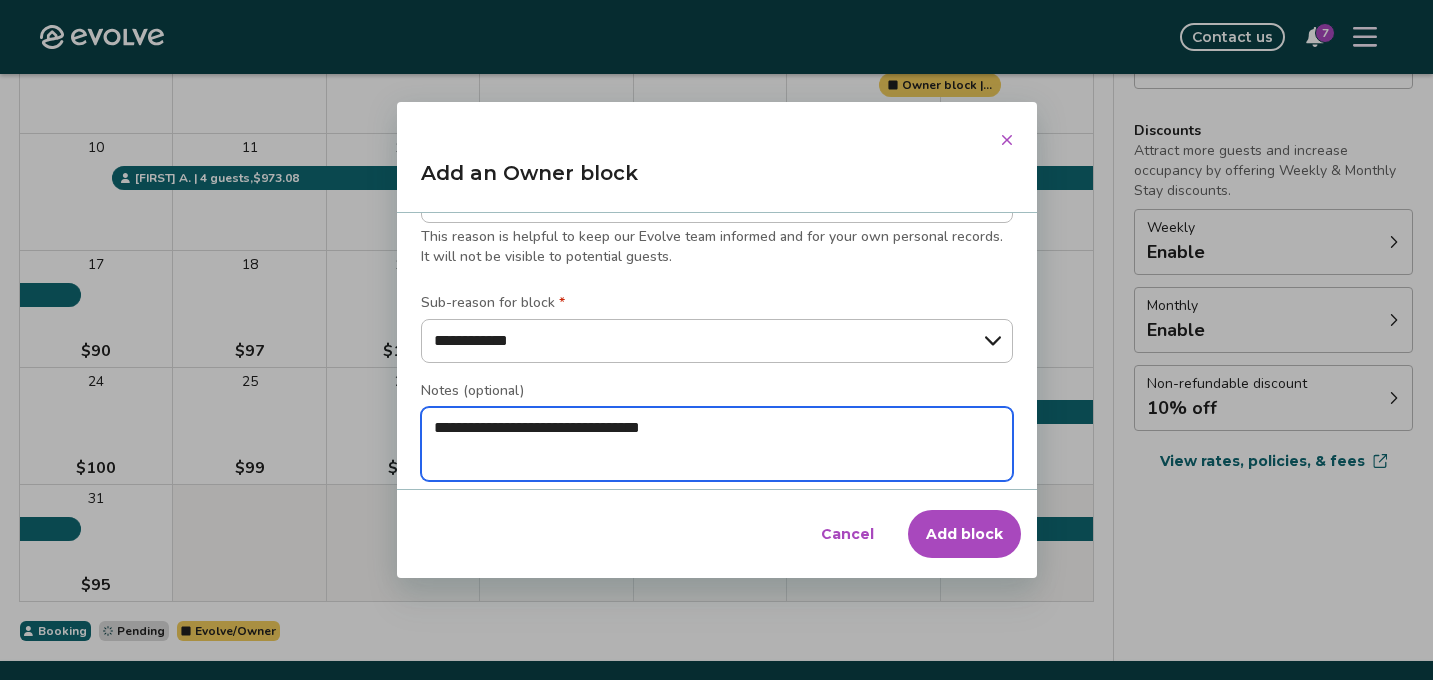 type on "*" 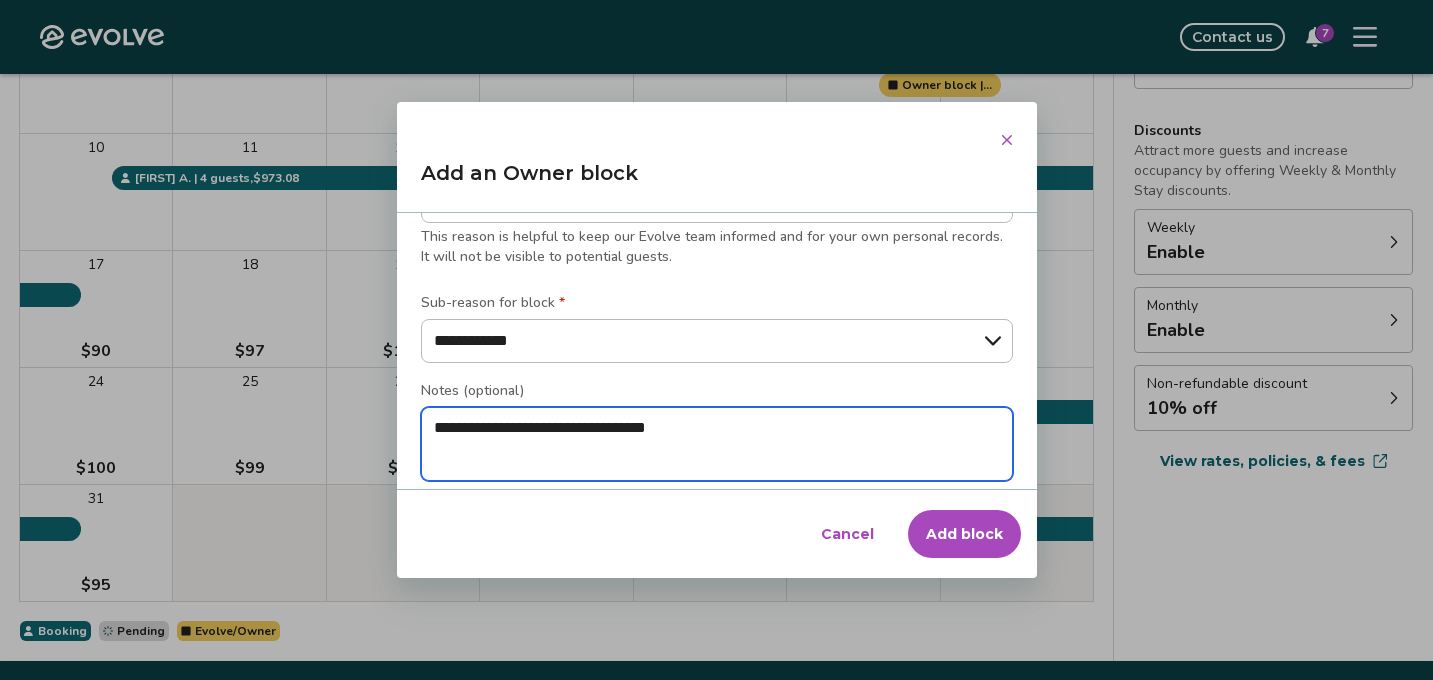 type on "*" 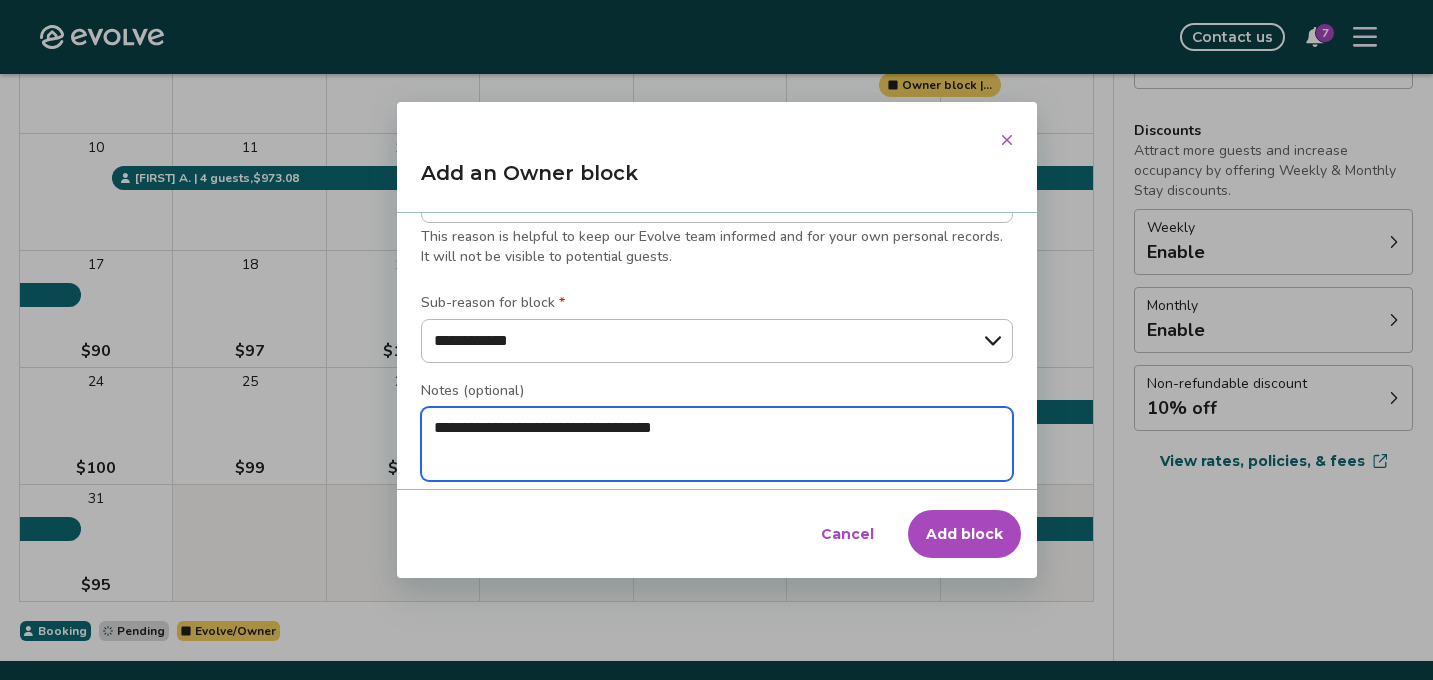 type on "*" 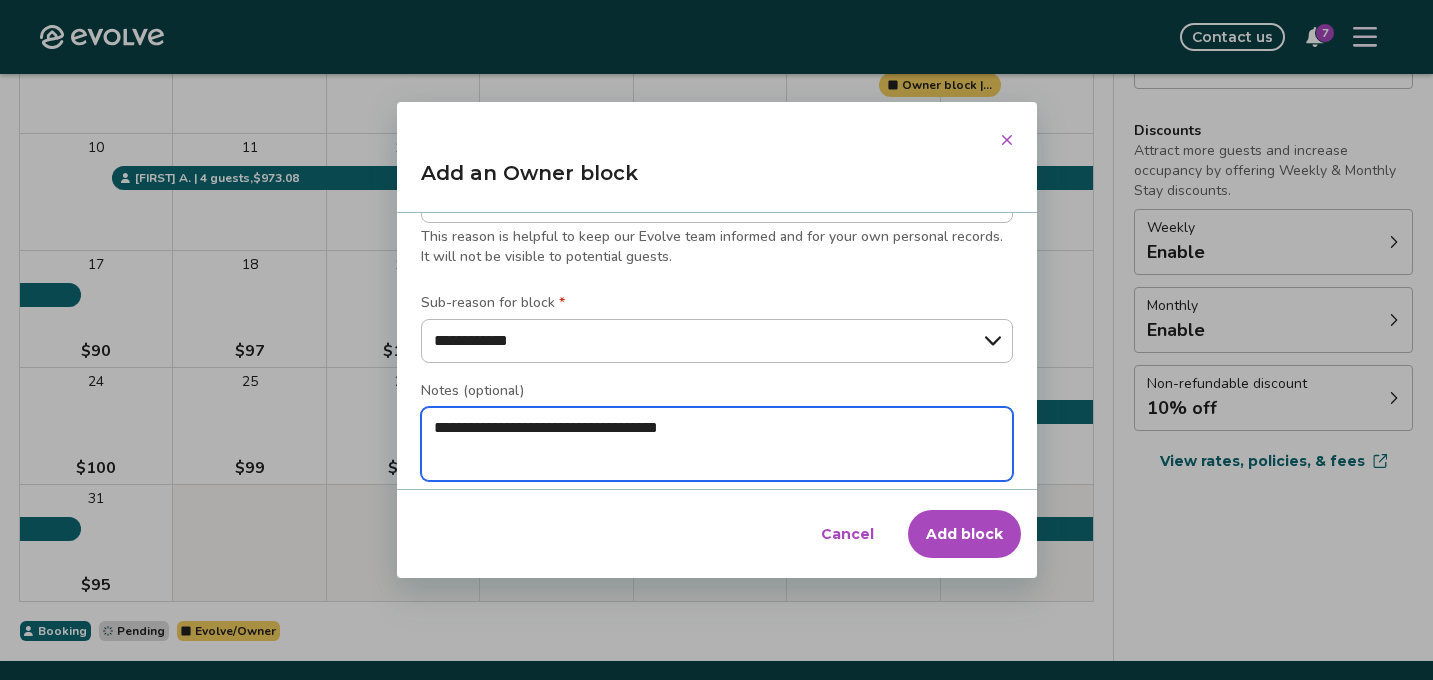 type on "*" 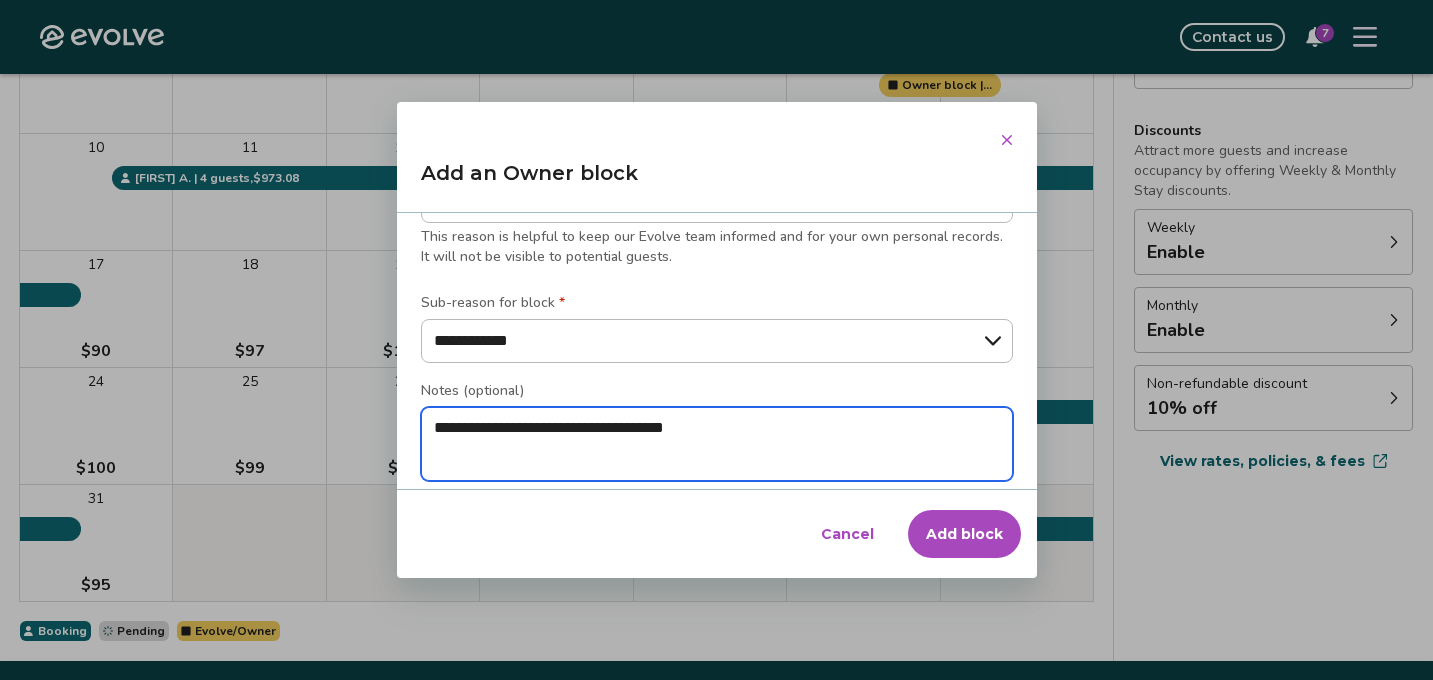 type on "*" 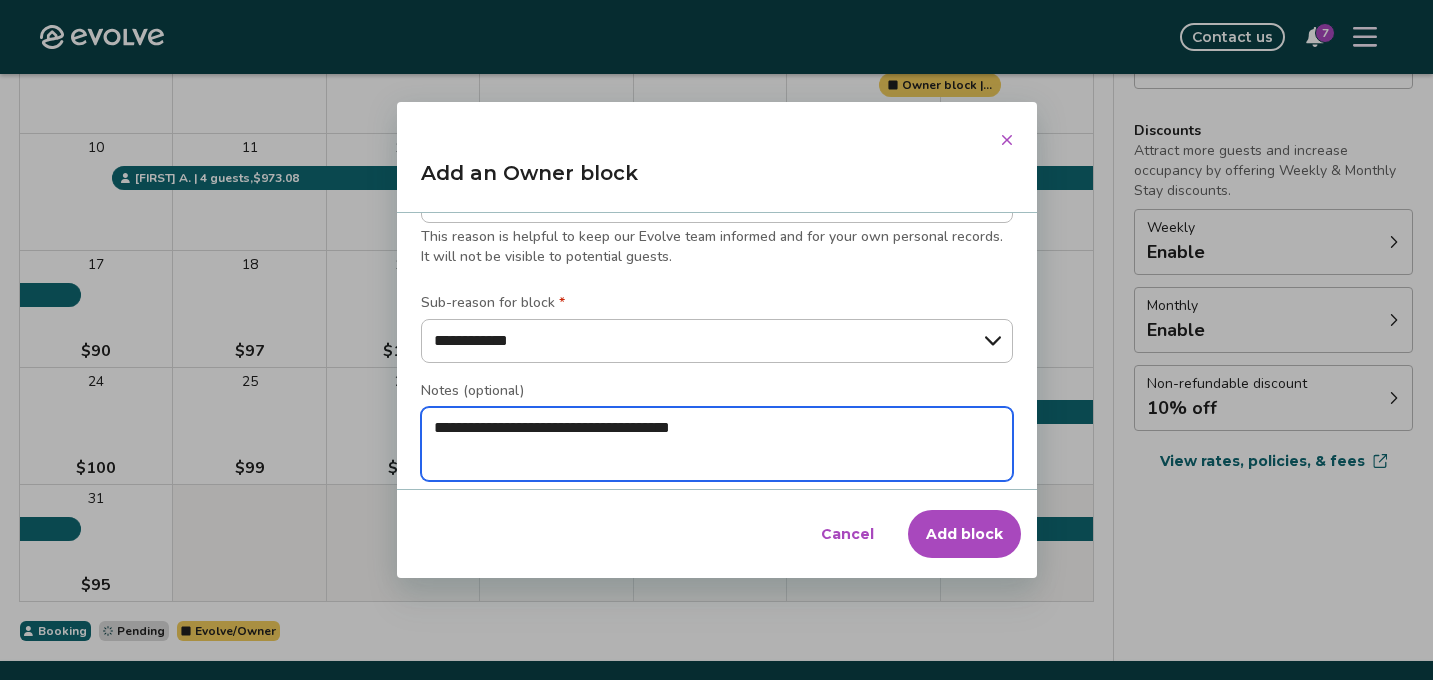 type on "*" 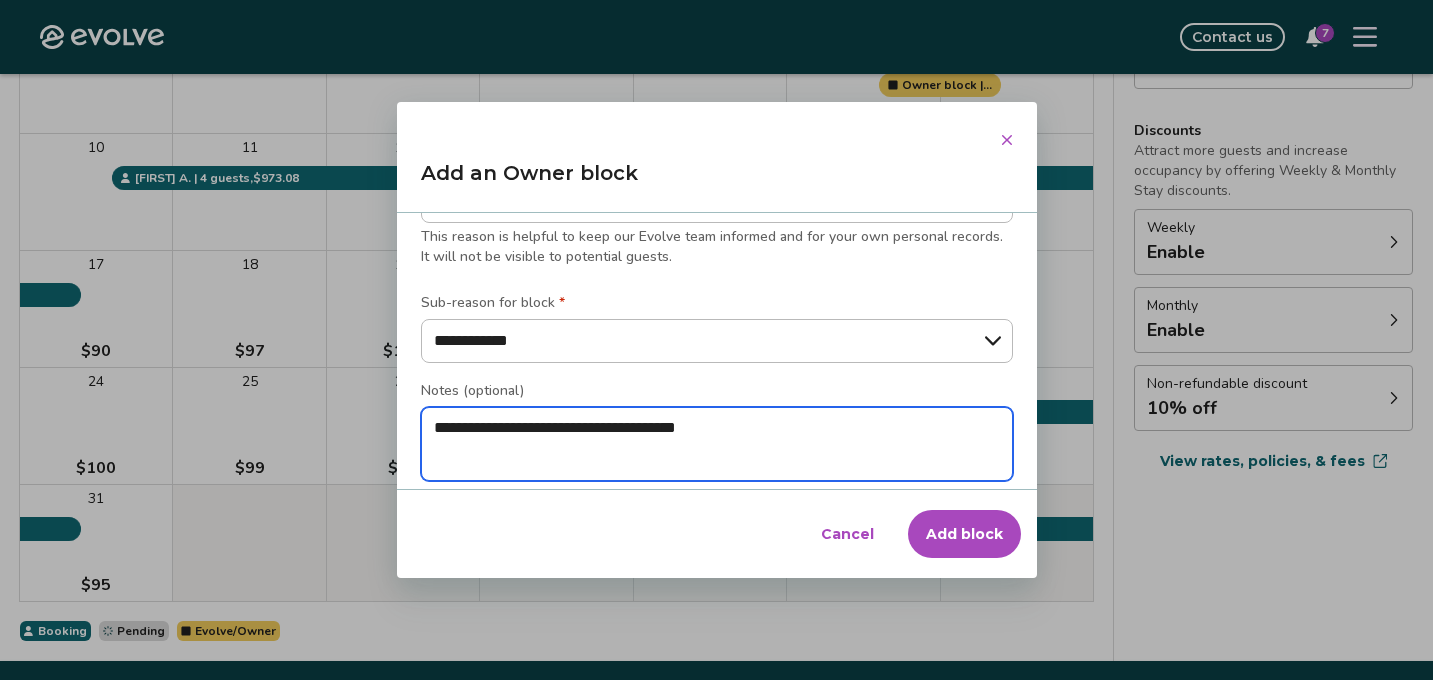 type on "*" 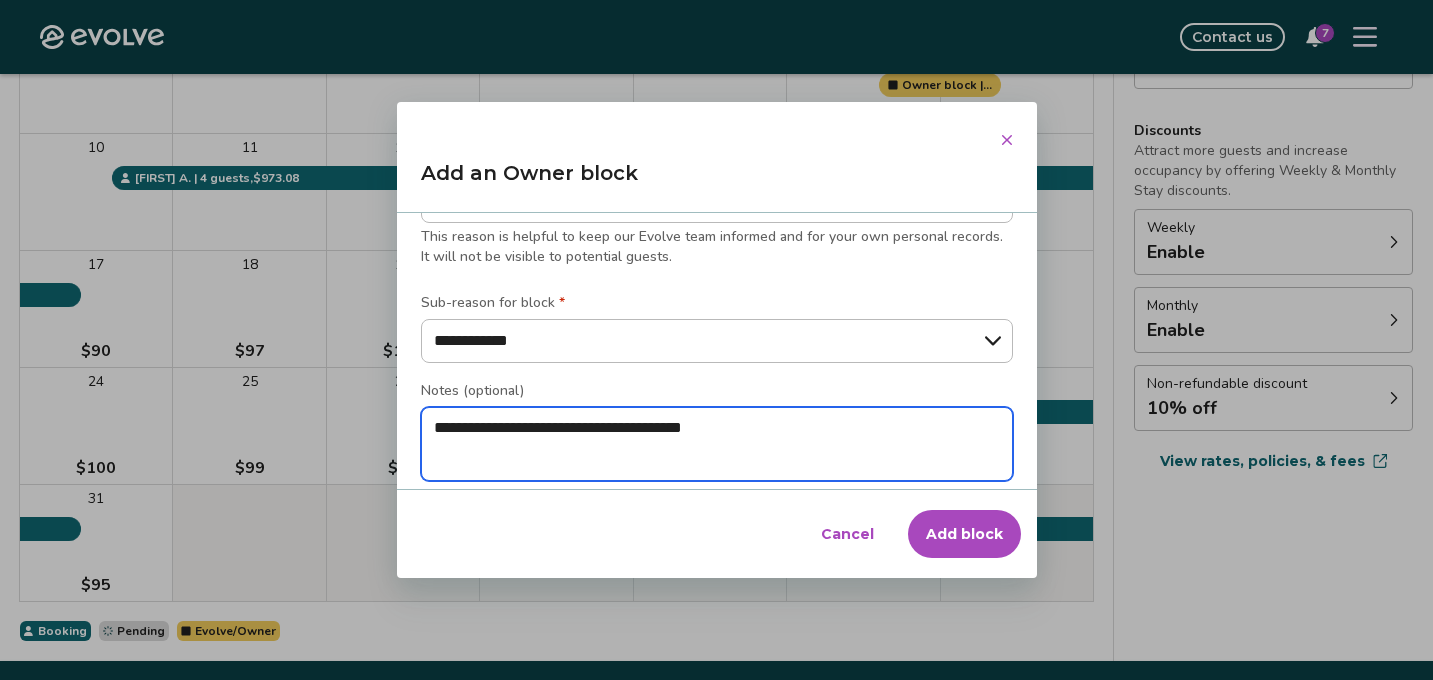type on "*" 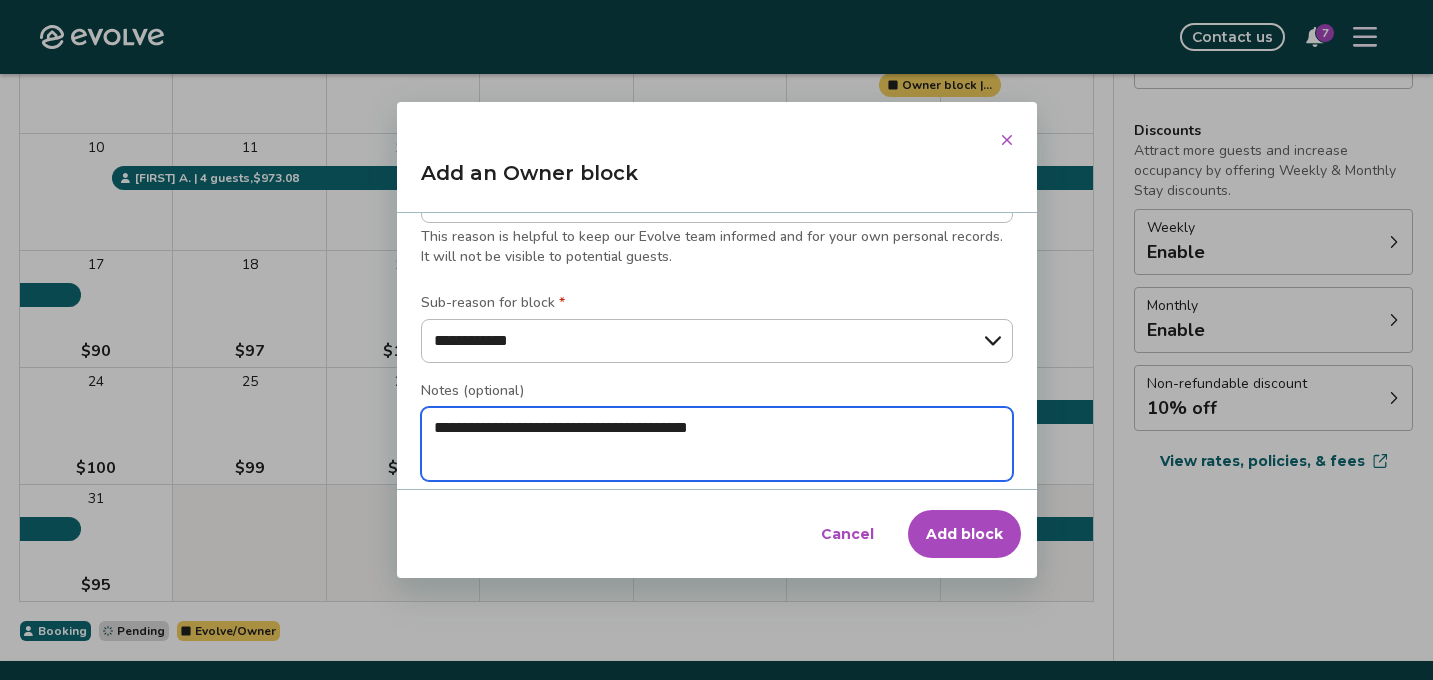 type on "*" 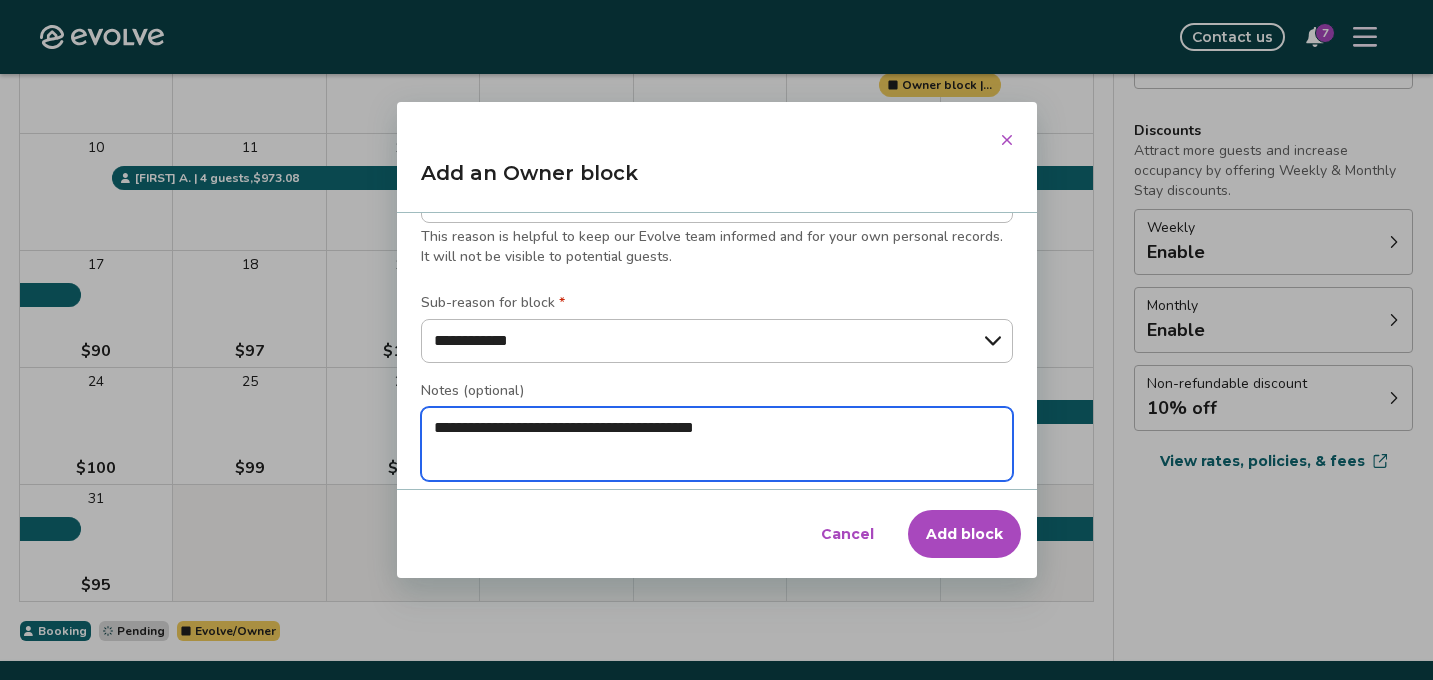 type on "*" 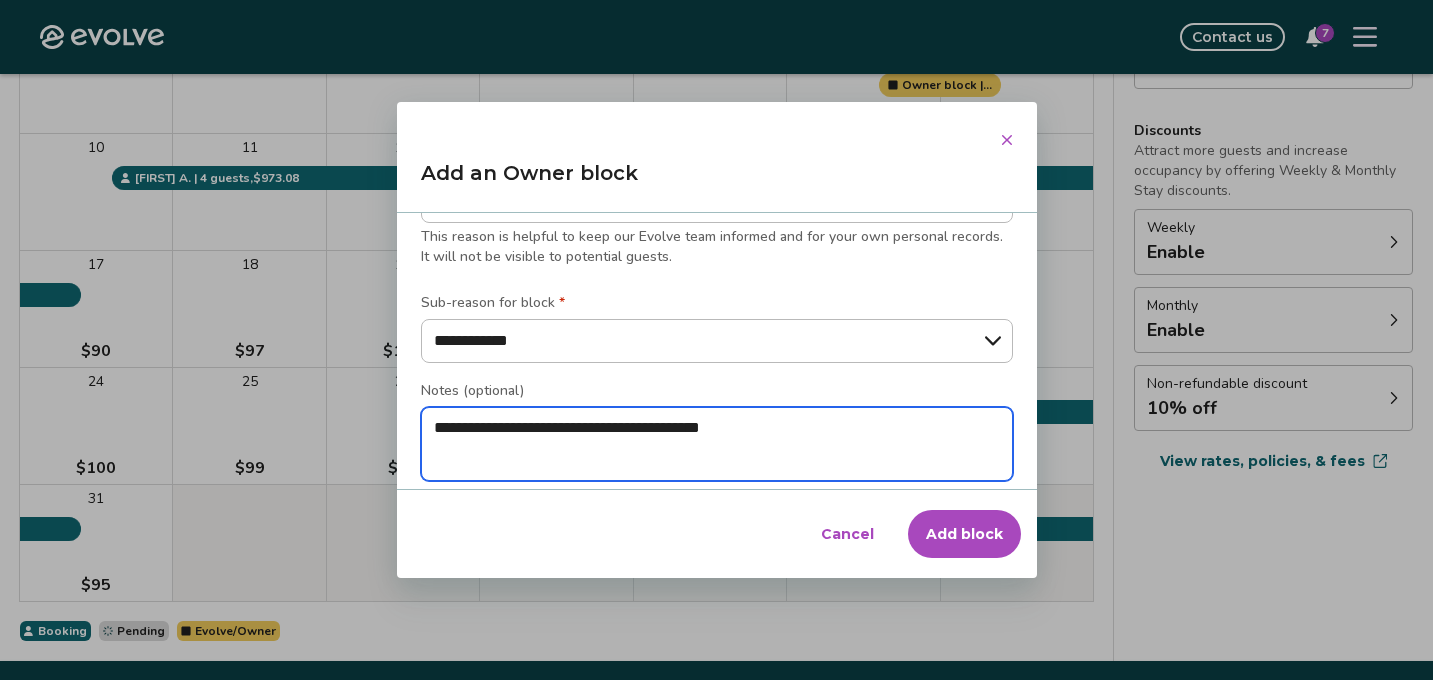 type on "*" 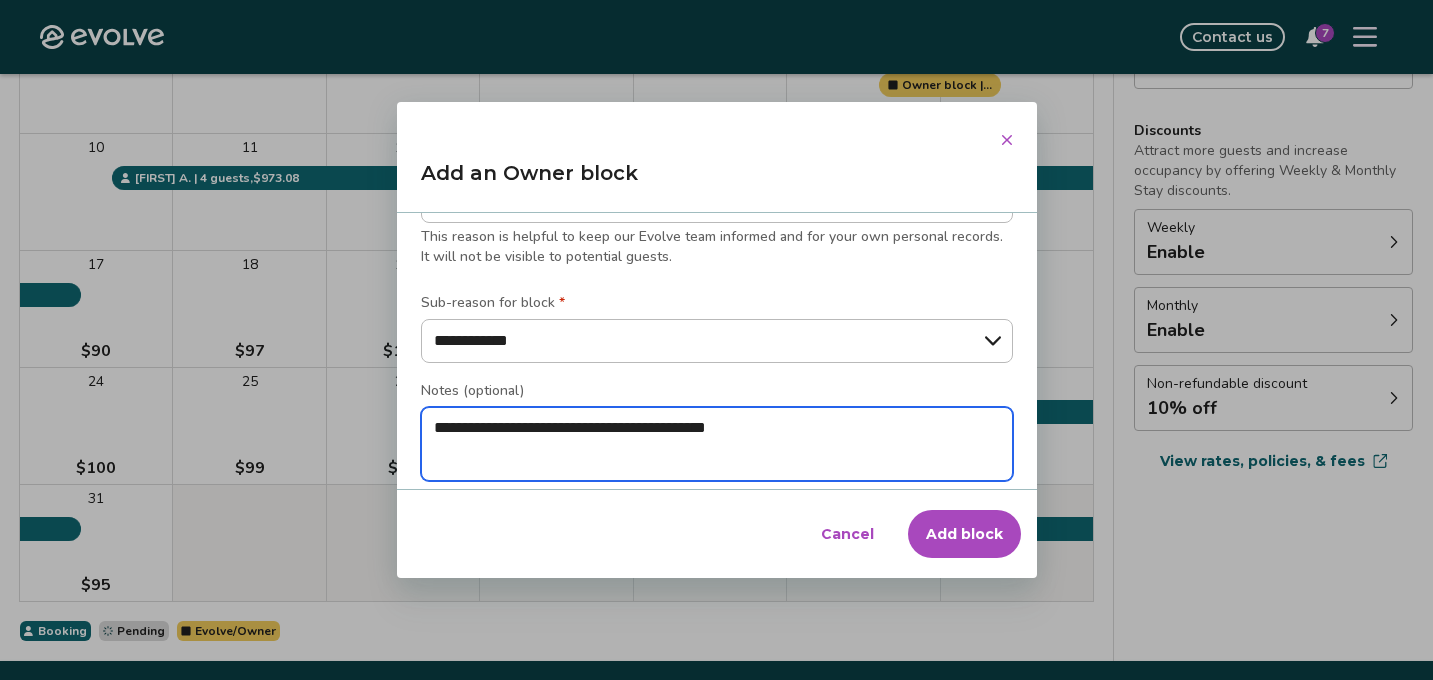 type on "*" 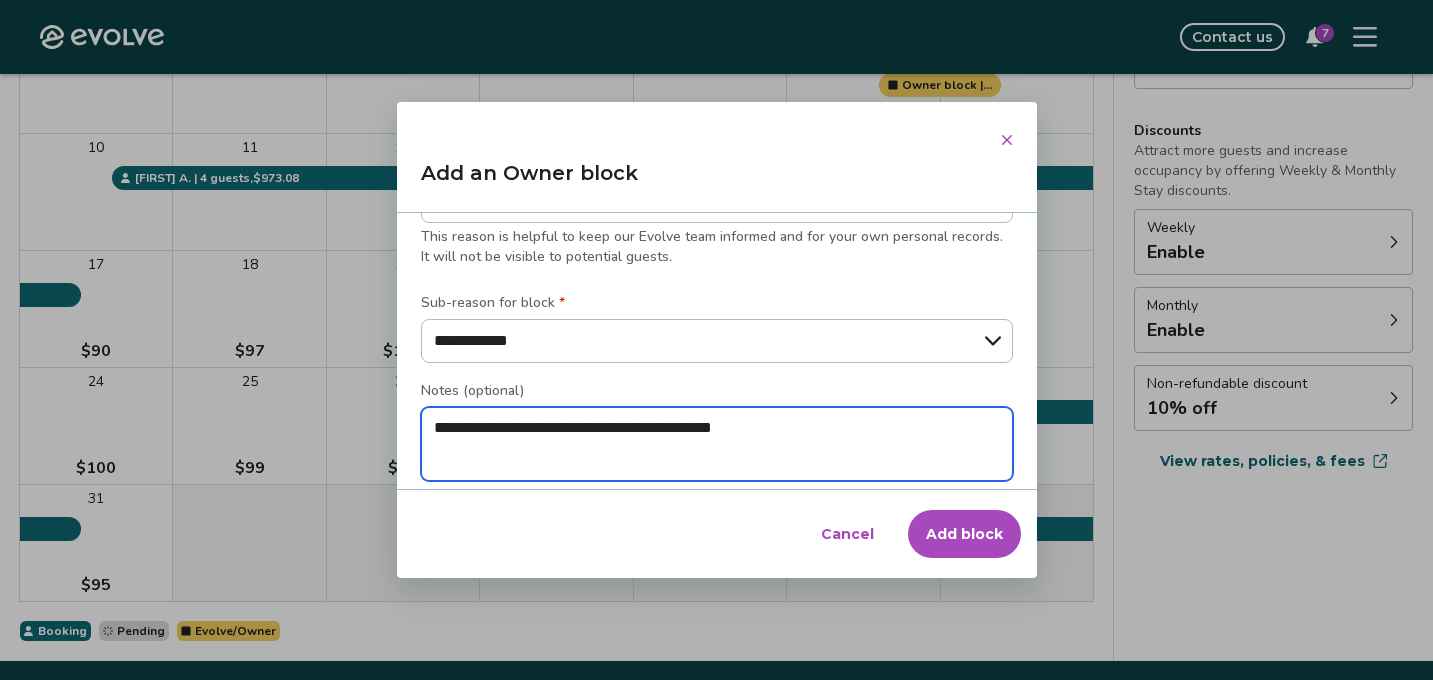 type on "*" 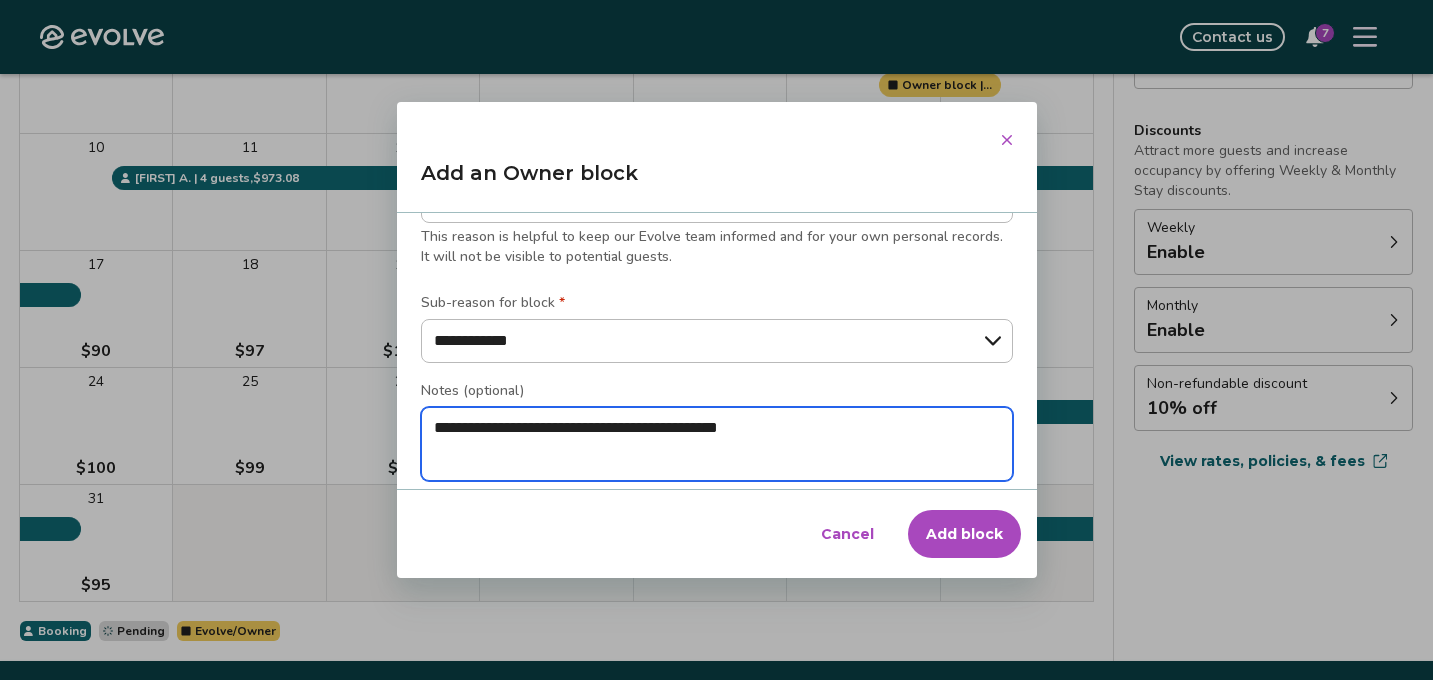 type on "*" 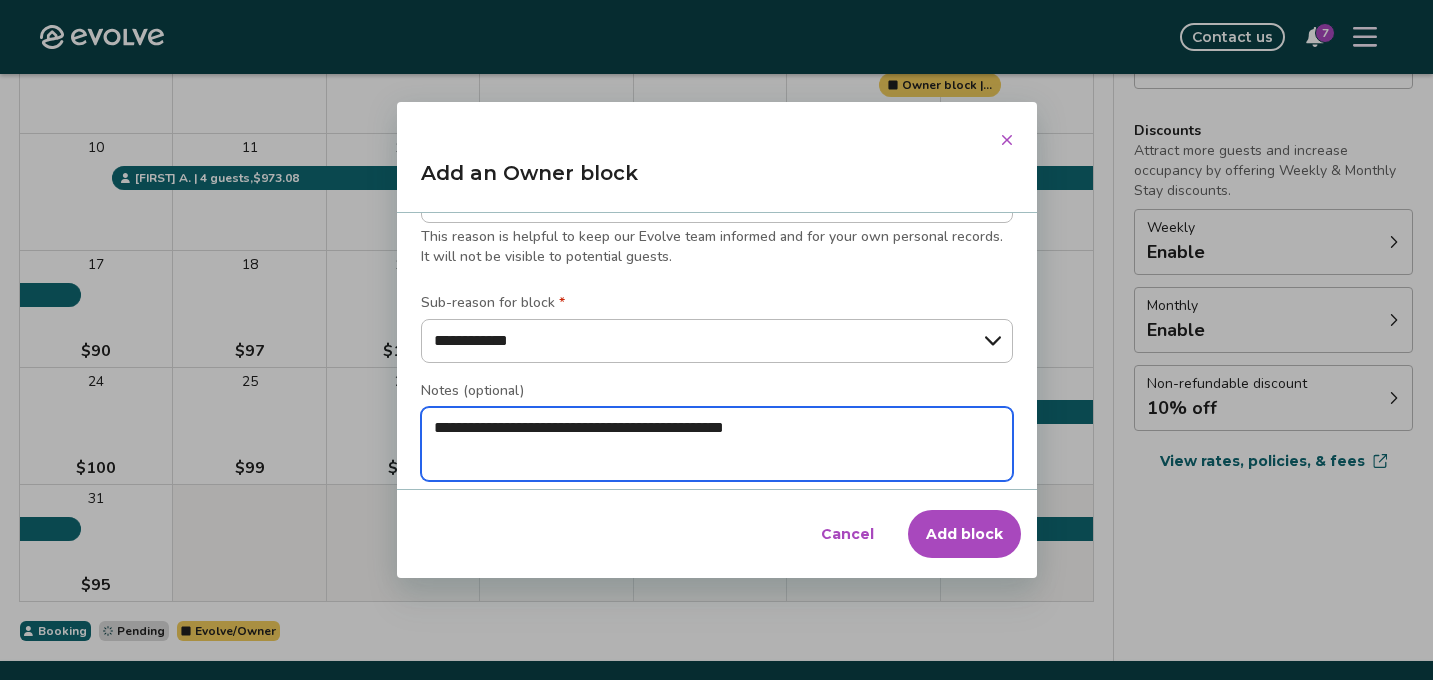 type on "*" 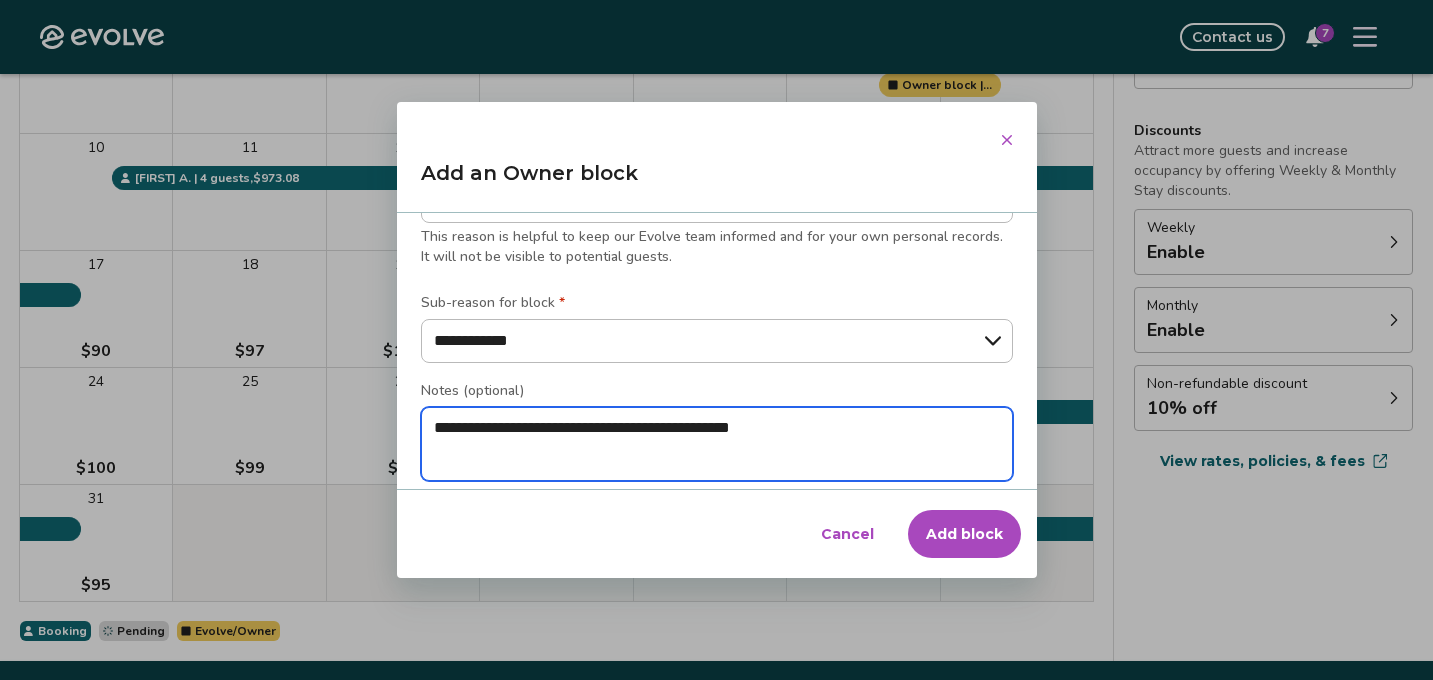 type on "*" 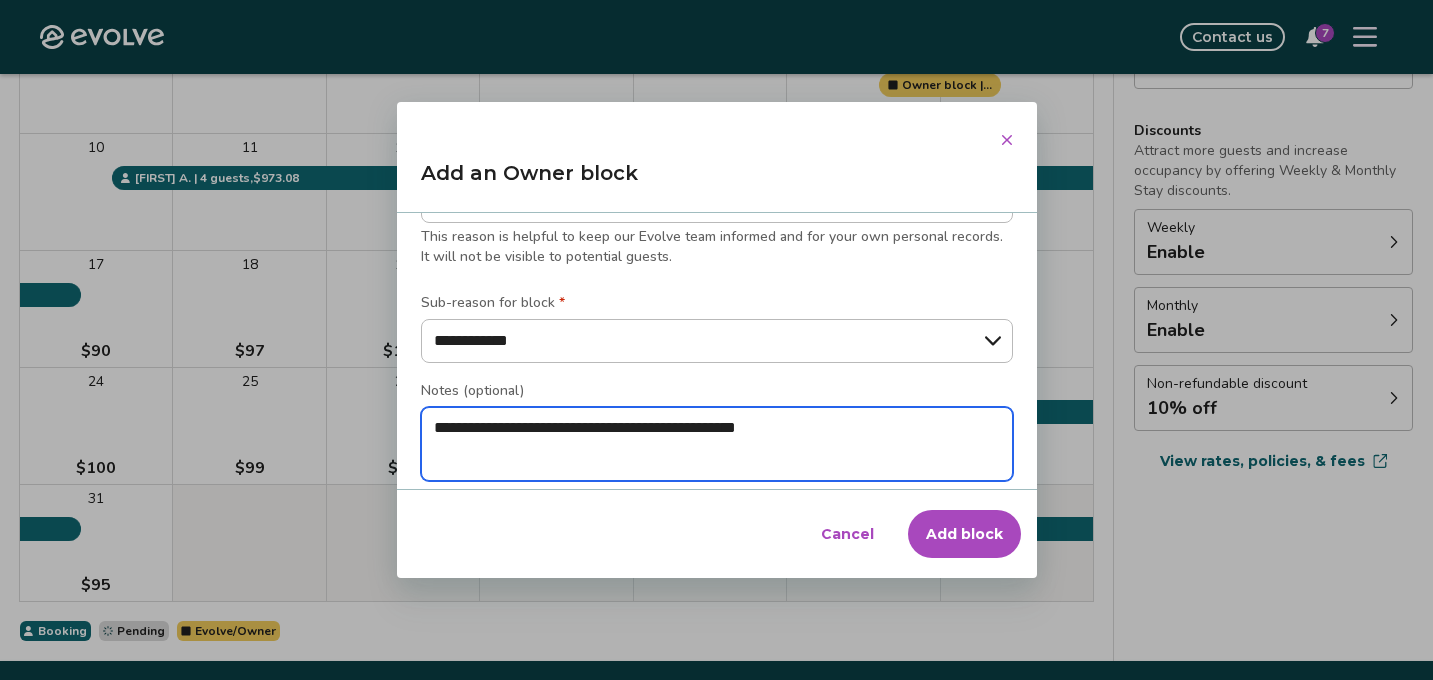 type on "*" 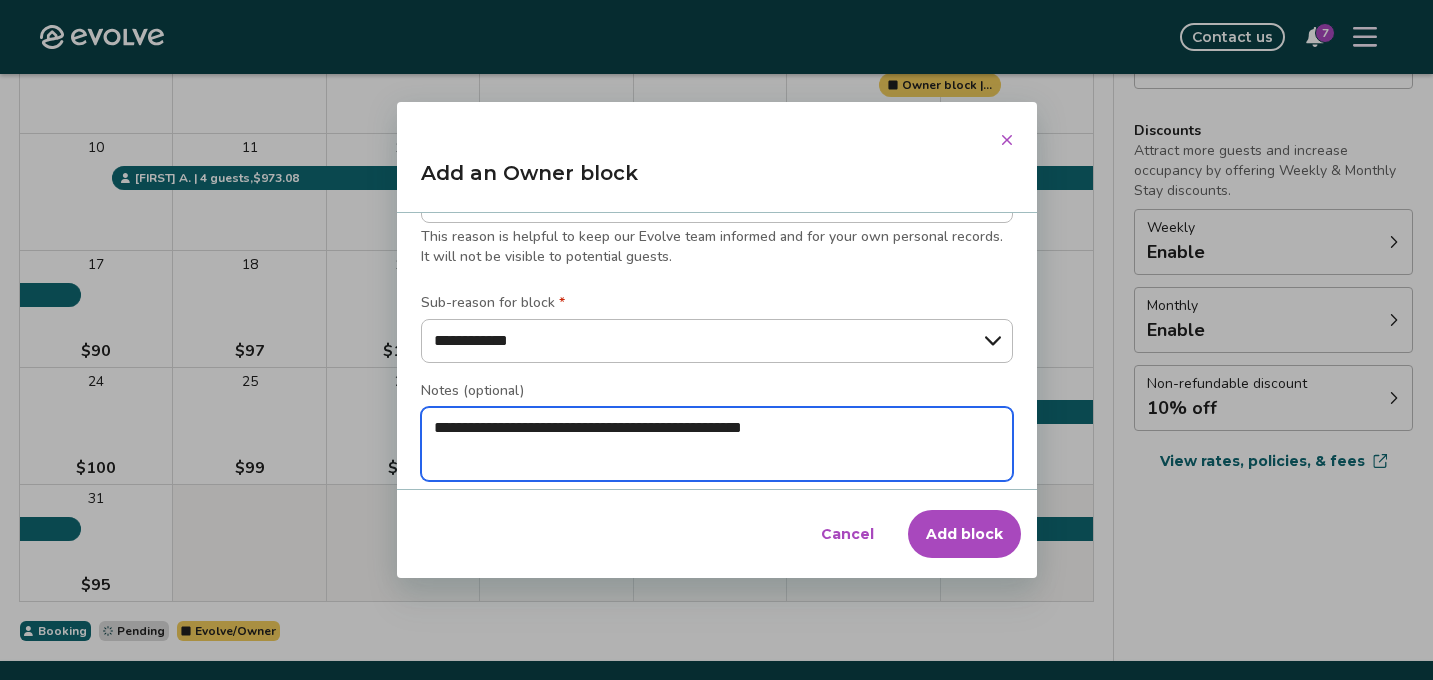 type on "*" 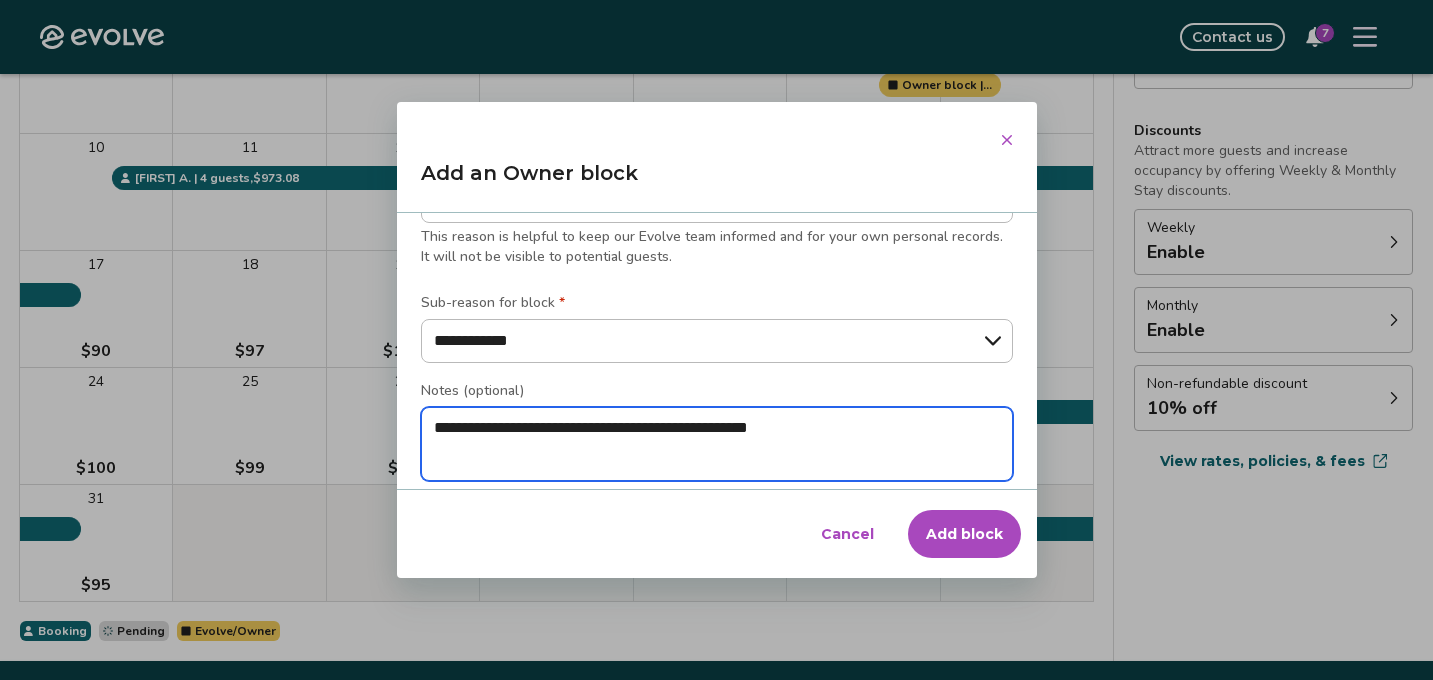 type on "*" 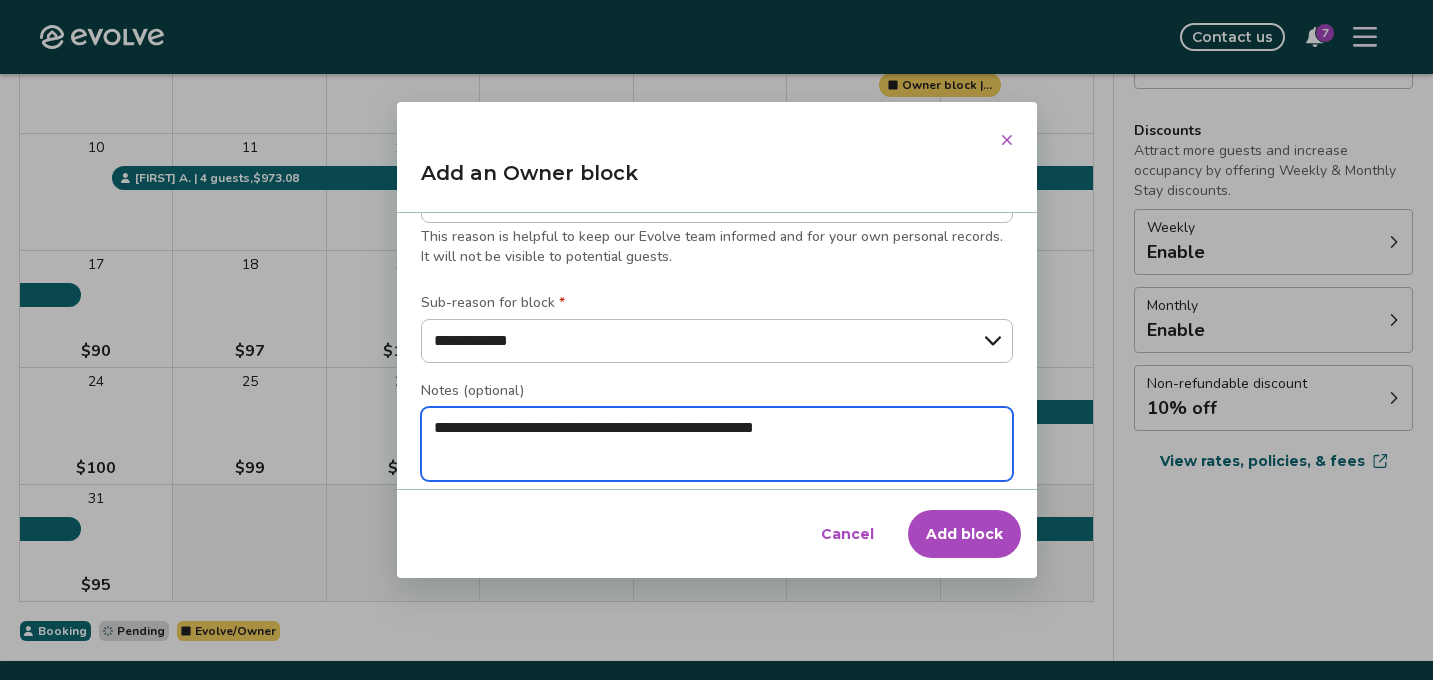 type on "*" 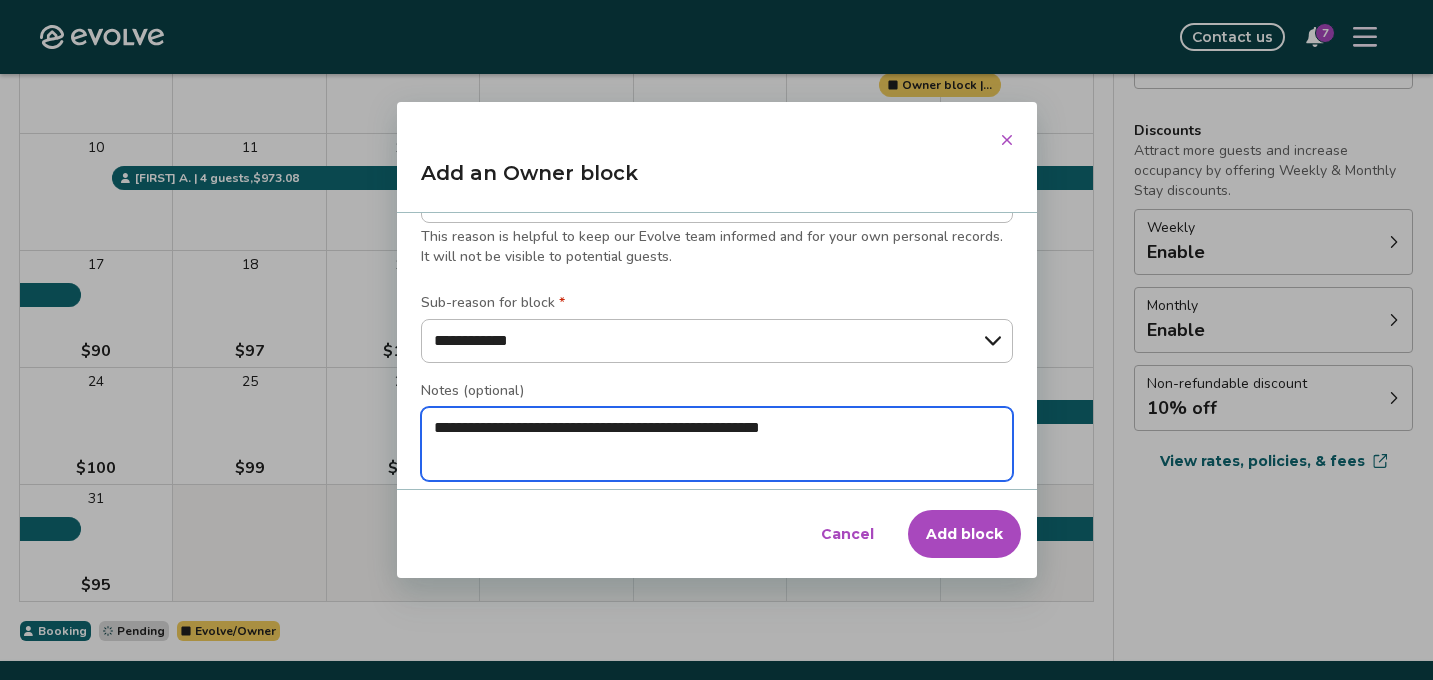 type on "*" 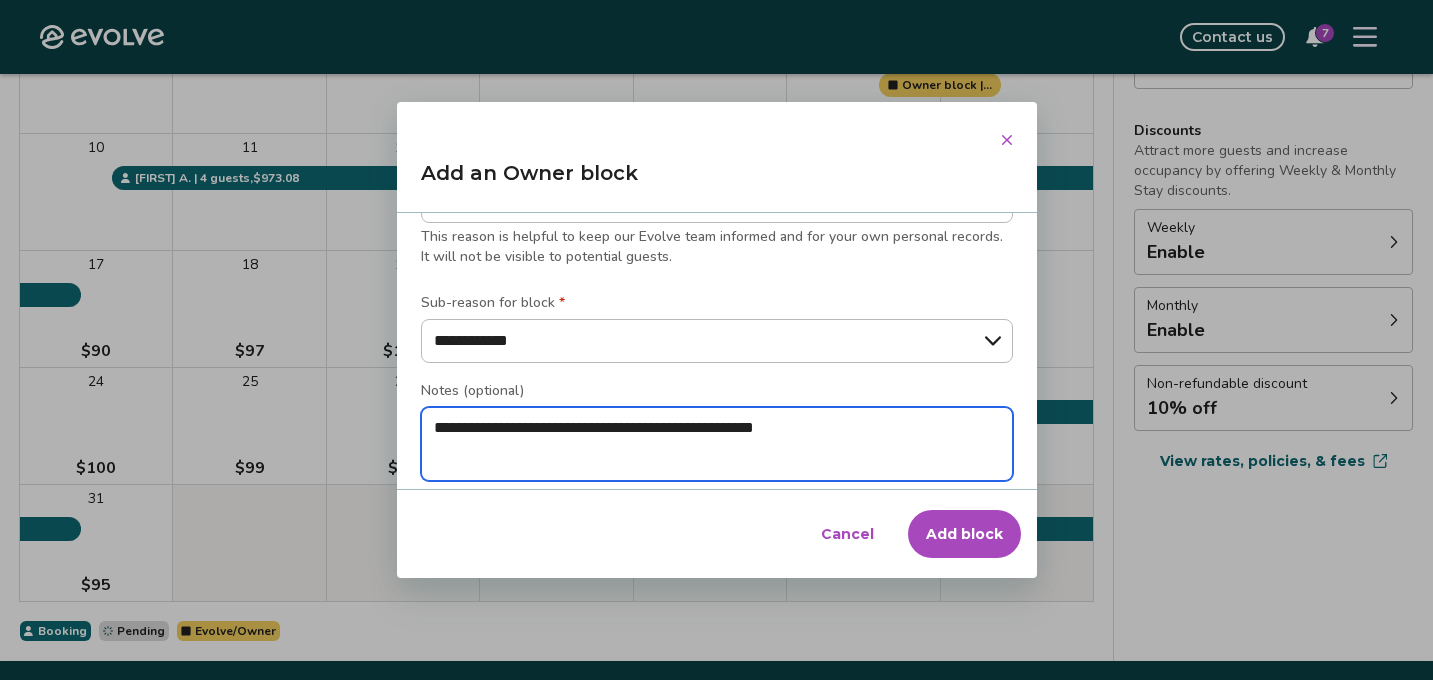 type on "*" 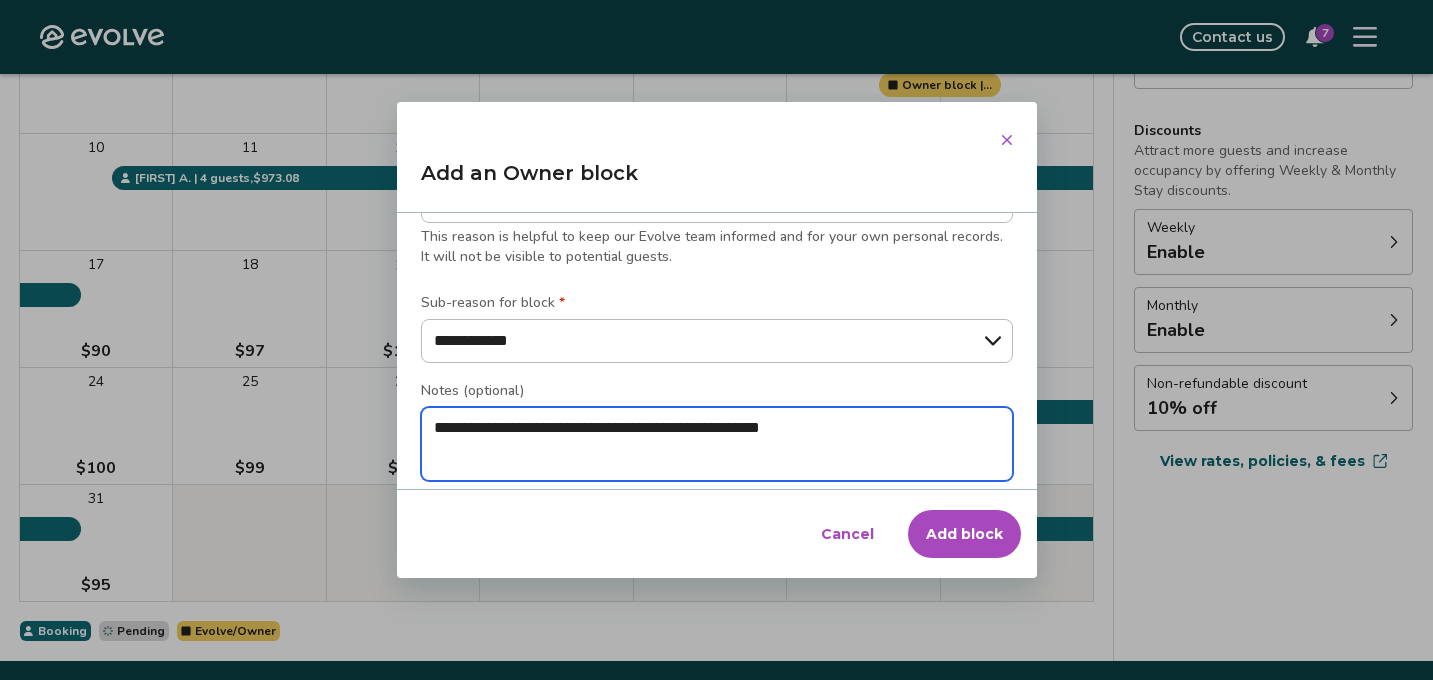type on "*" 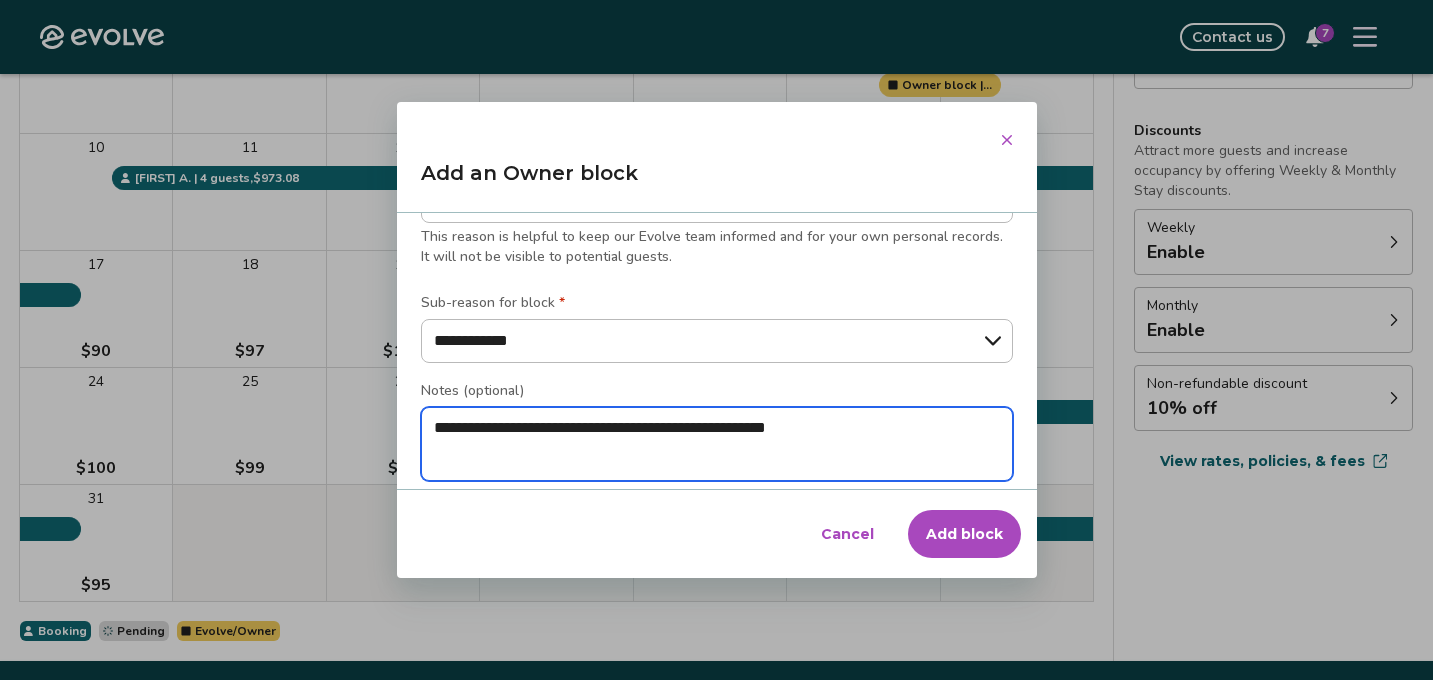 type on "*" 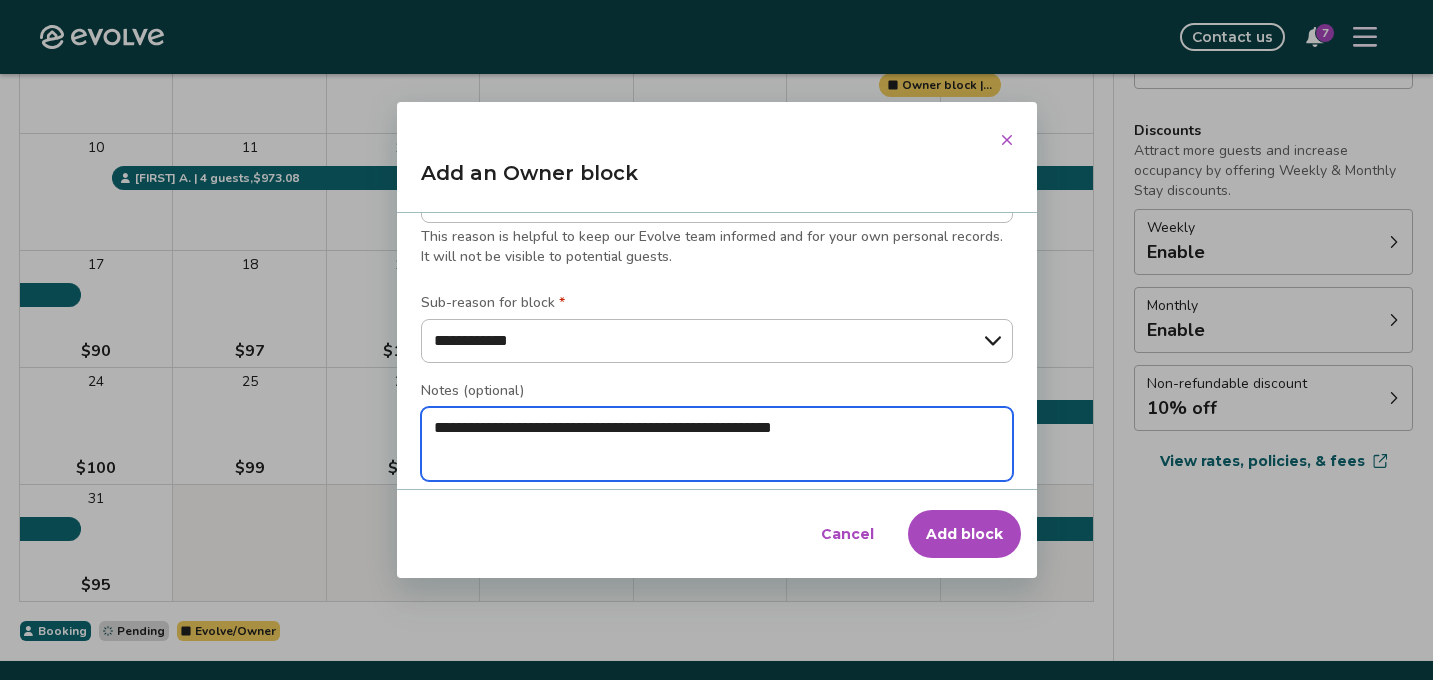 type on "*" 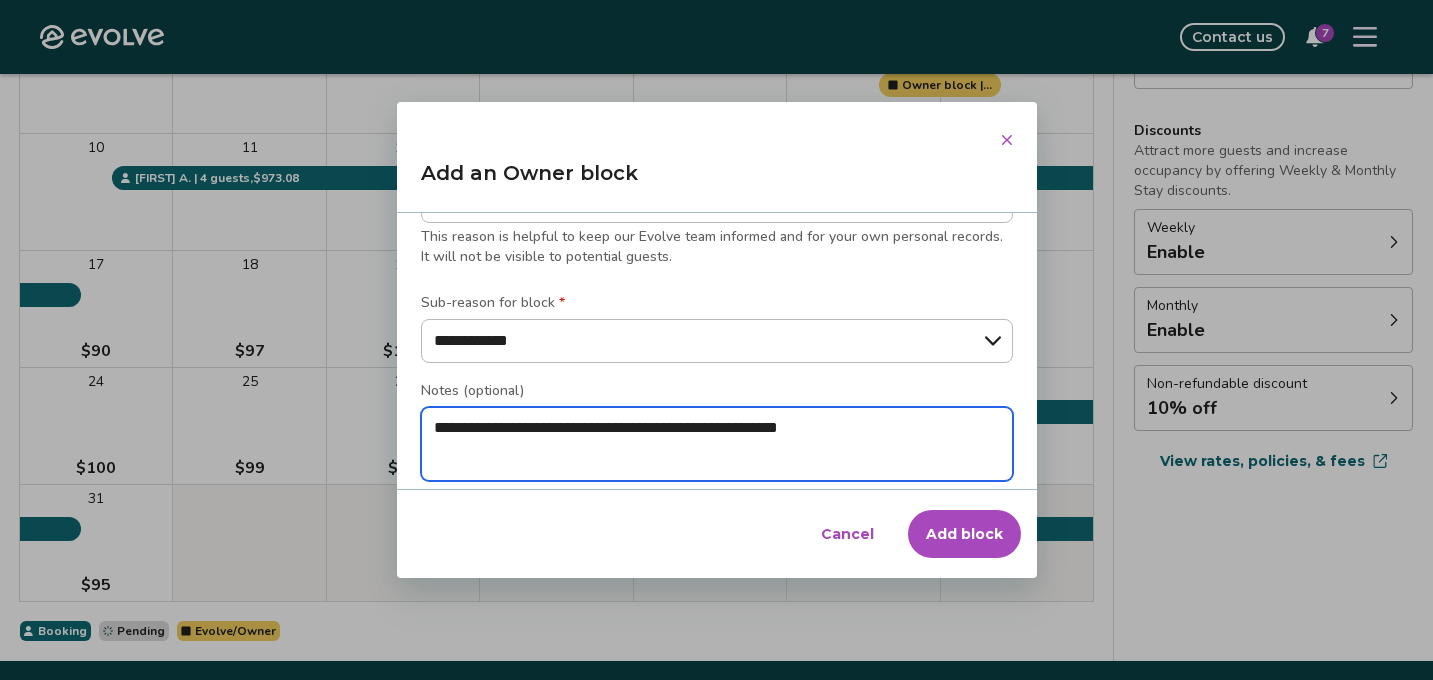 type on "*" 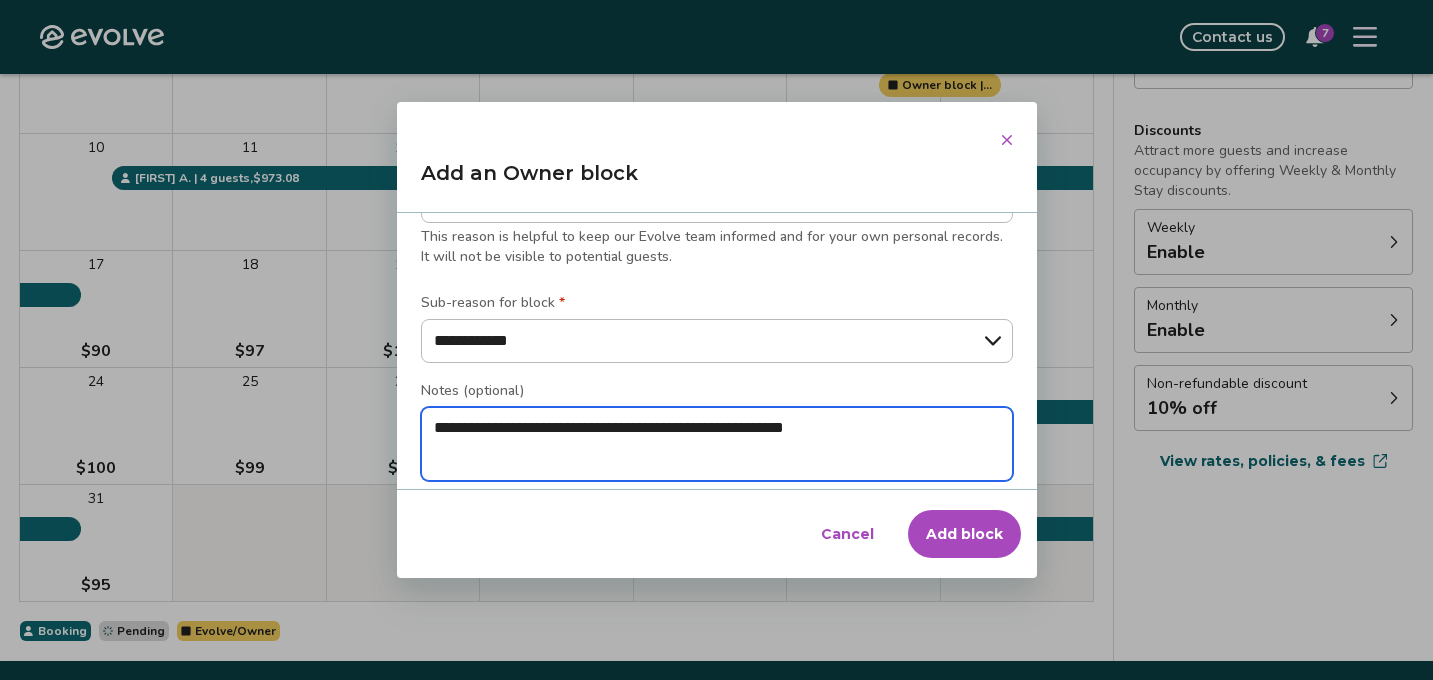type on "*" 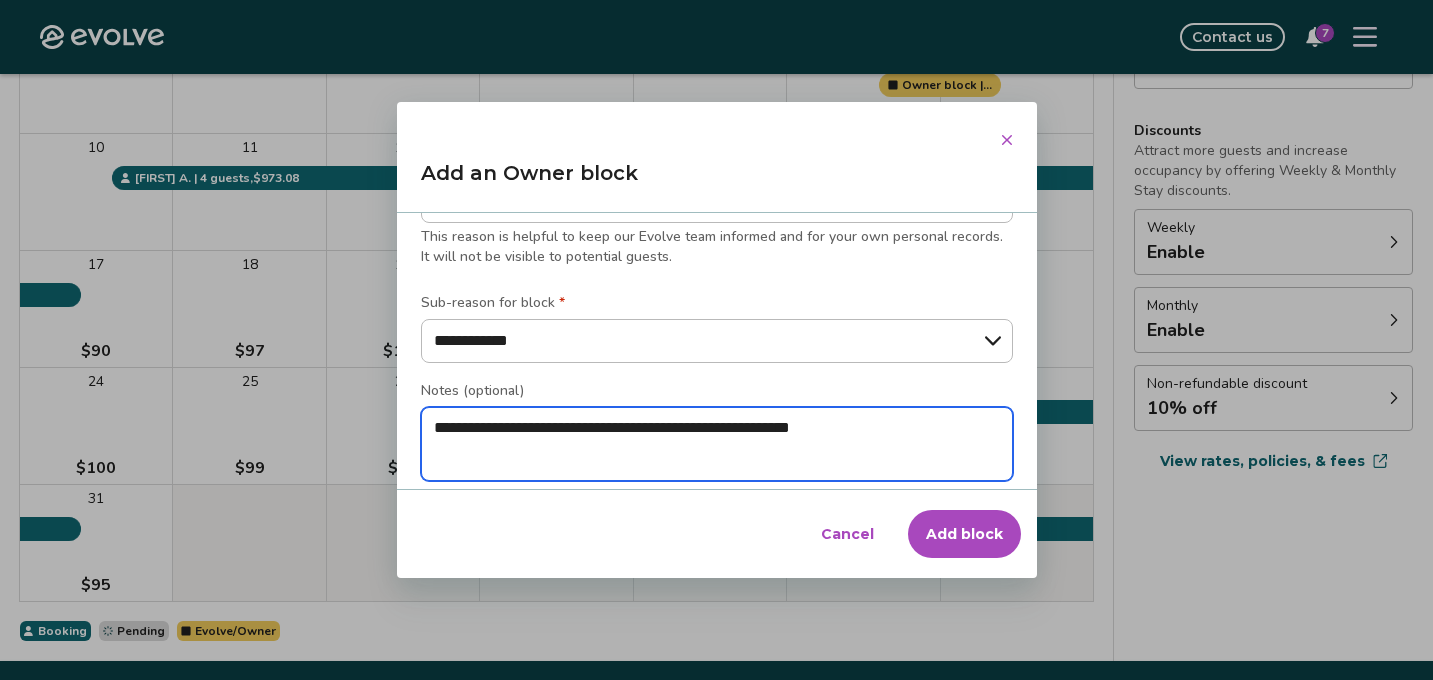 type on "*" 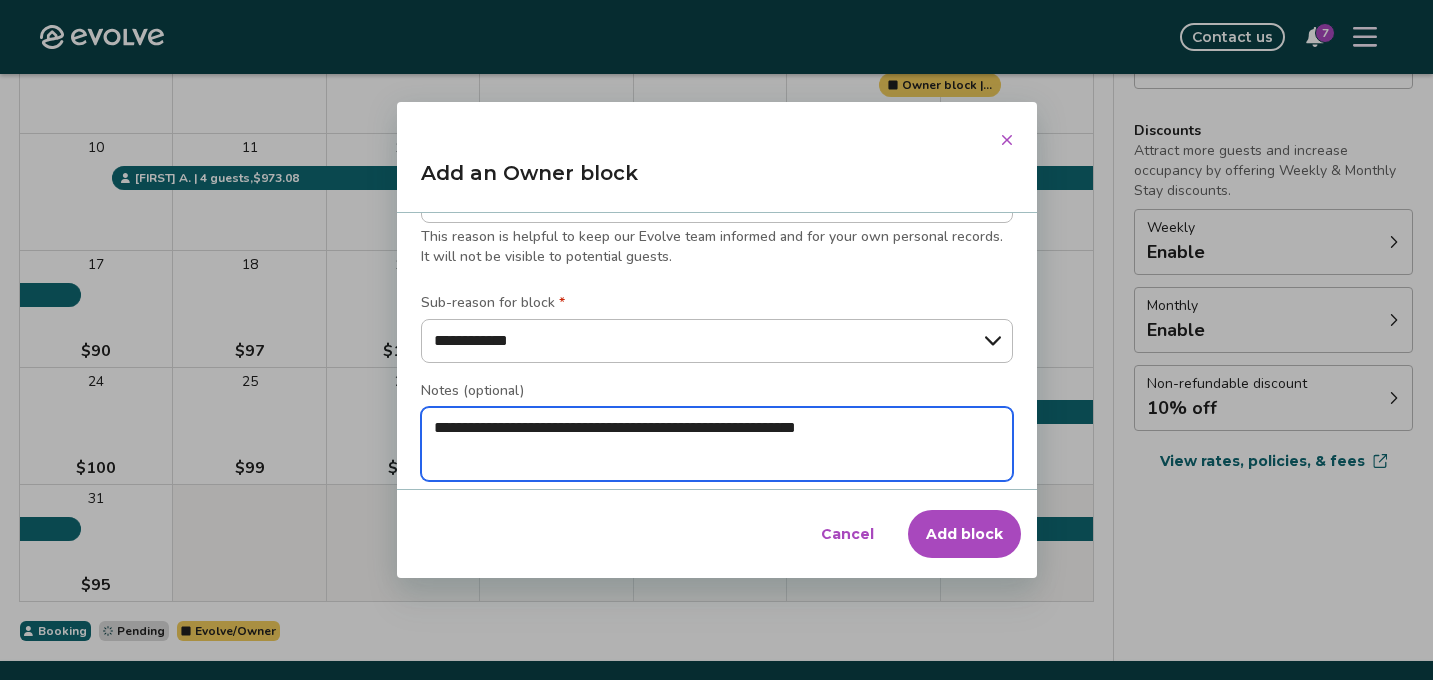type on "*" 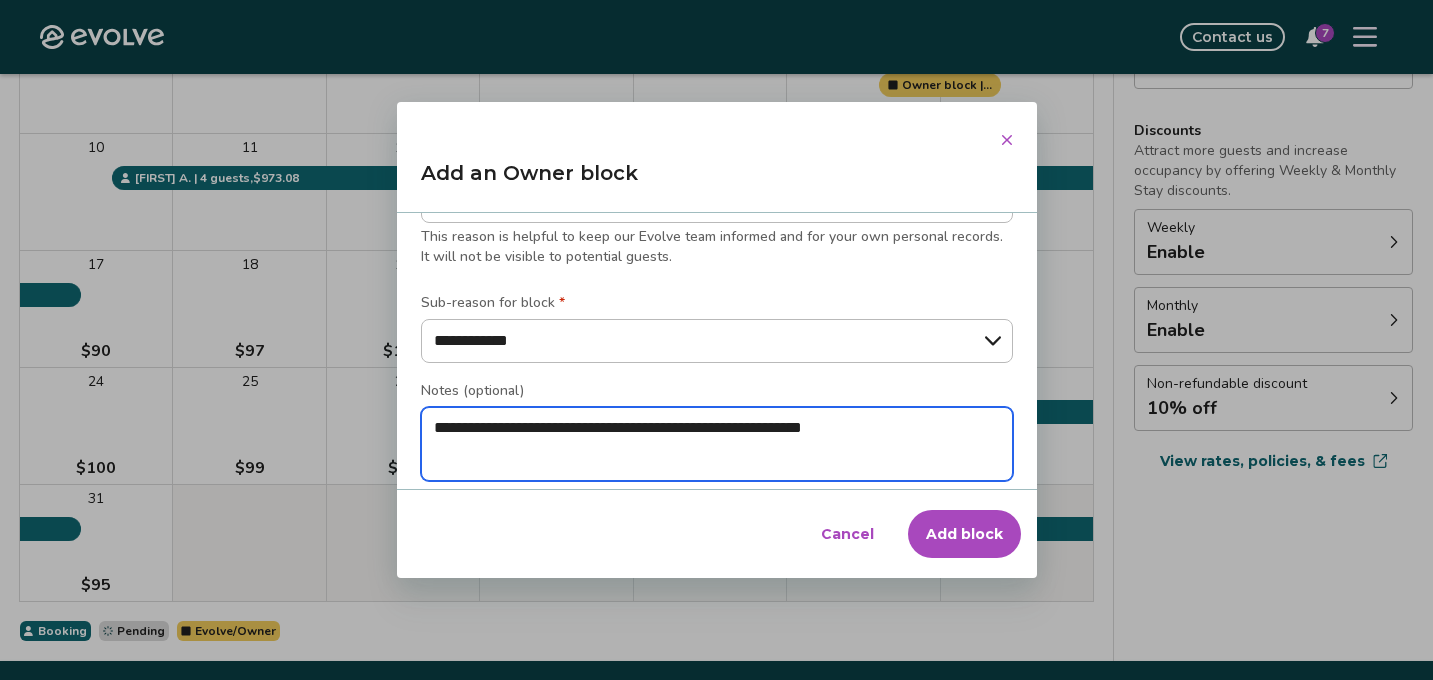 type on "*" 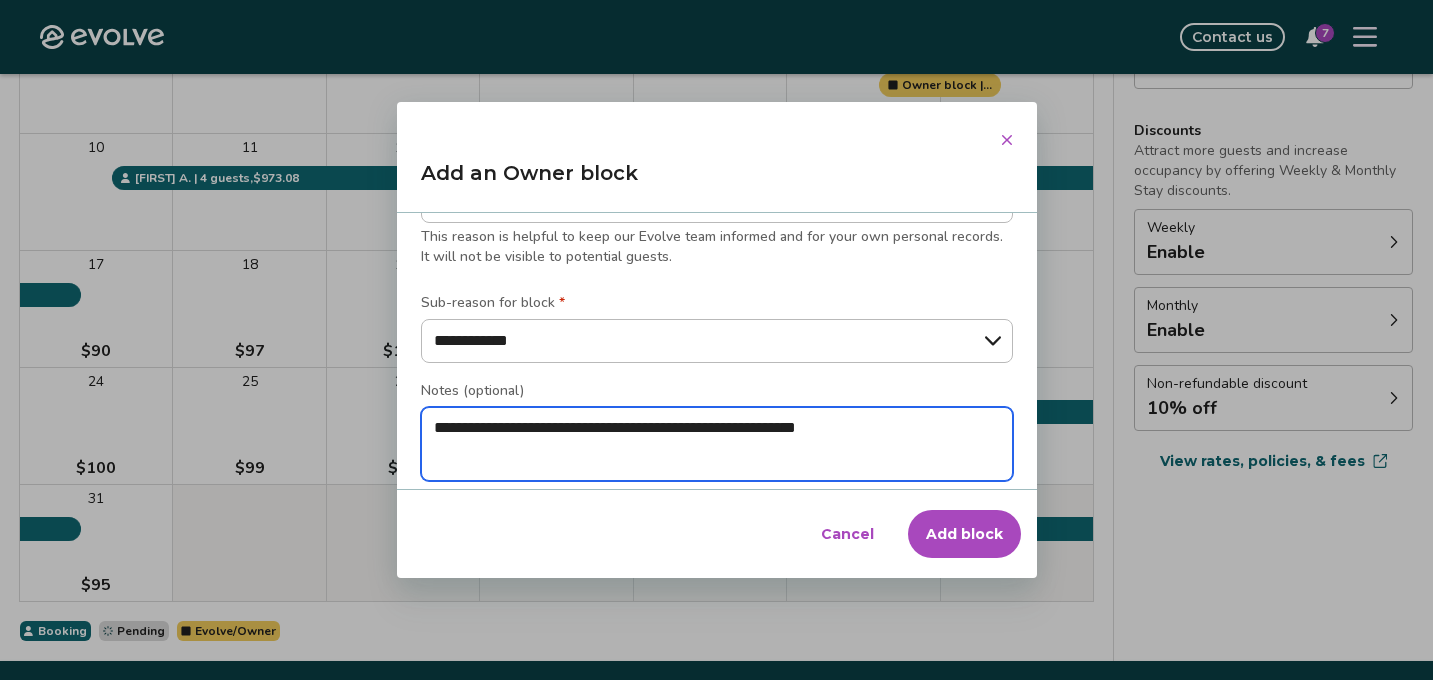 type on "*" 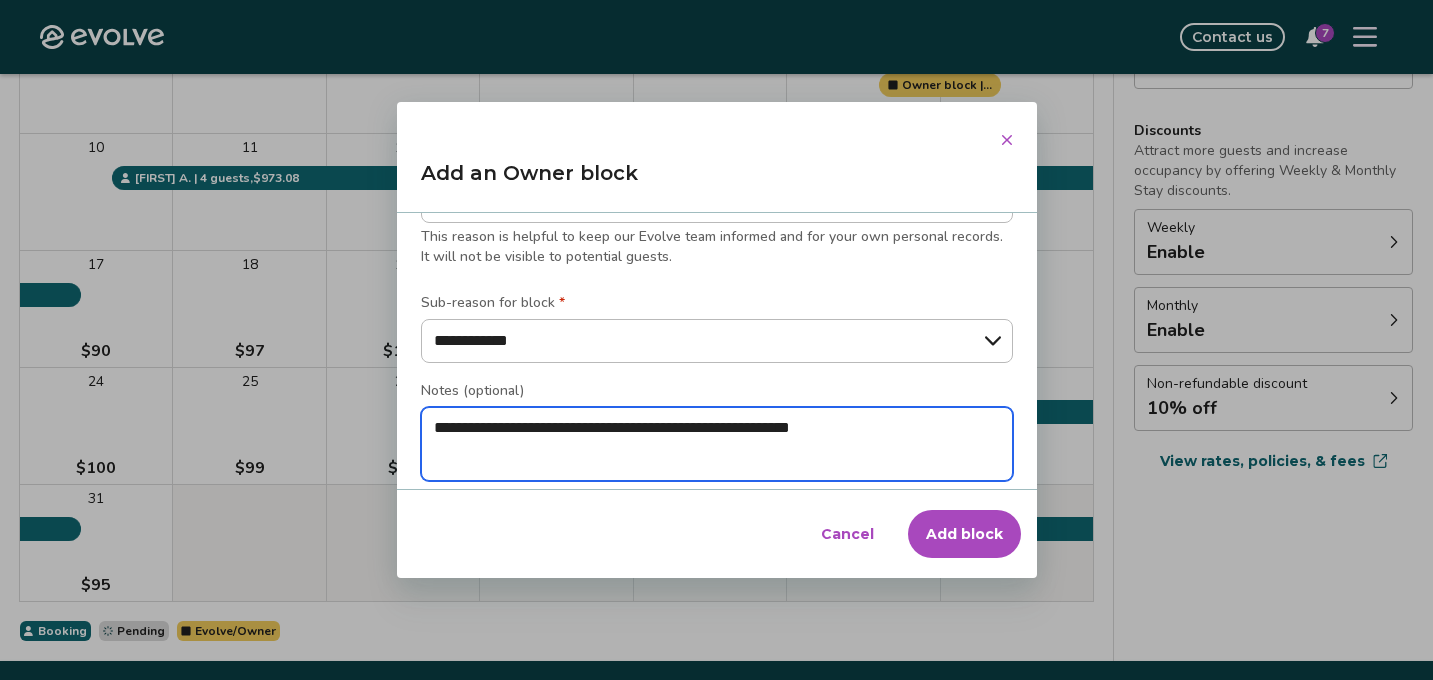 type on "*" 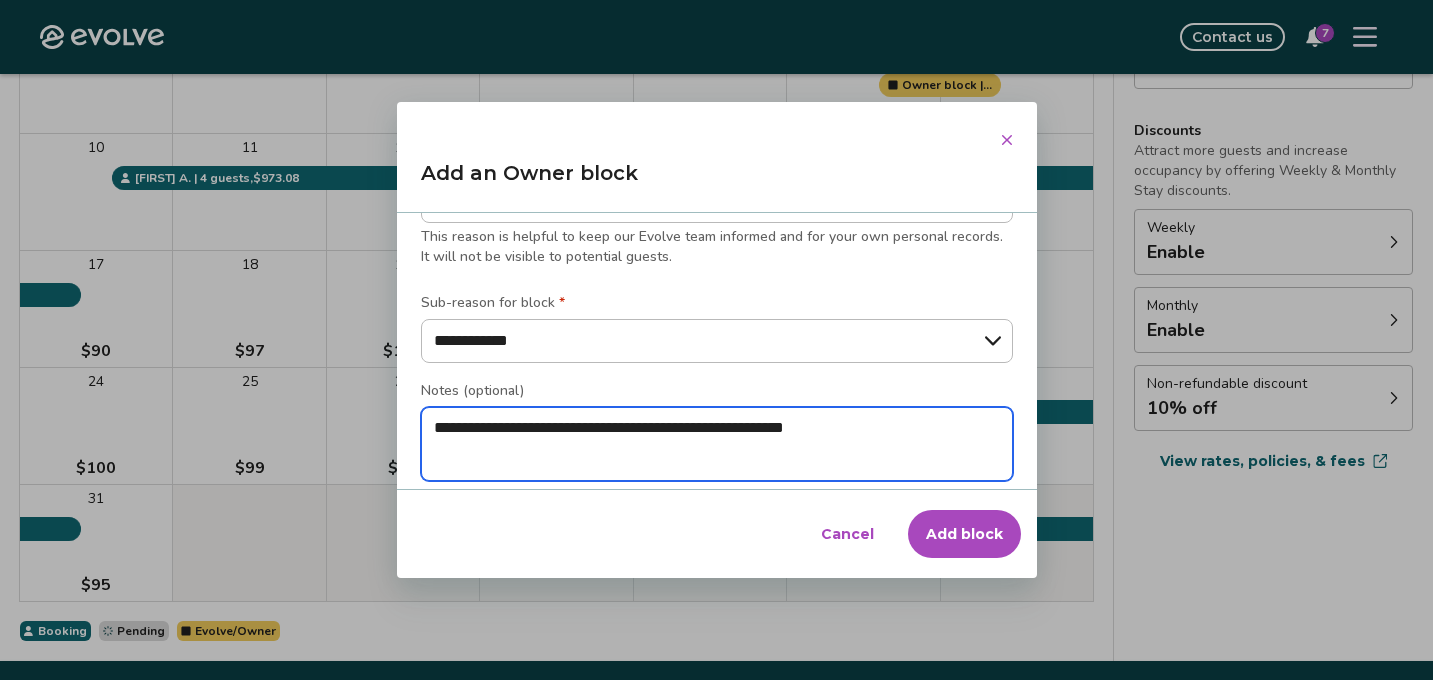 type on "*" 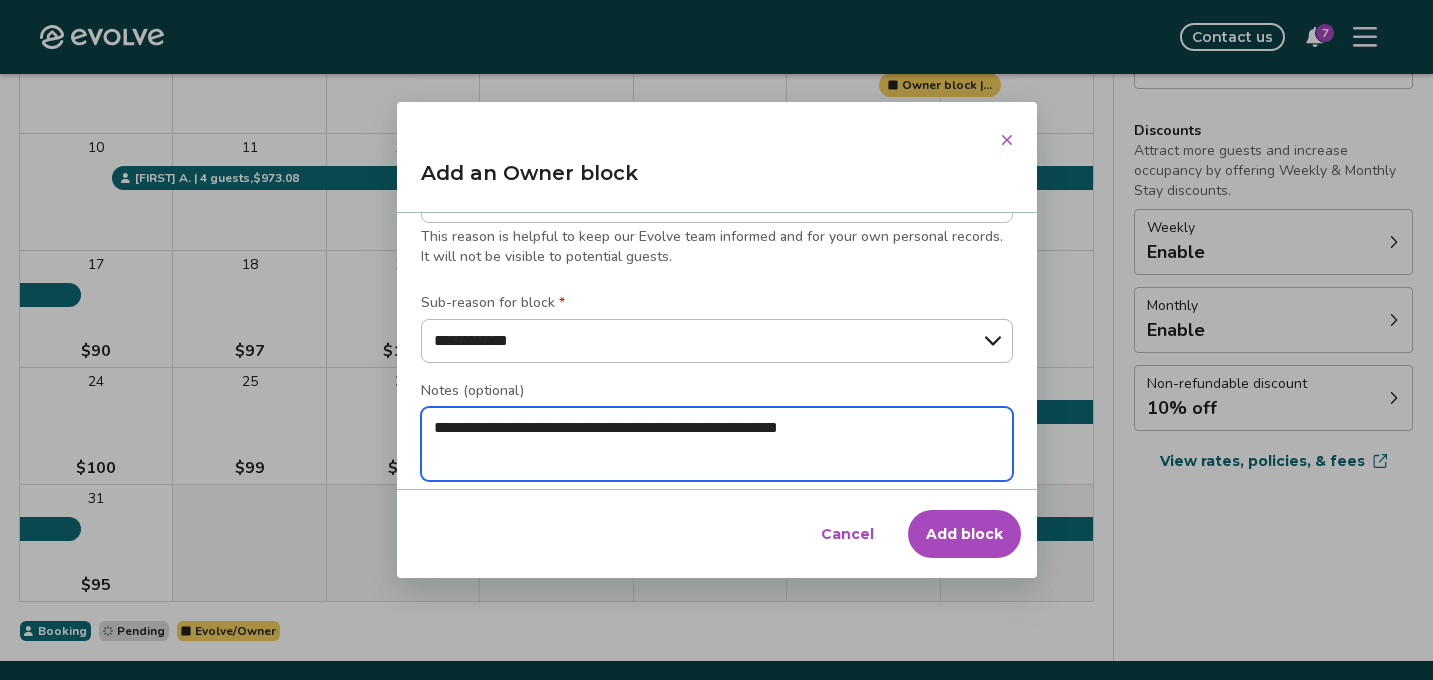 type on "*" 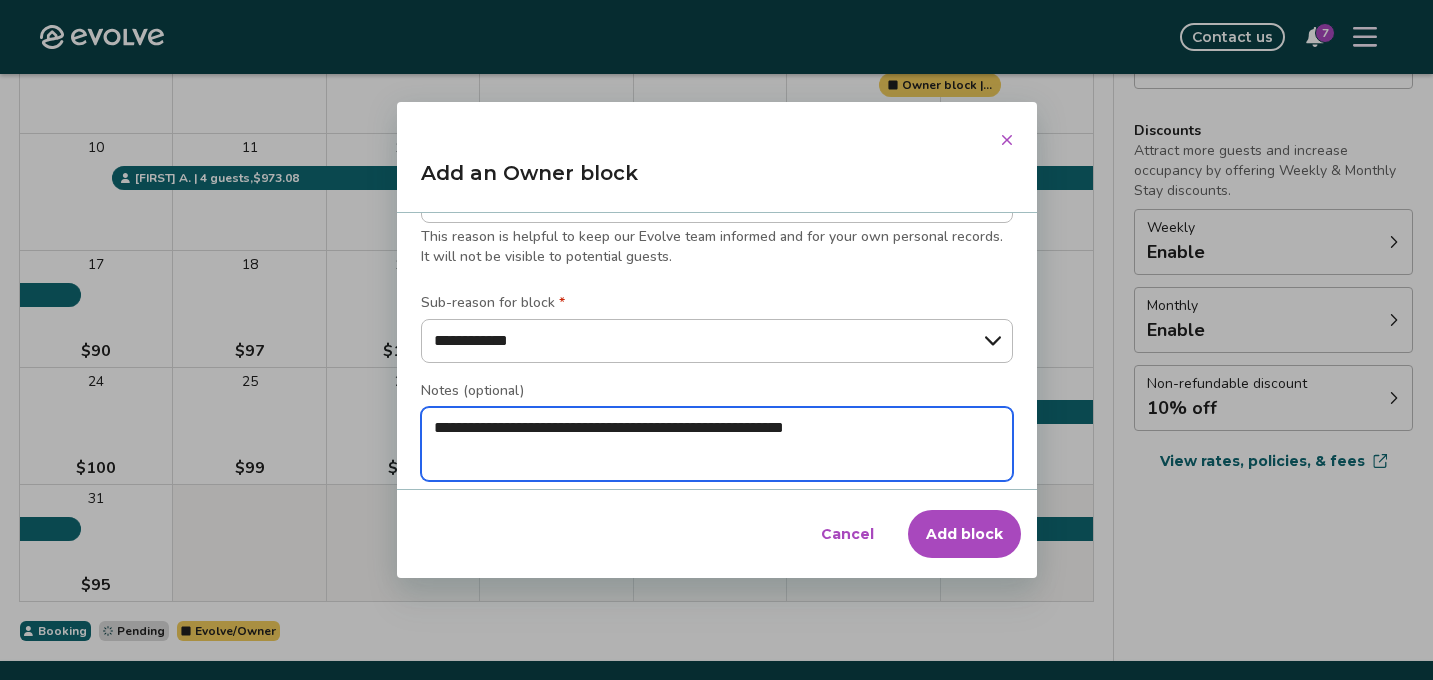 type on "*" 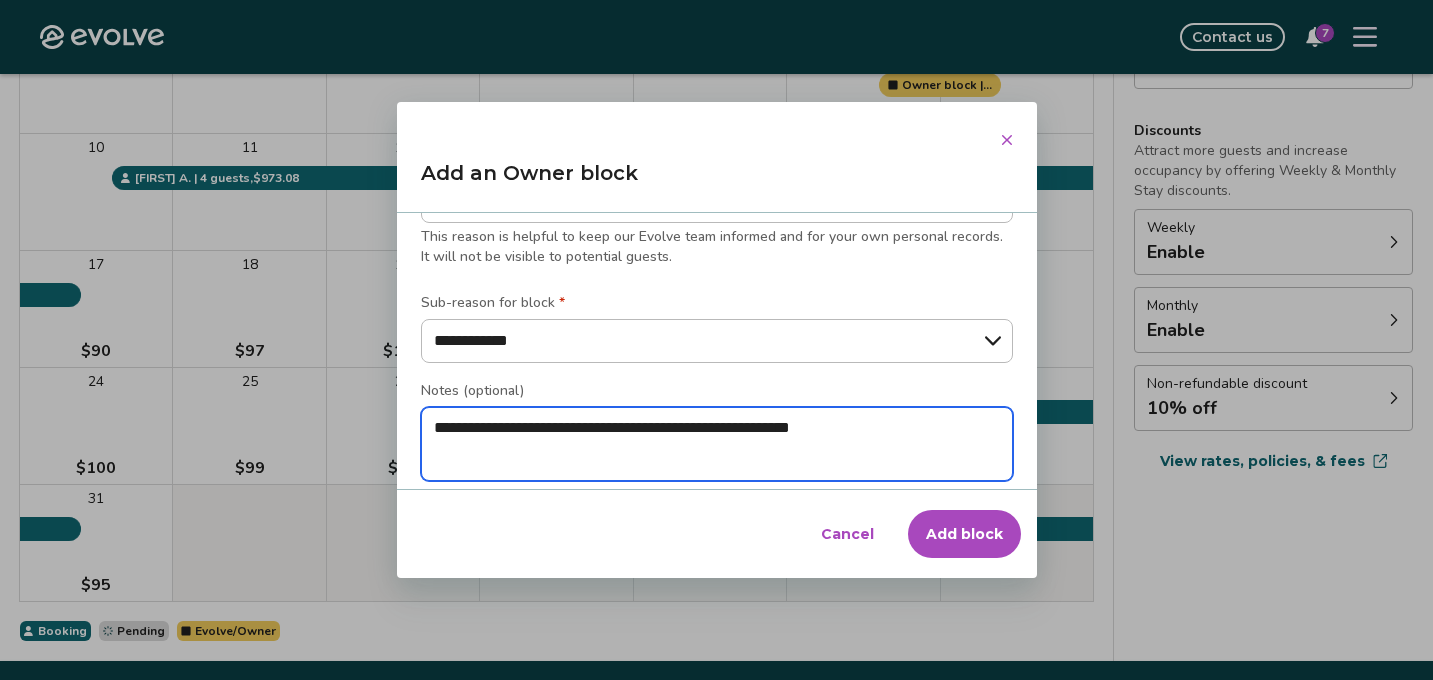 type on "*" 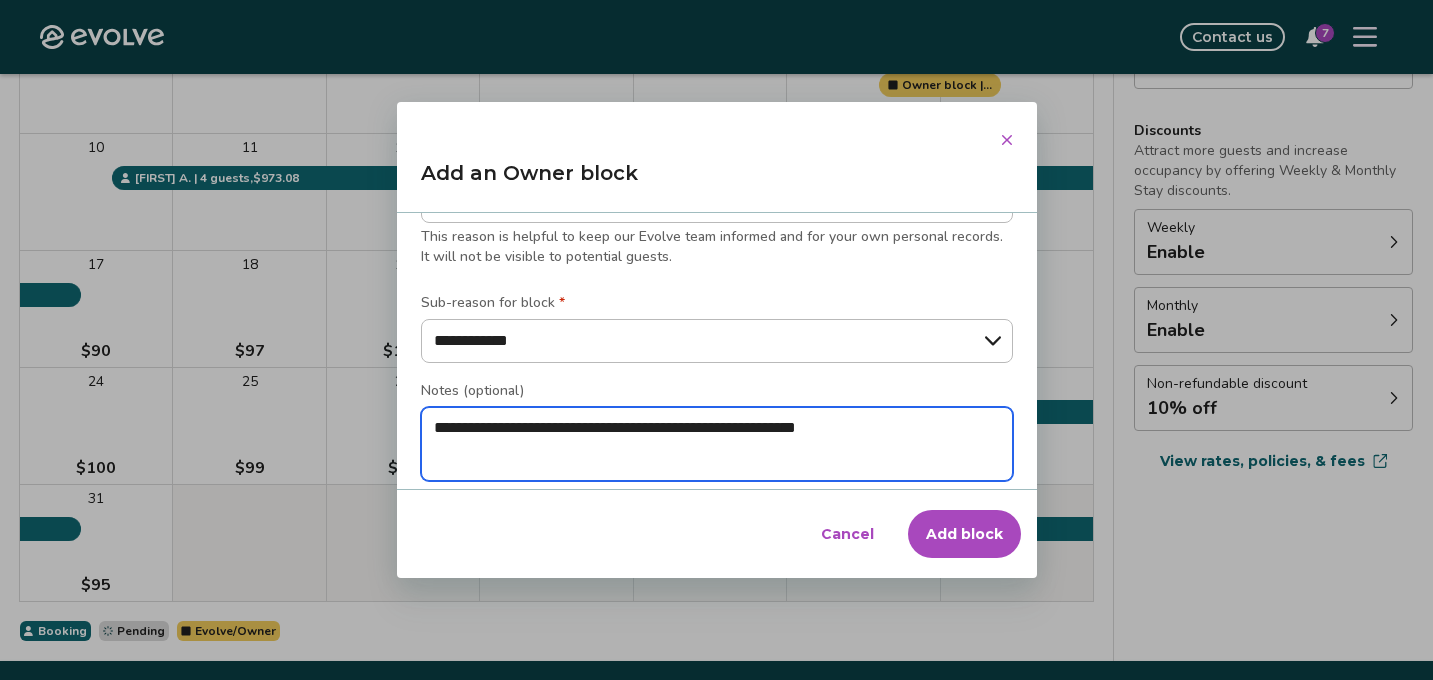 type on "*" 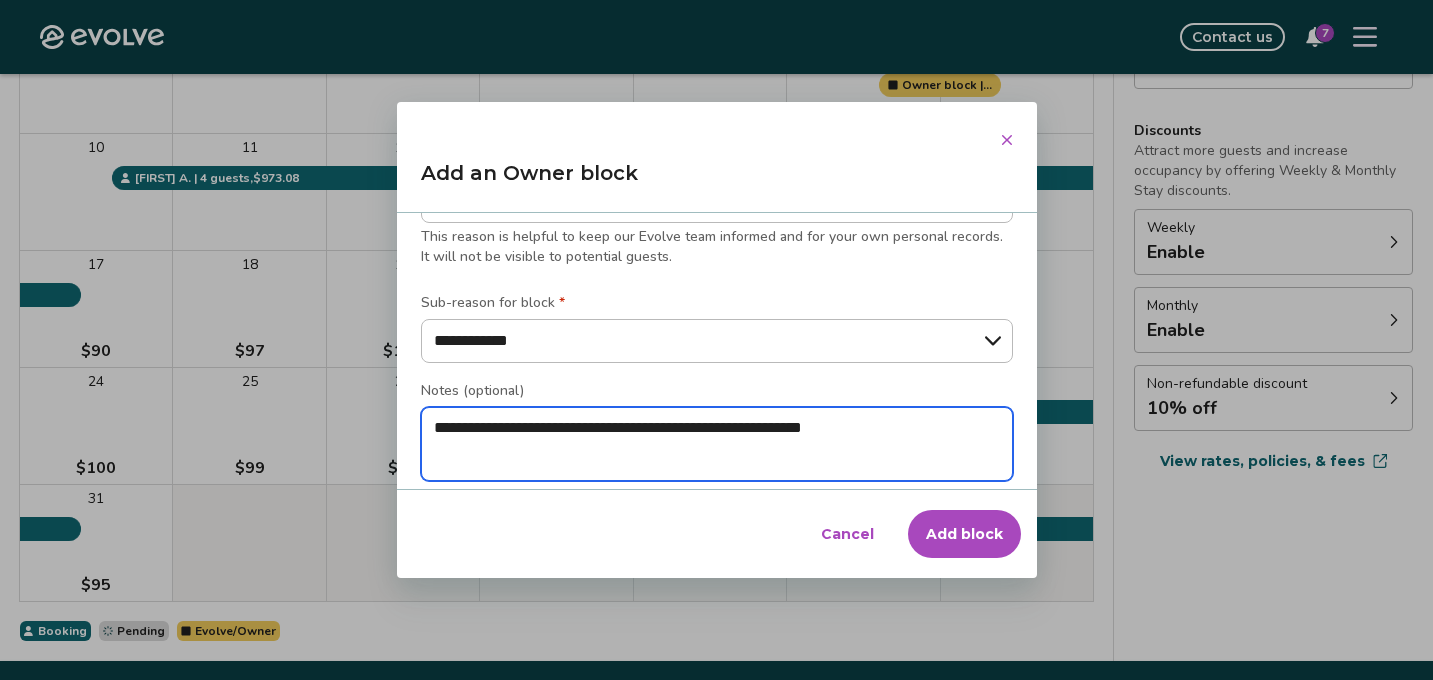 type 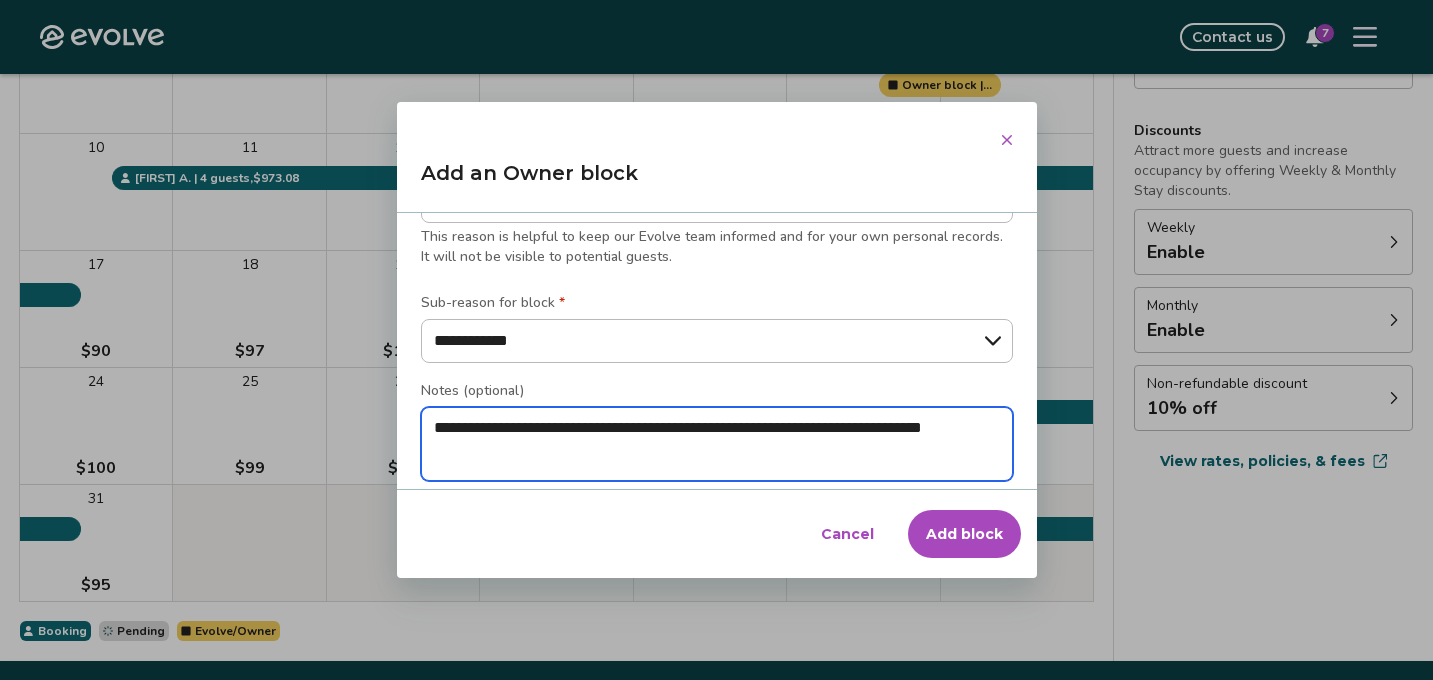 click on "**********" at bounding box center [717, 444] 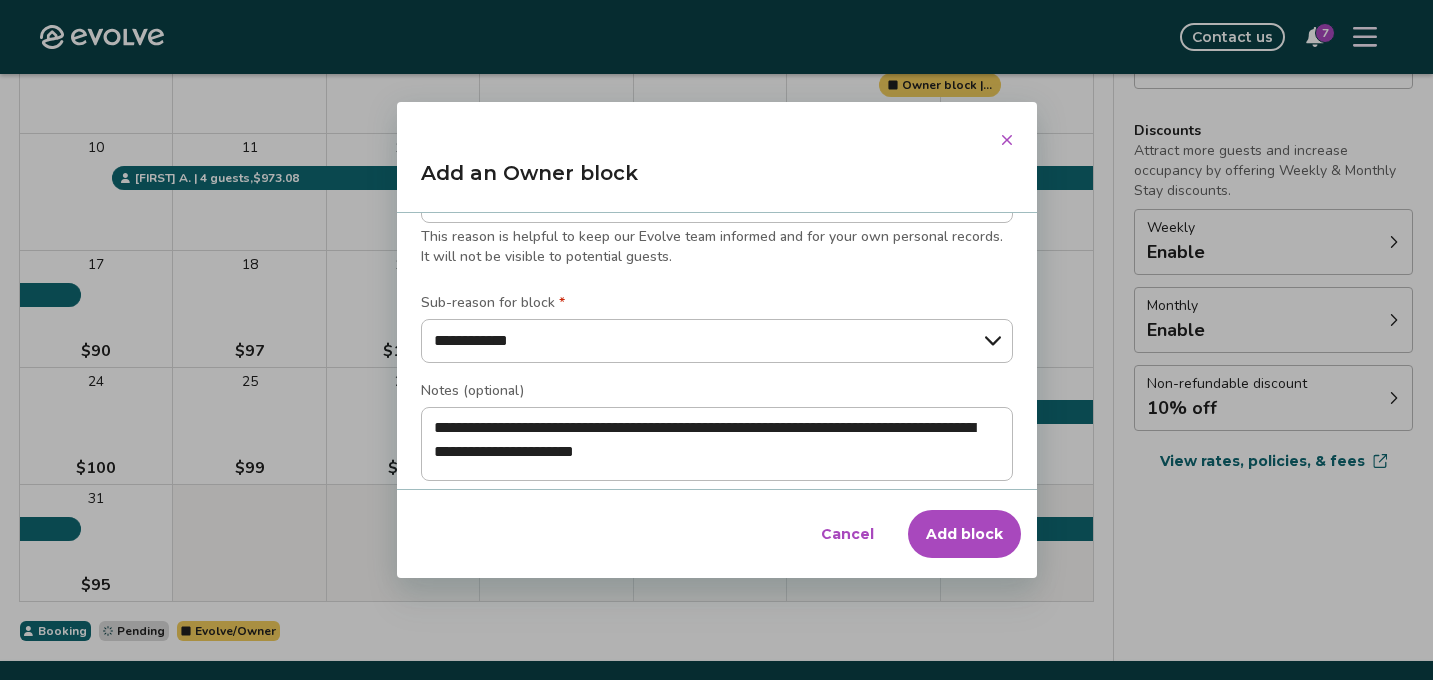 click on "Add block" at bounding box center [964, 534] 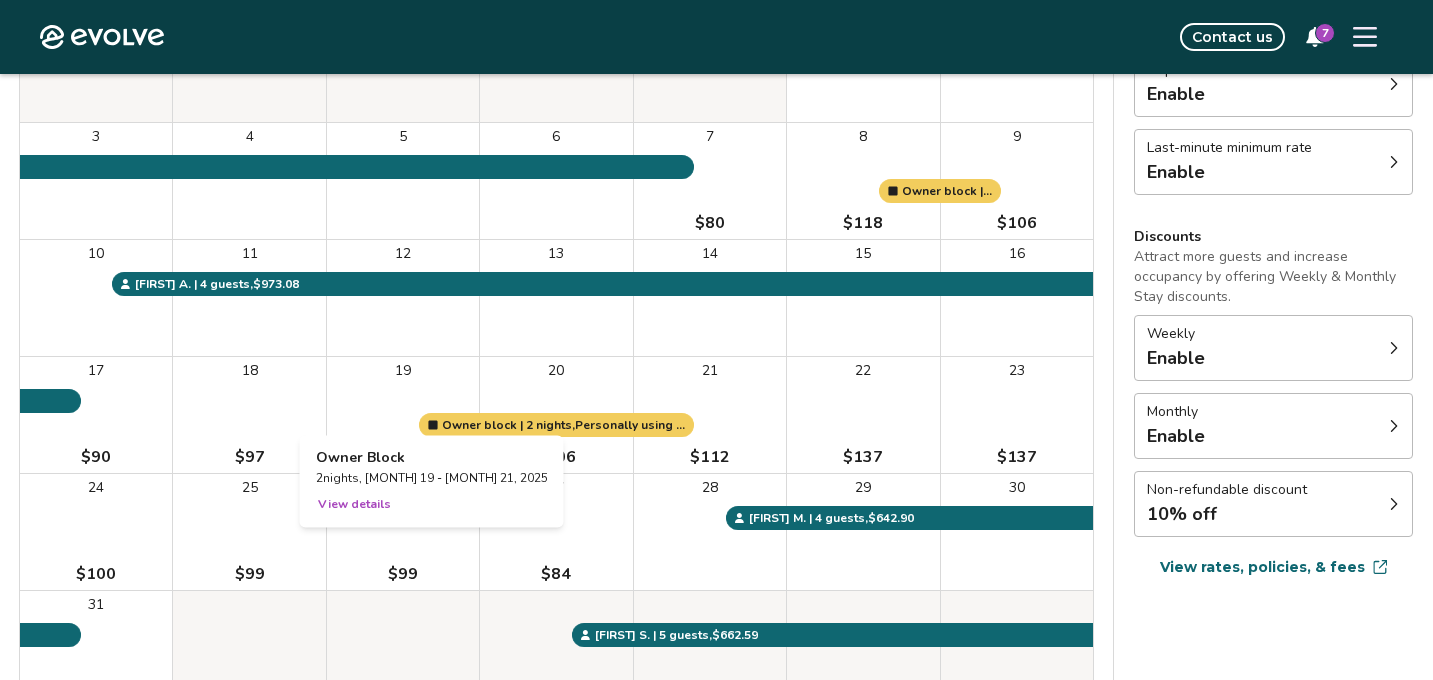 scroll, scrollTop: 305, scrollLeft: 0, axis: vertical 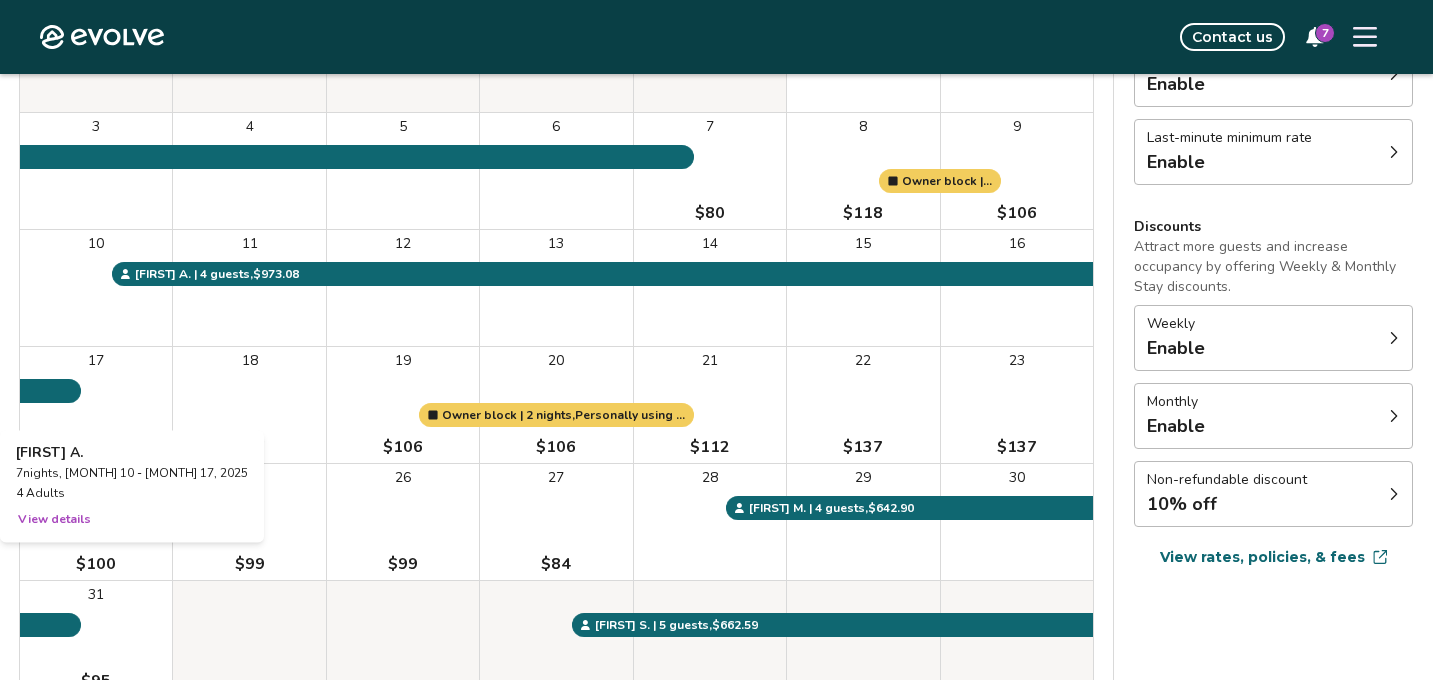 click on "17 $90" at bounding box center [96, 405] 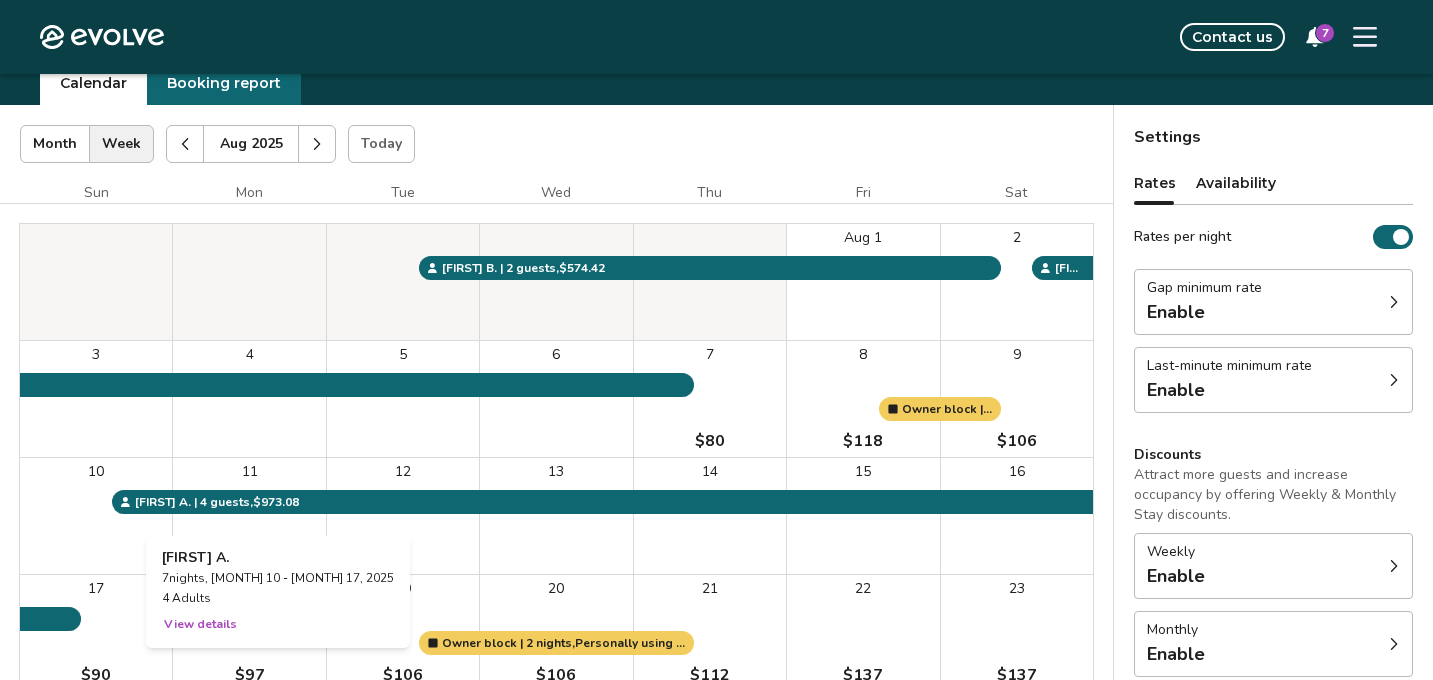 scroll, scrollTop: 0, scrollLeft: 0, axis: both 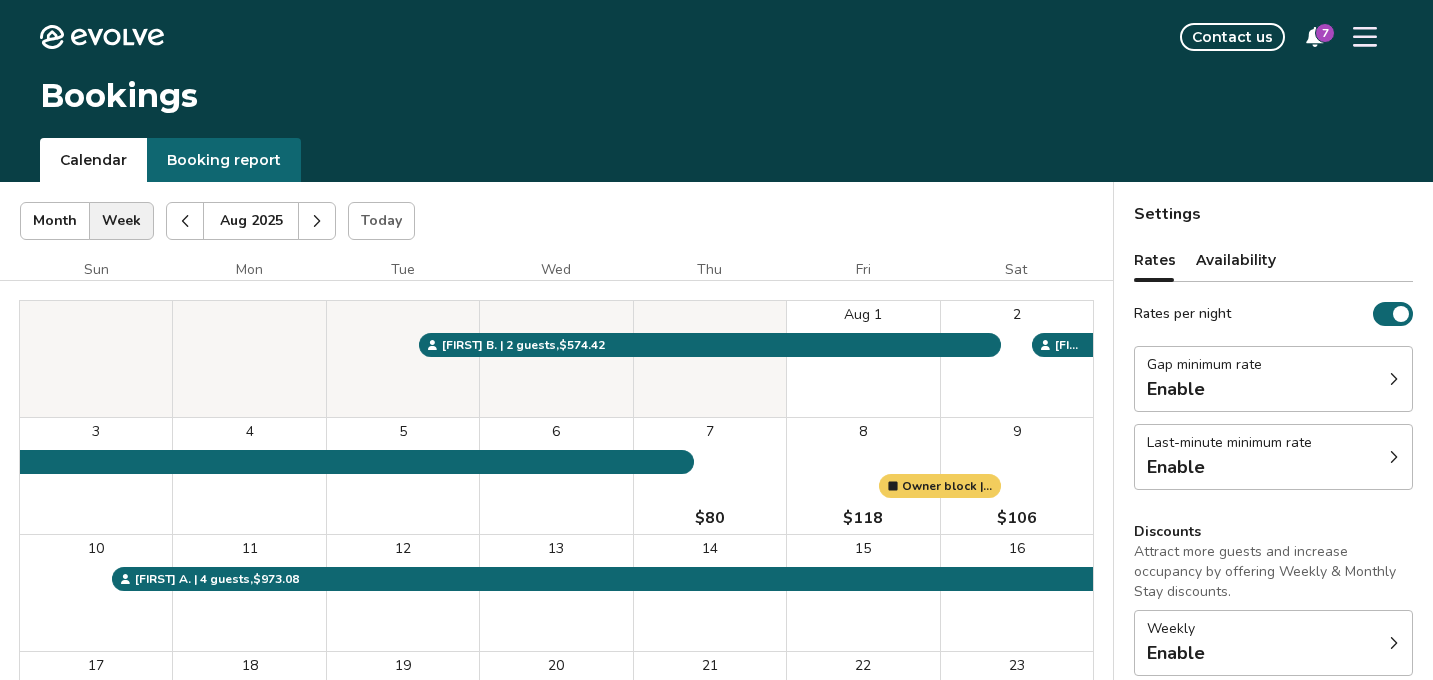click 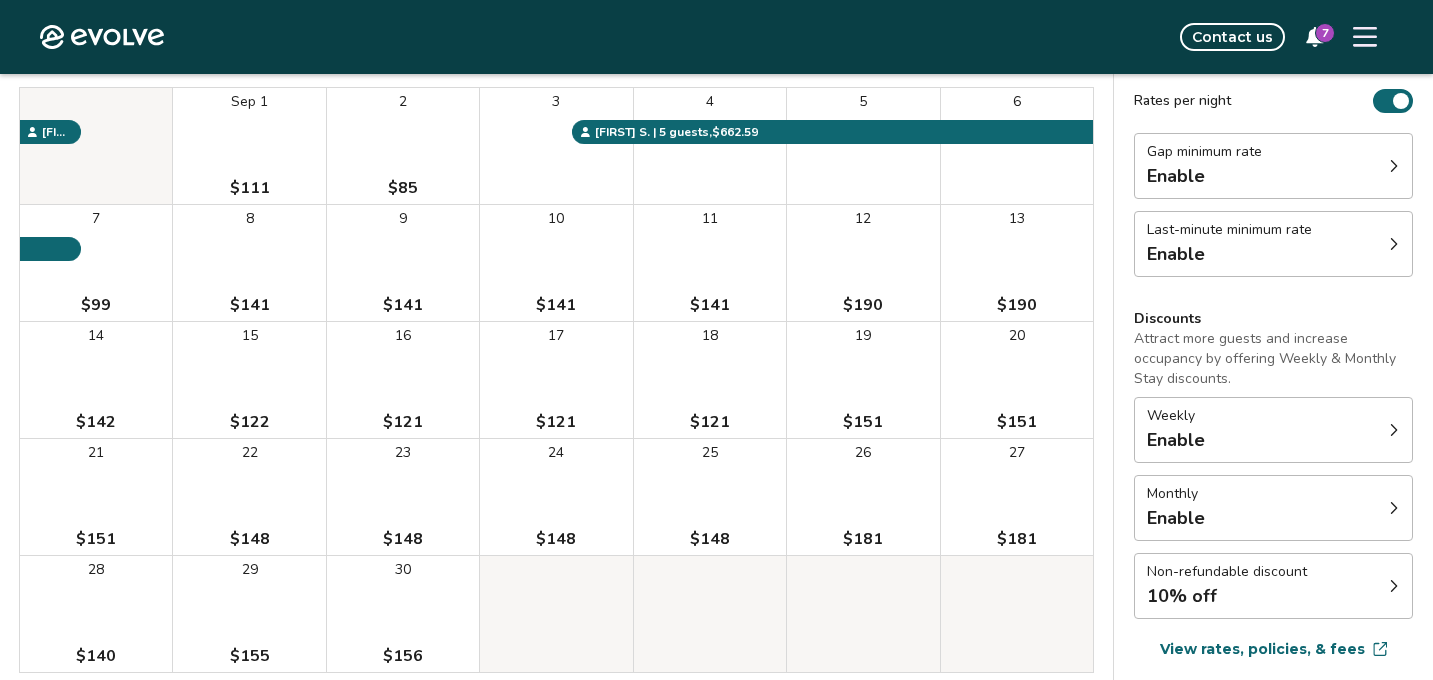 scroll, scrollTop: 0, scrollLeft: 0, axis: both 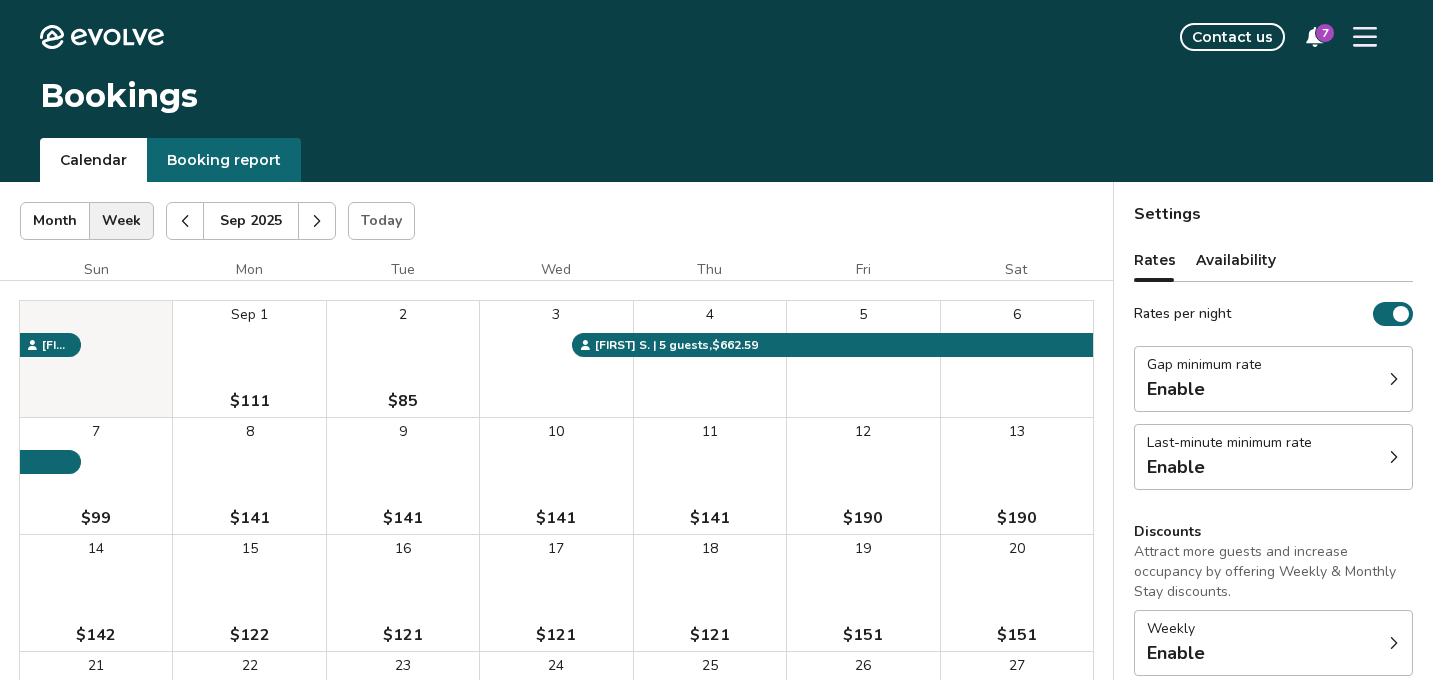 click 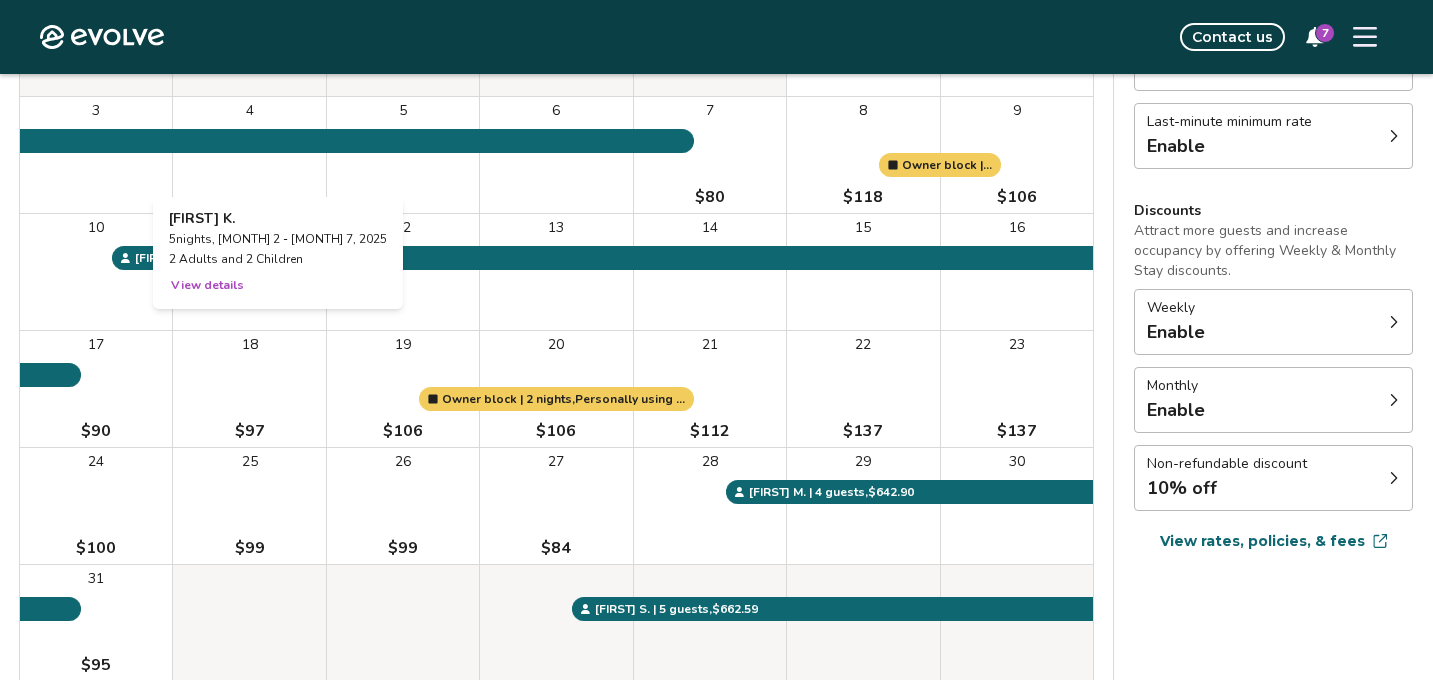 scroll, scrollTop: 324, scrollLeft: 0, axis: vertical 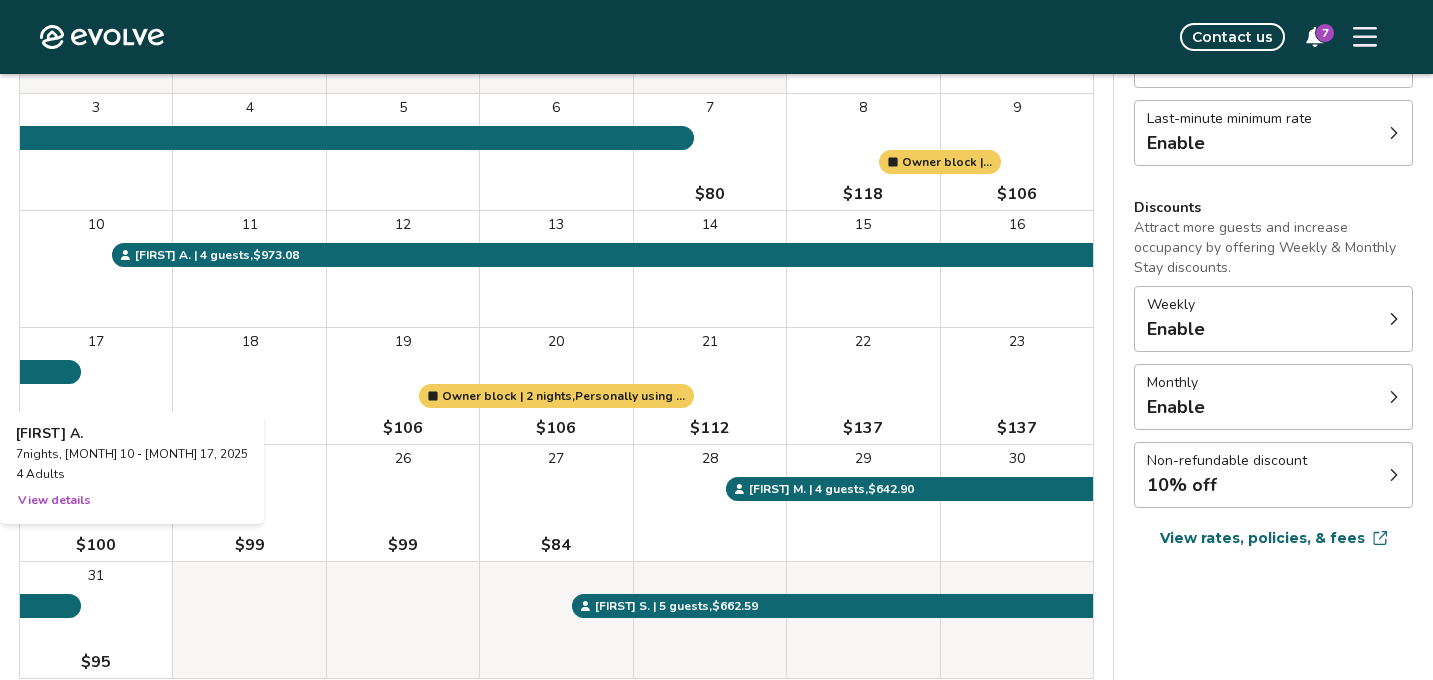 click on "17 $90" at bounding box center [96, 386] 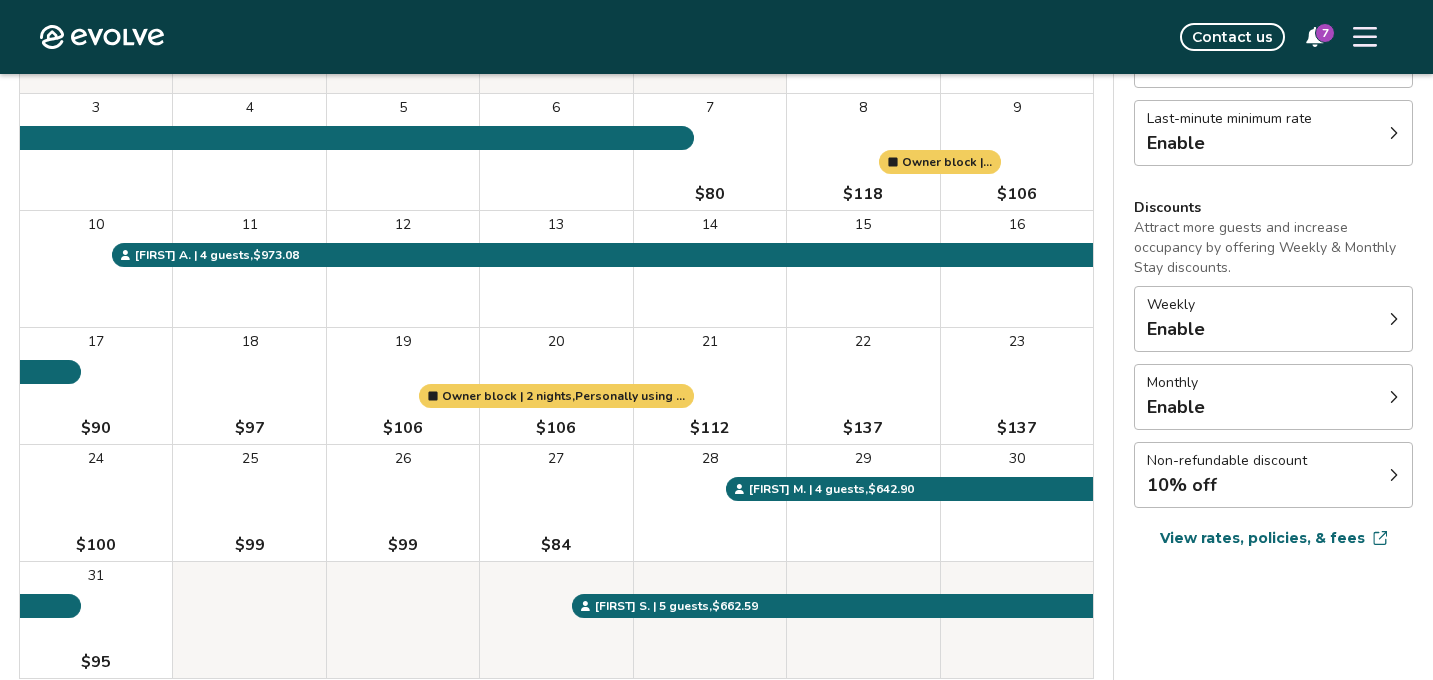 click 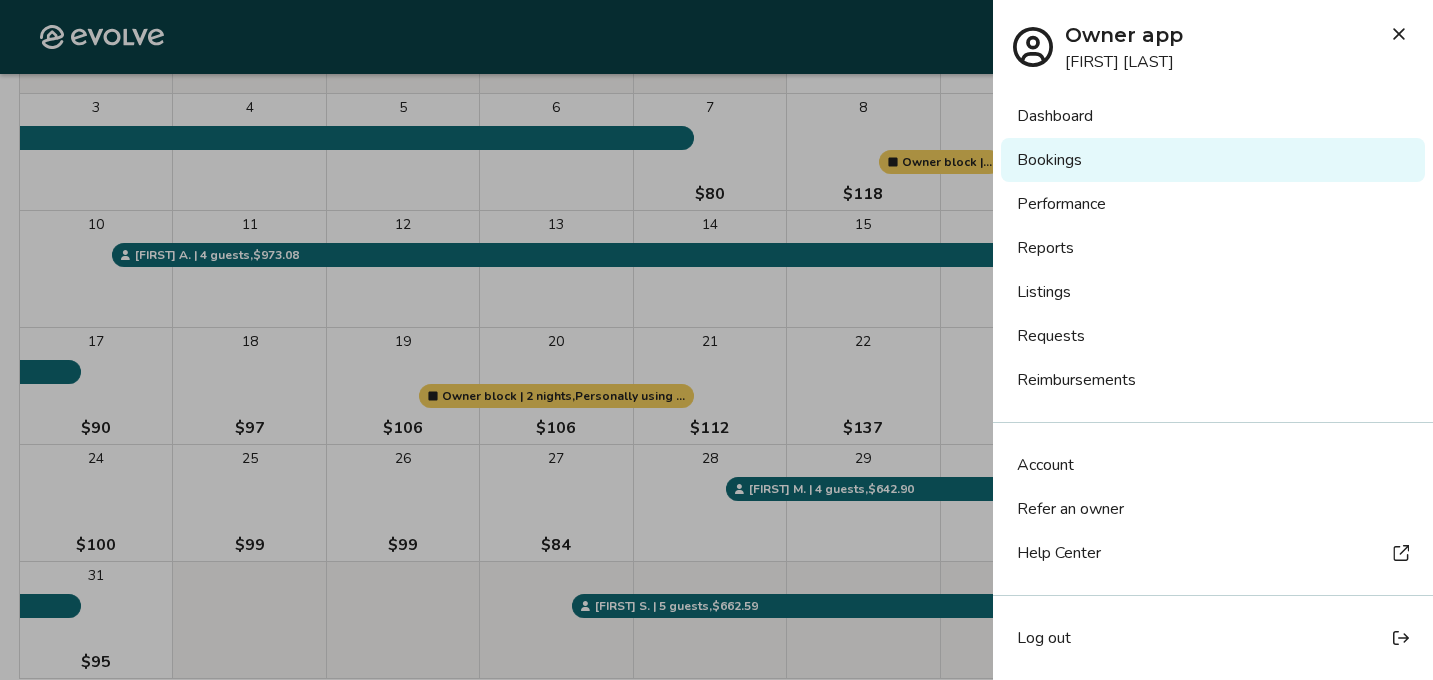 click on "Bookings" at bounding box center (1213, 160) 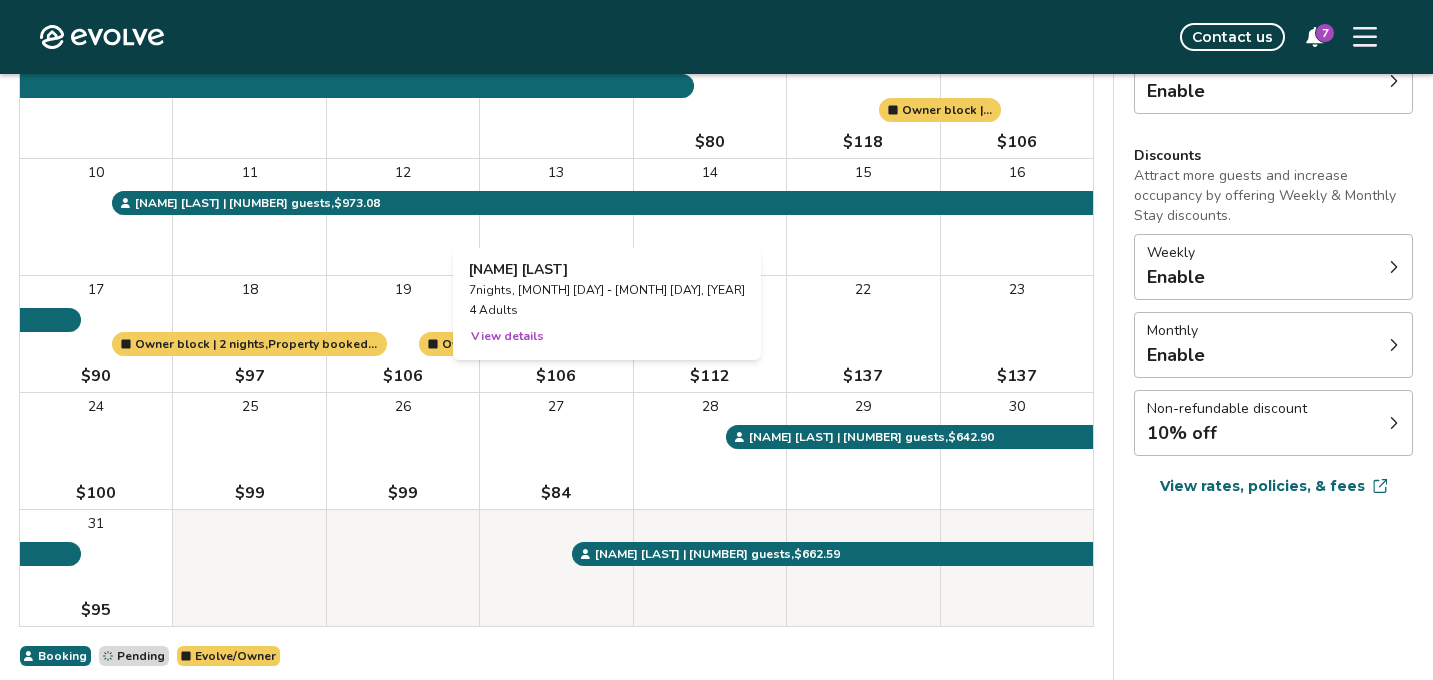 scroll, scrollTop: 368, scrollLeft: 0, axis: vertical 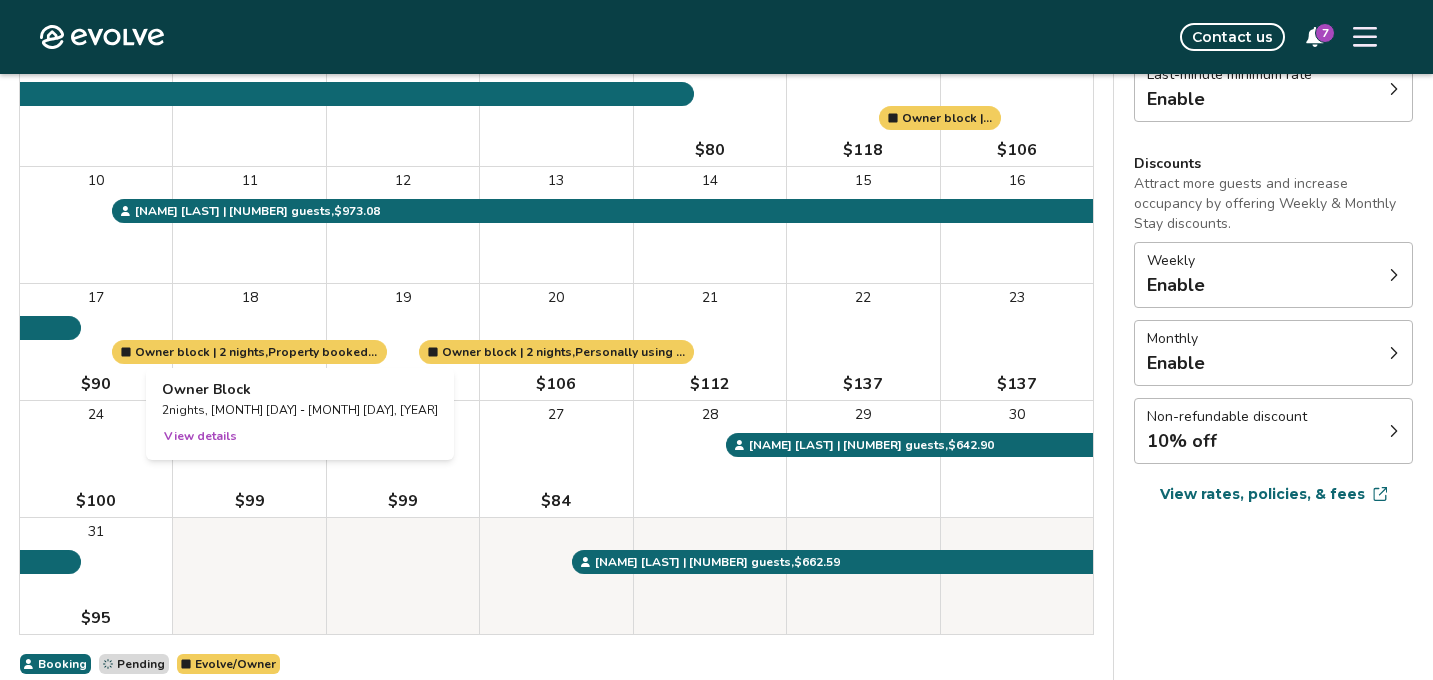 click on "View details" at bounding box center [200, 436] 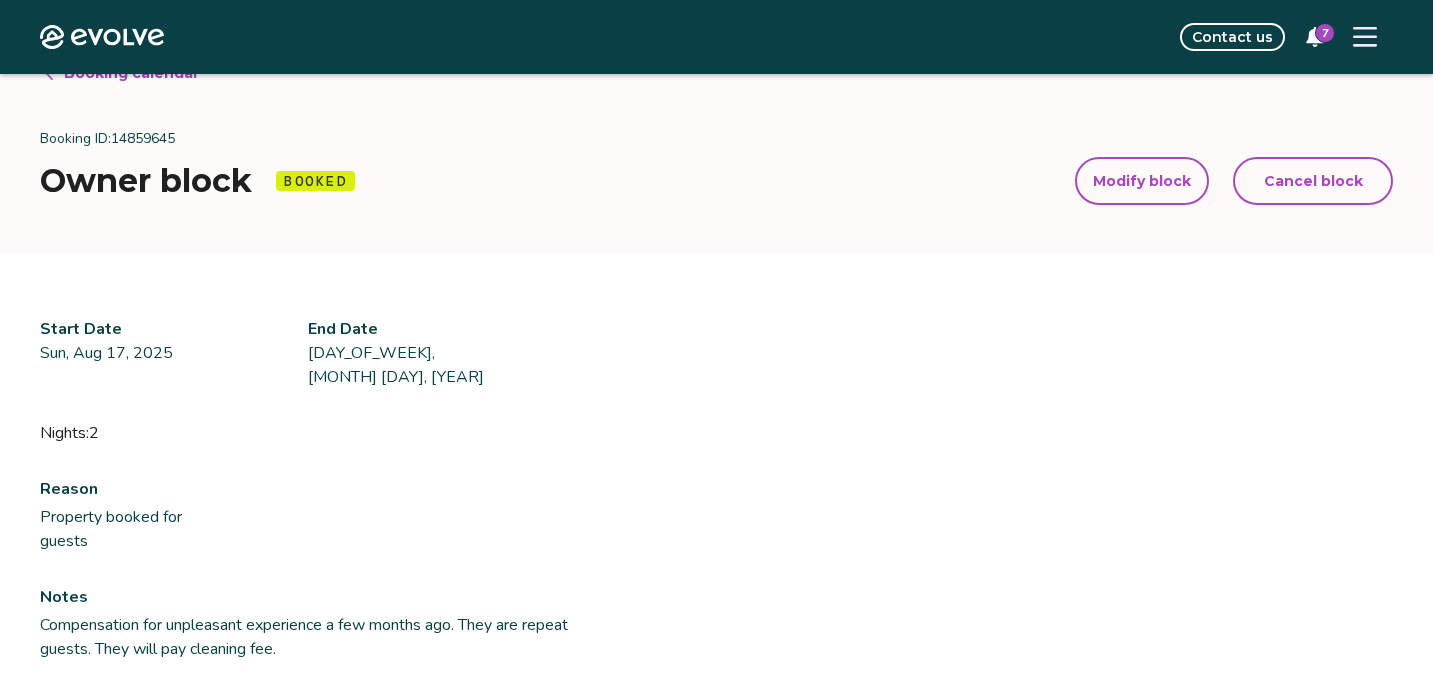 scroll, scrollTop: 0, scrollLeft: 0, axis: both 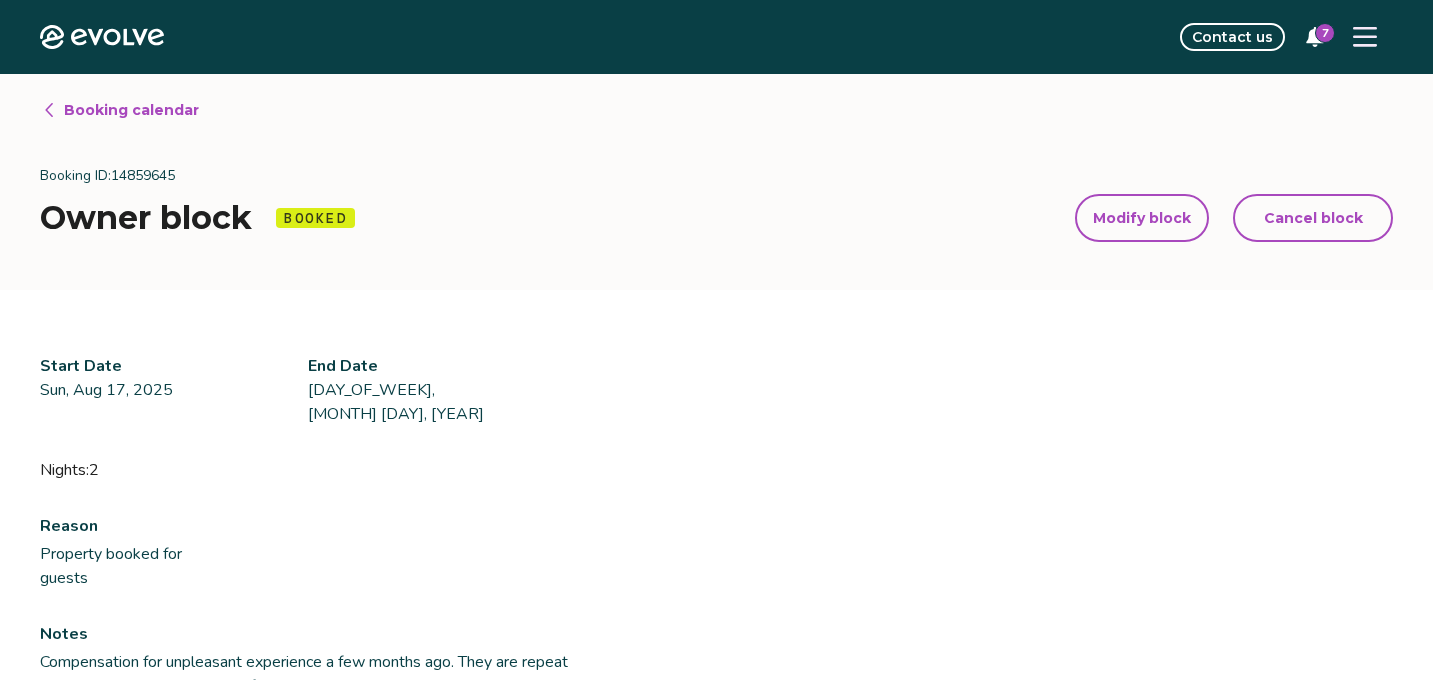 click on "7" at bounding box center (1325, 33) 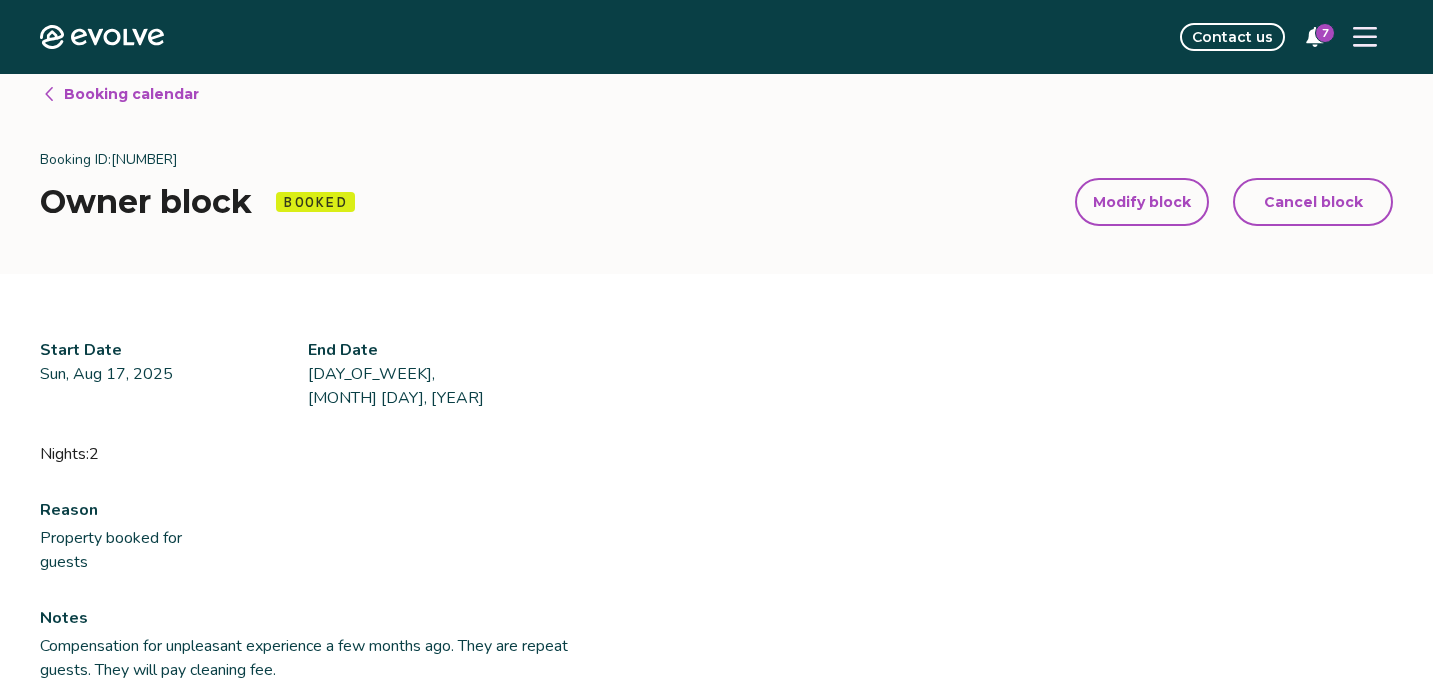 scroll, scrollTop: 0, scrollLeft: 0, axis: both 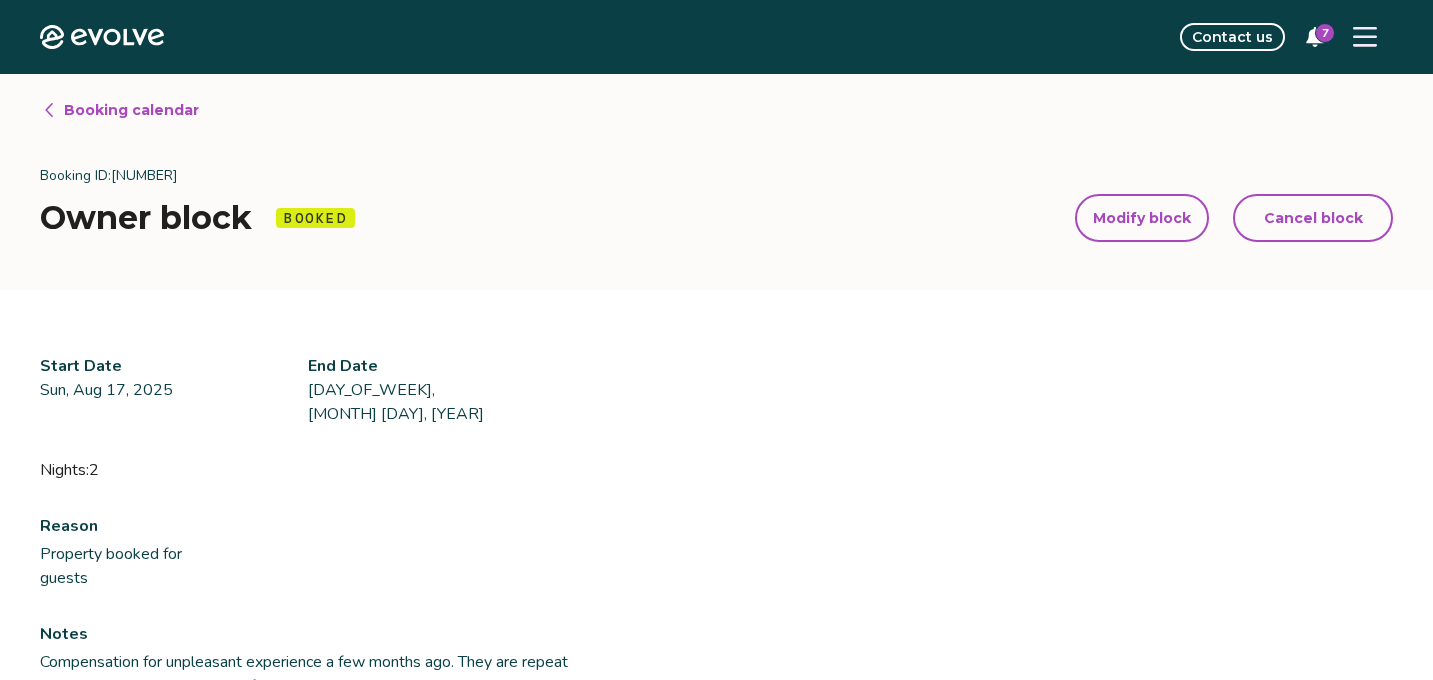 click on "Booking calendar" at bounding box center [131, 110] 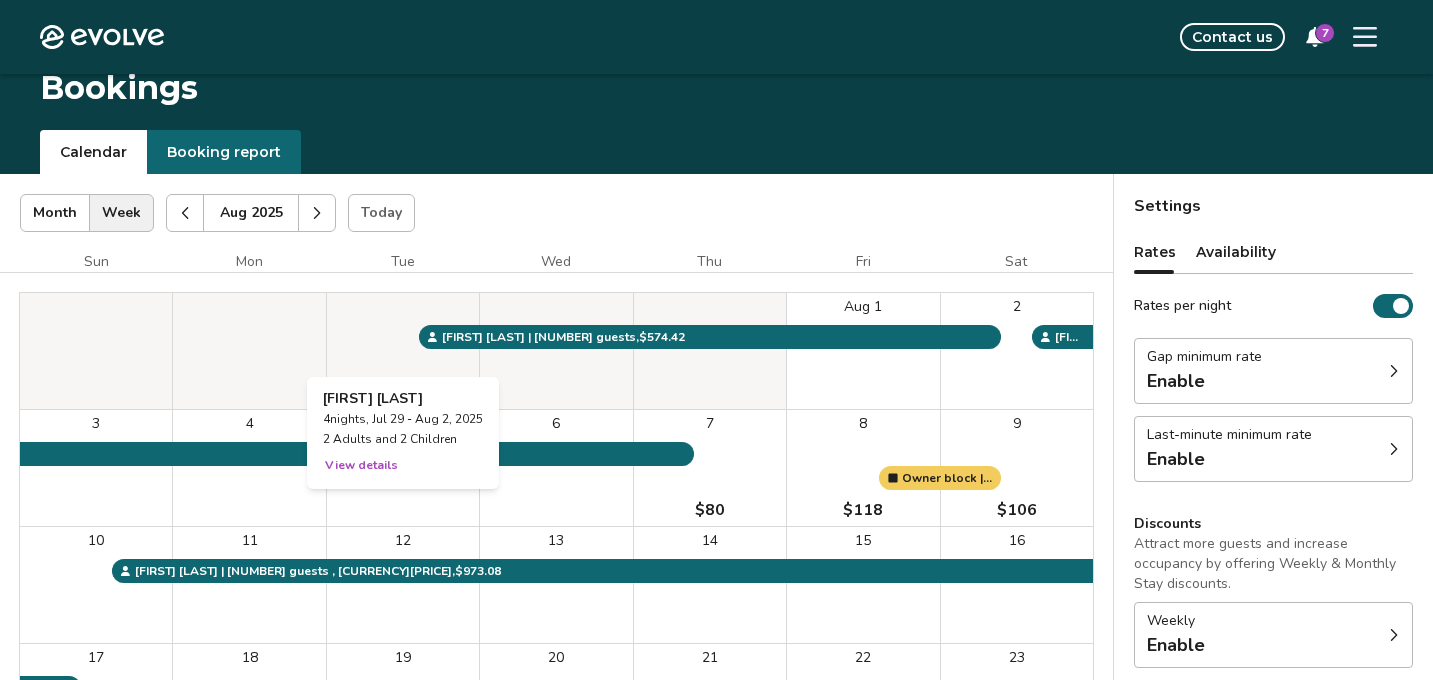 scroll, scrollTop: 0, scrollLeft: 0, axis: both 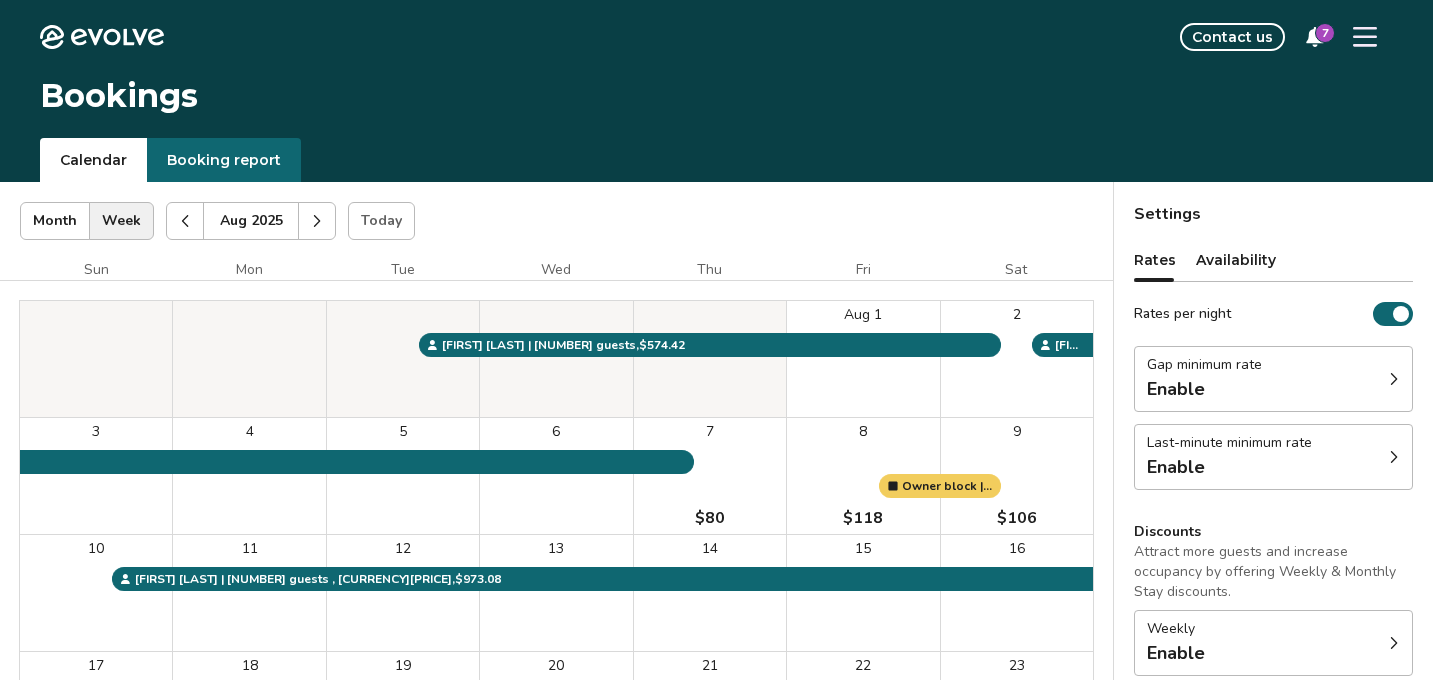 click 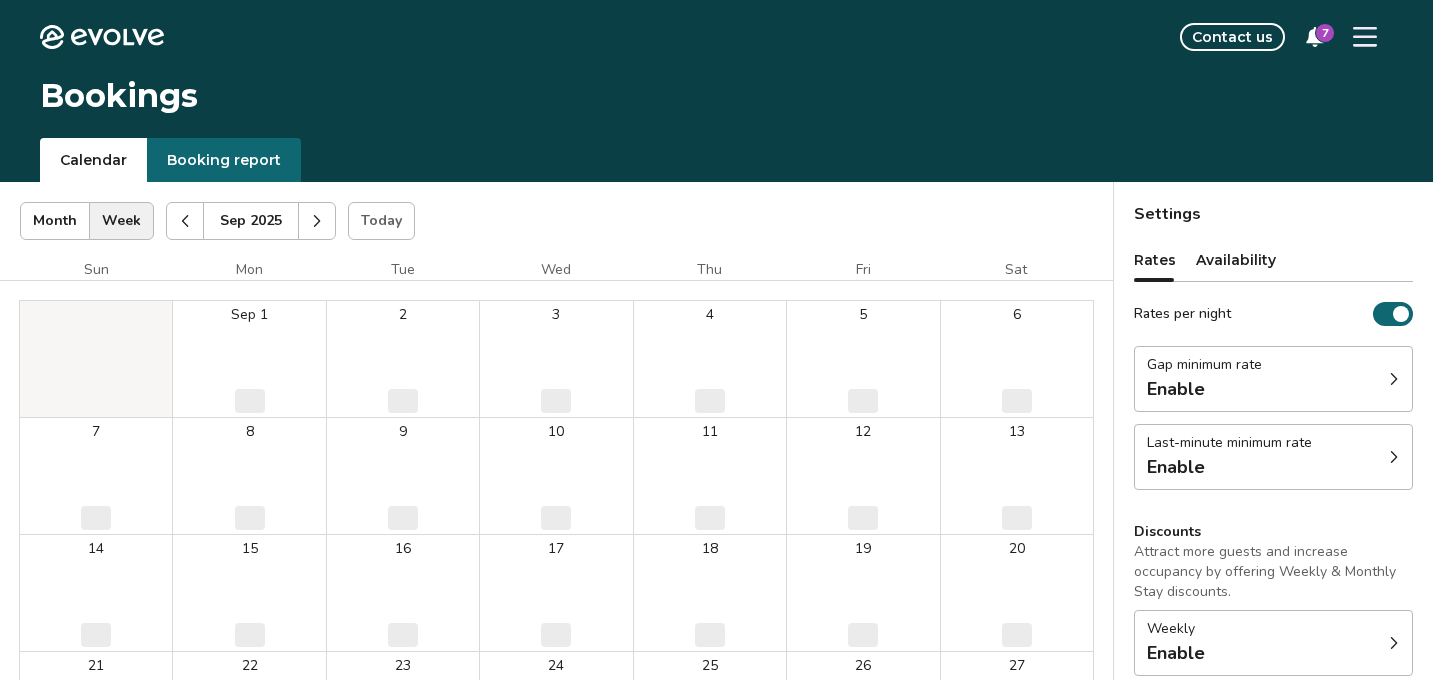 click 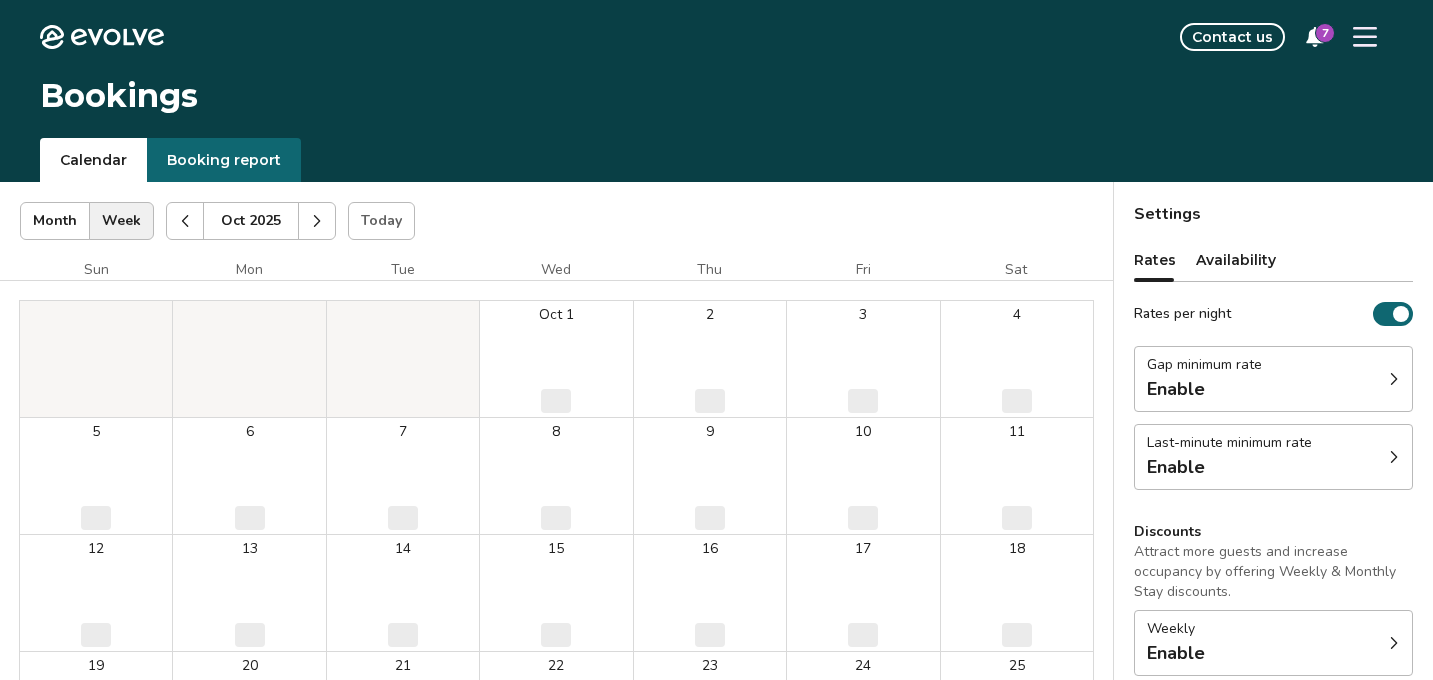 click 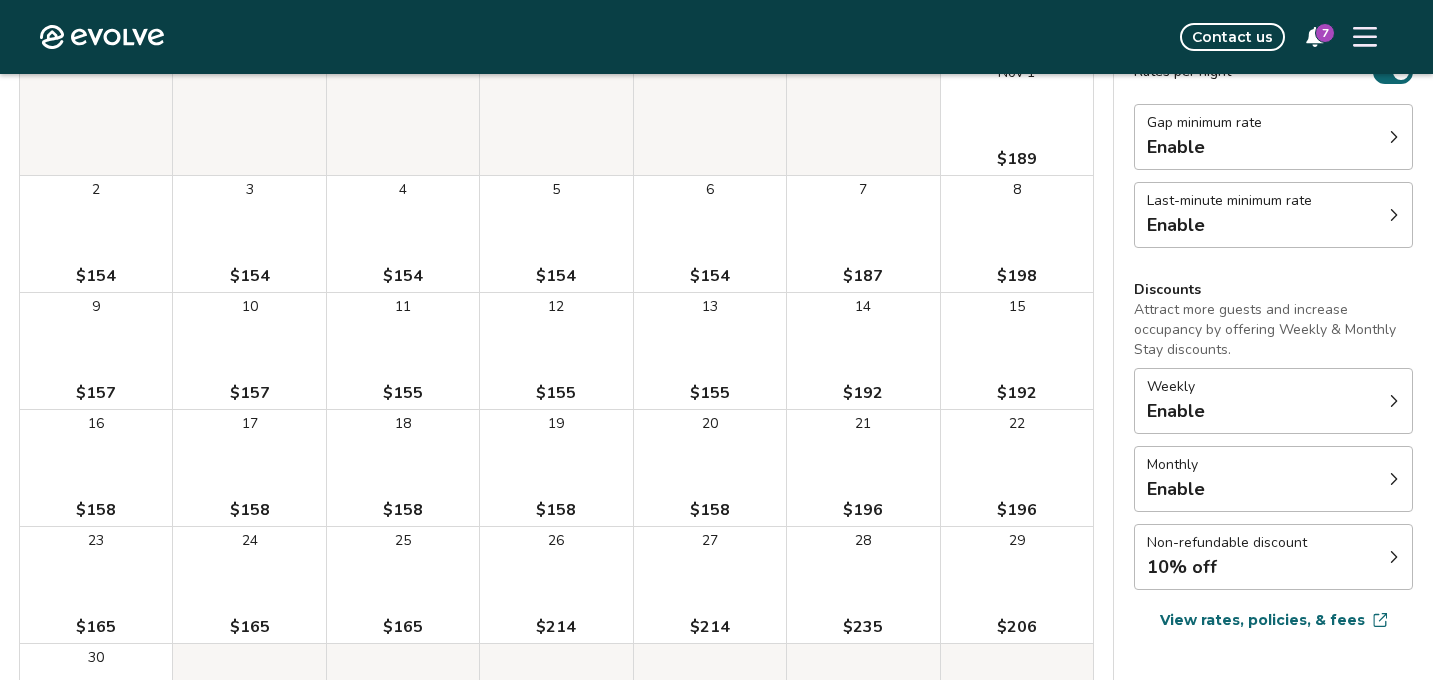 scroll, scrollTop: 0, scrollLeft: 0, axis: both 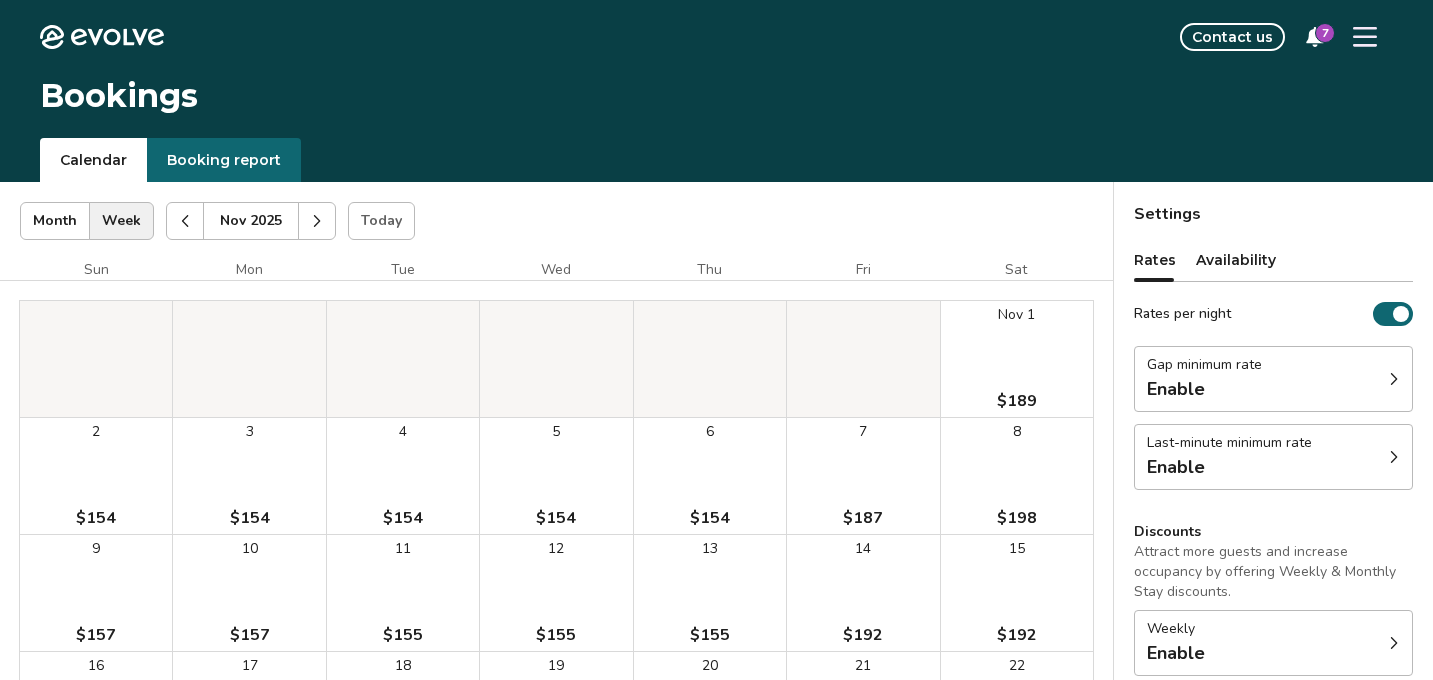 click on "7" at bounding box center [1325, 33] 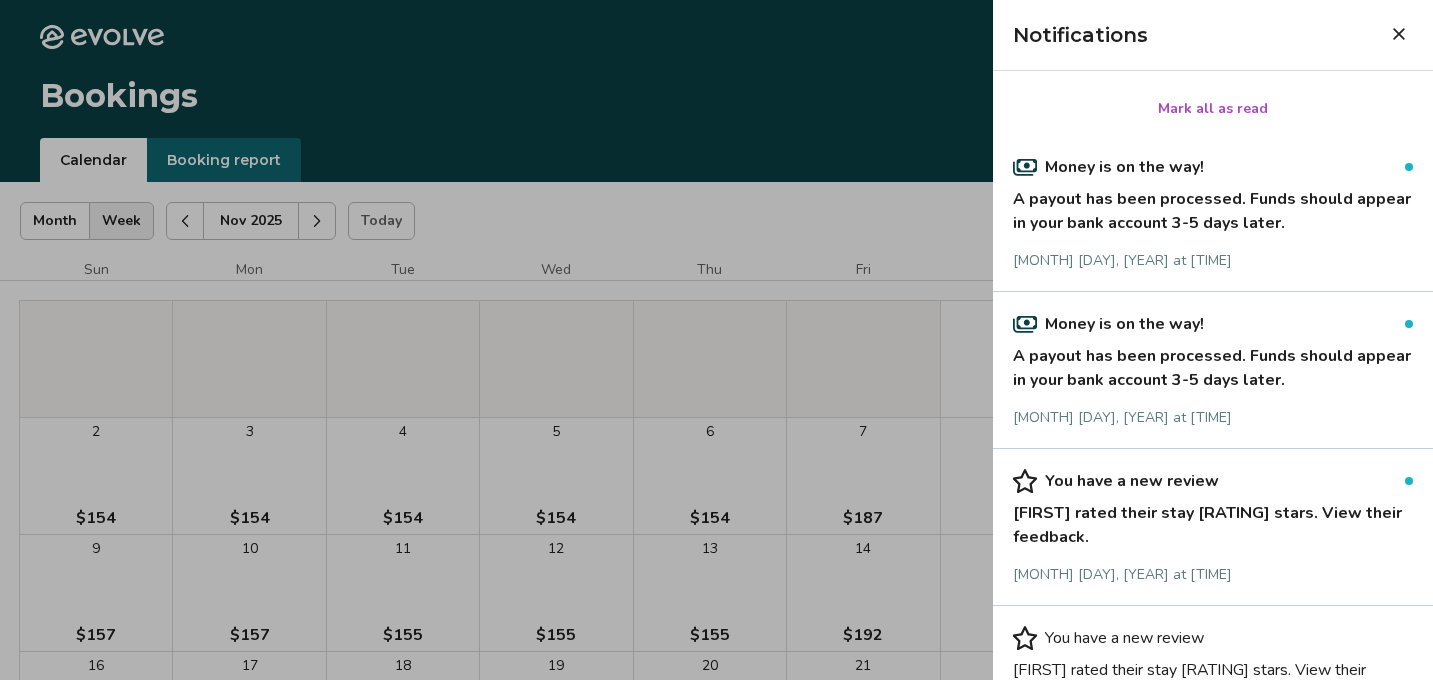 click at bounding box center [716, 340] 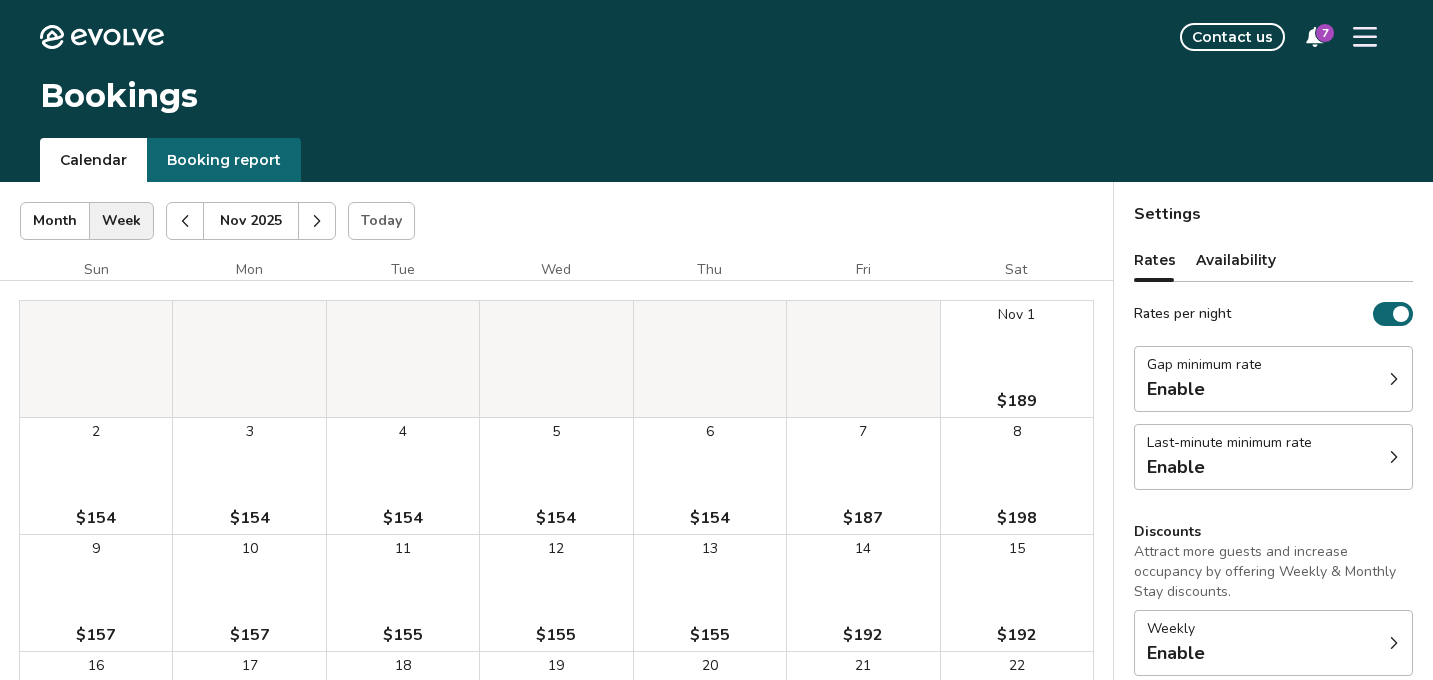 click 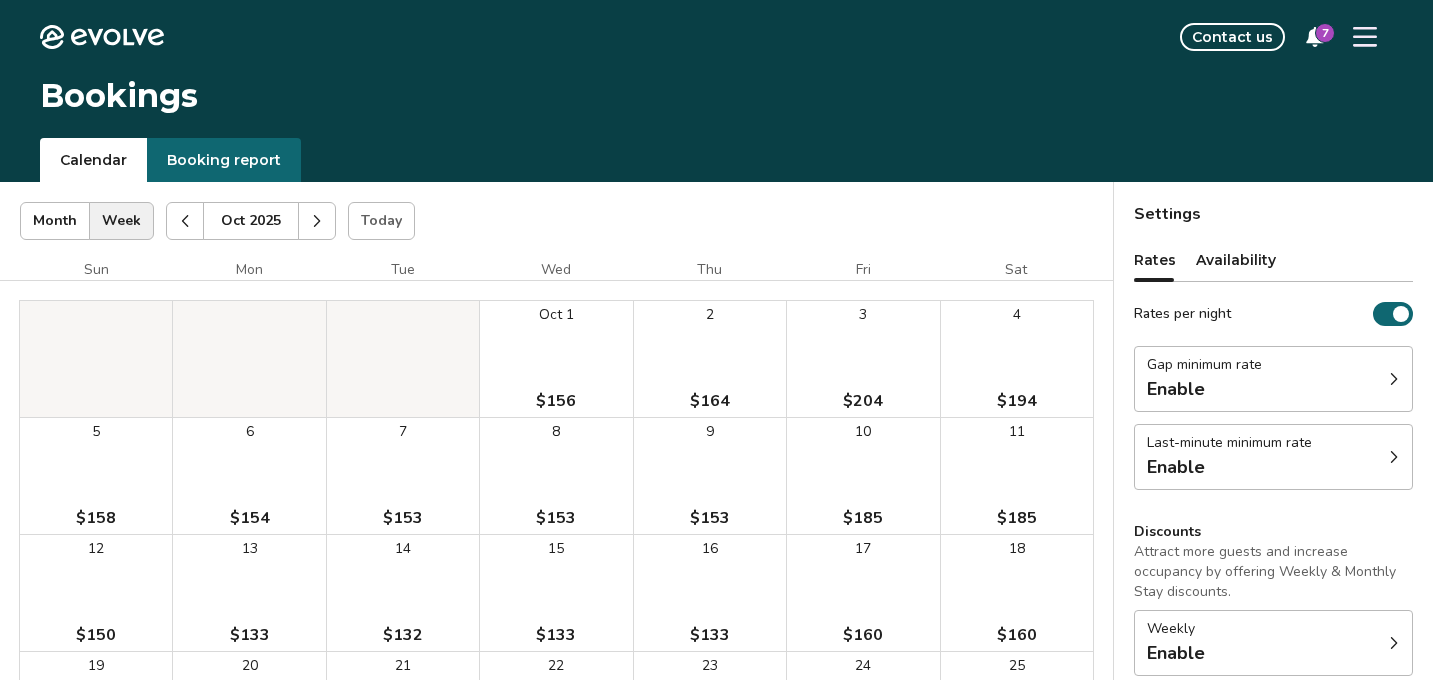 click 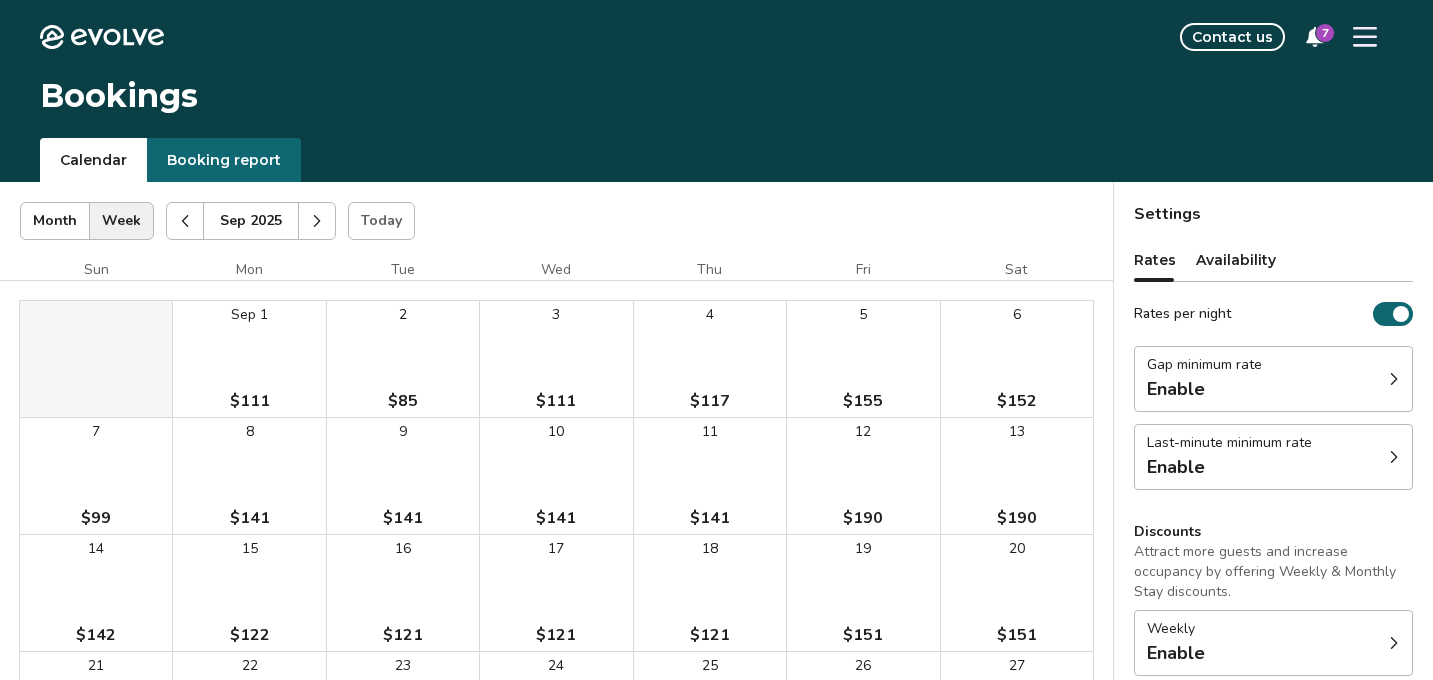 click 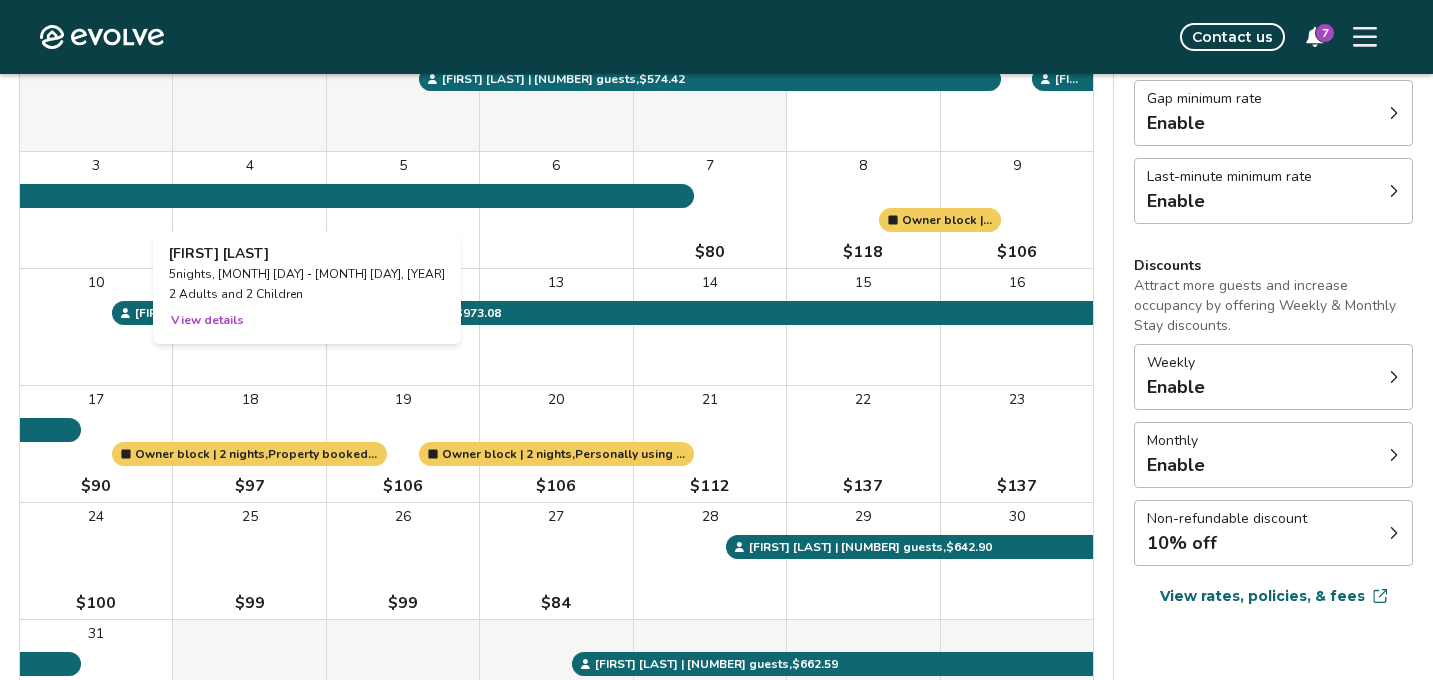 scroll, scrollTop: 270, scrollLeft: 0, axis: vertical 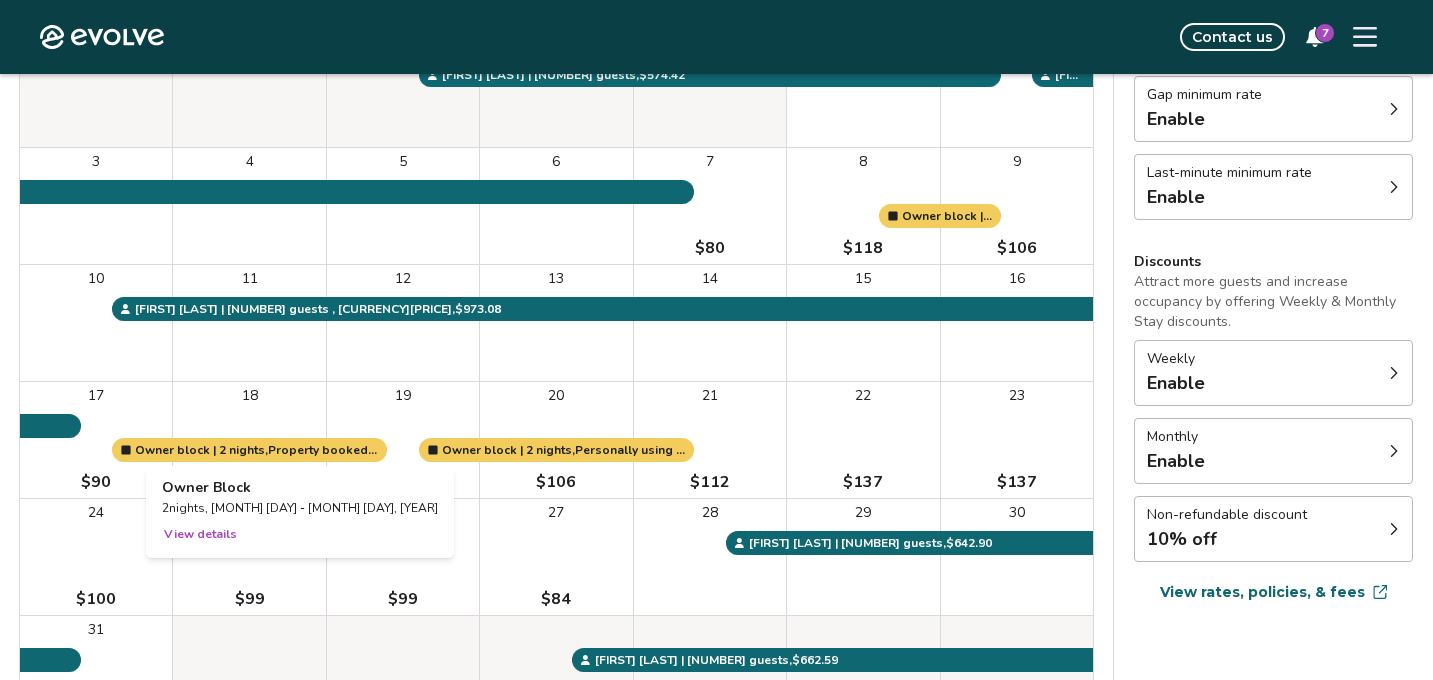 click on "View details" at bounding box center [200, 534] 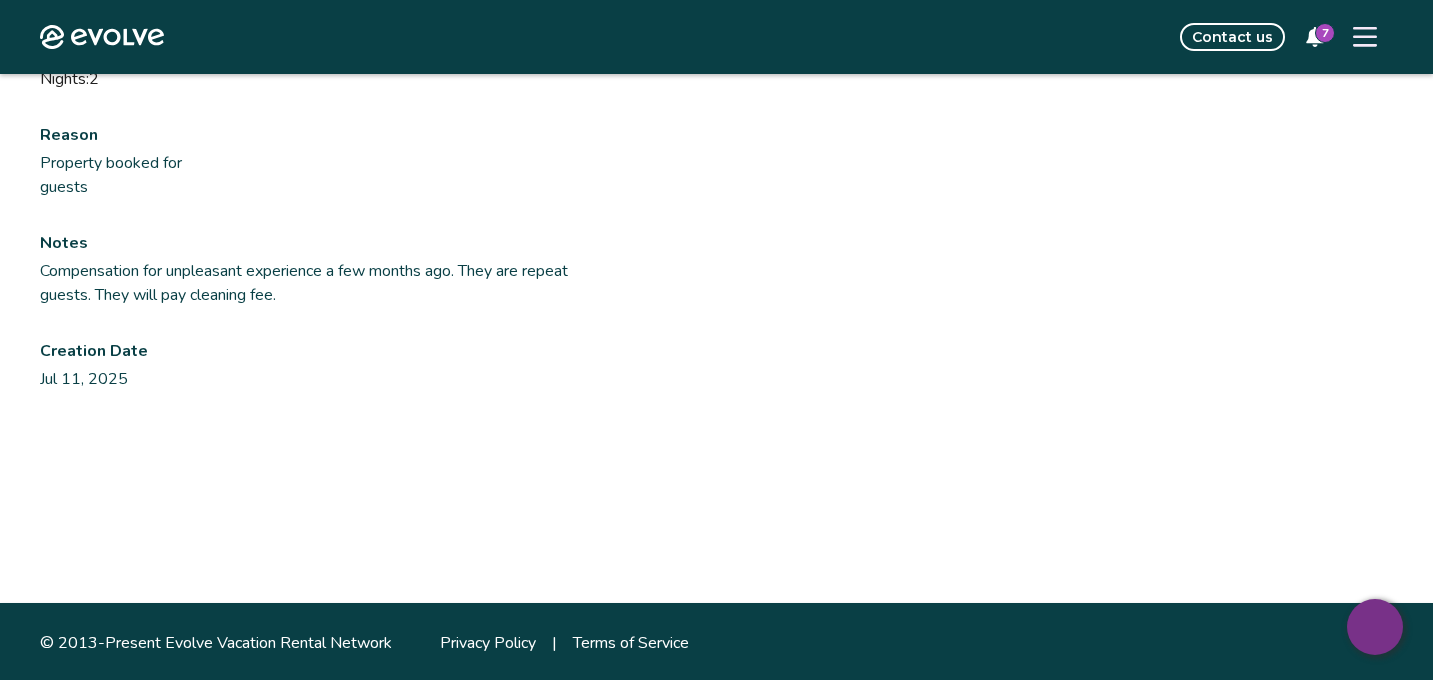 scroll, scrollTop: 394, scrollLeft: 0, axis: vertical 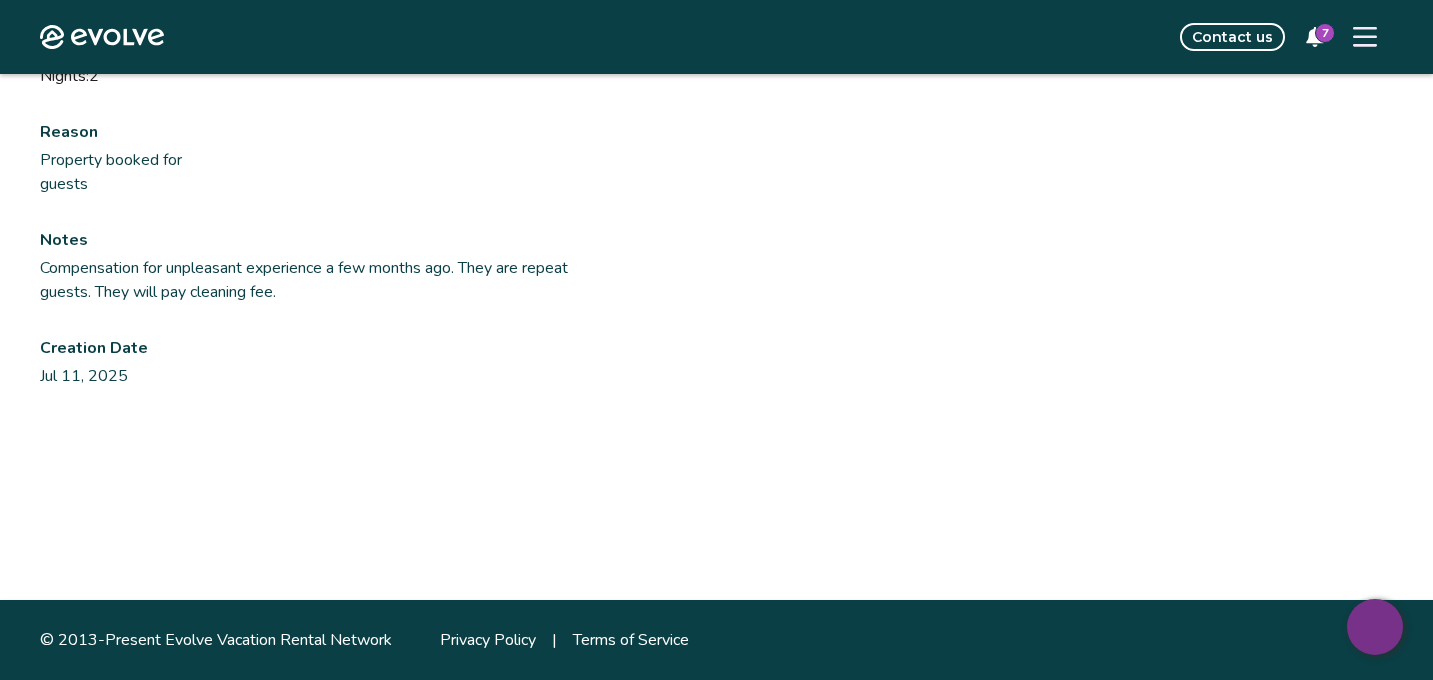 click on "7" at bounding box center [1325, 33] 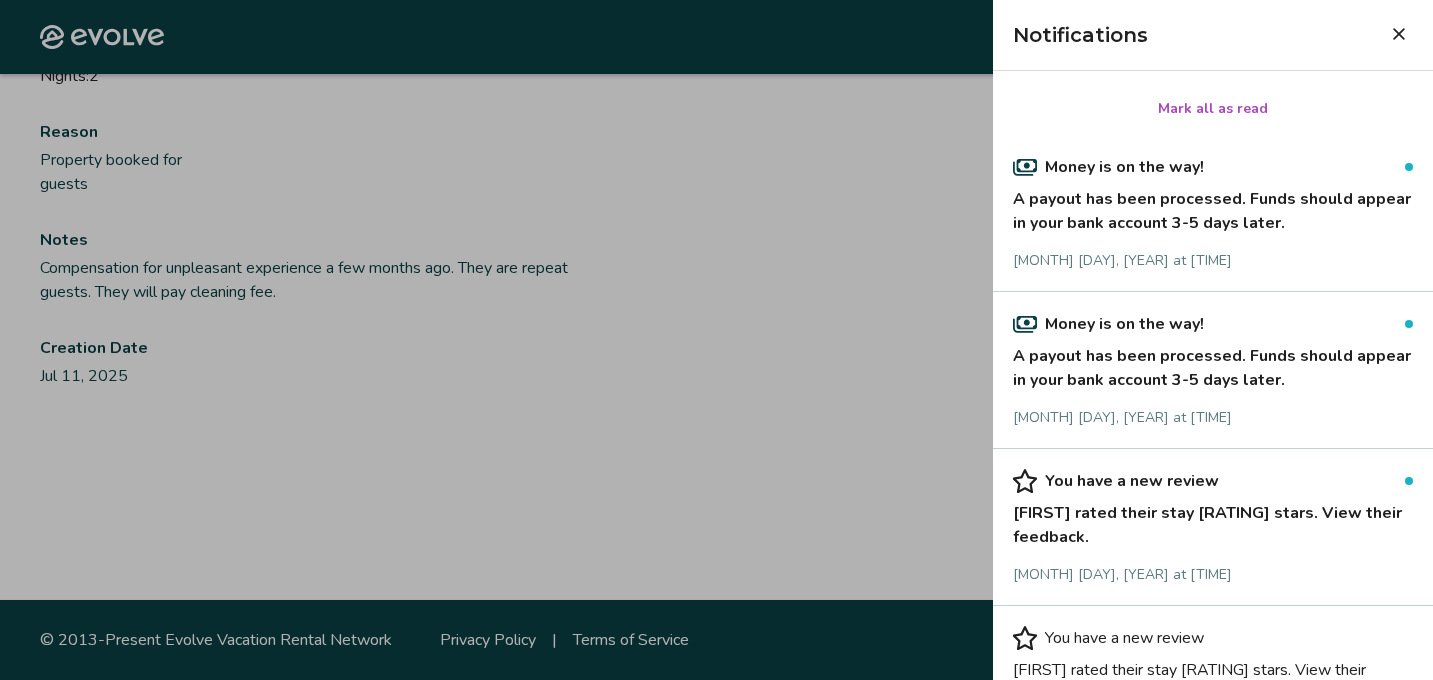 click at bounding box center (716, 340) 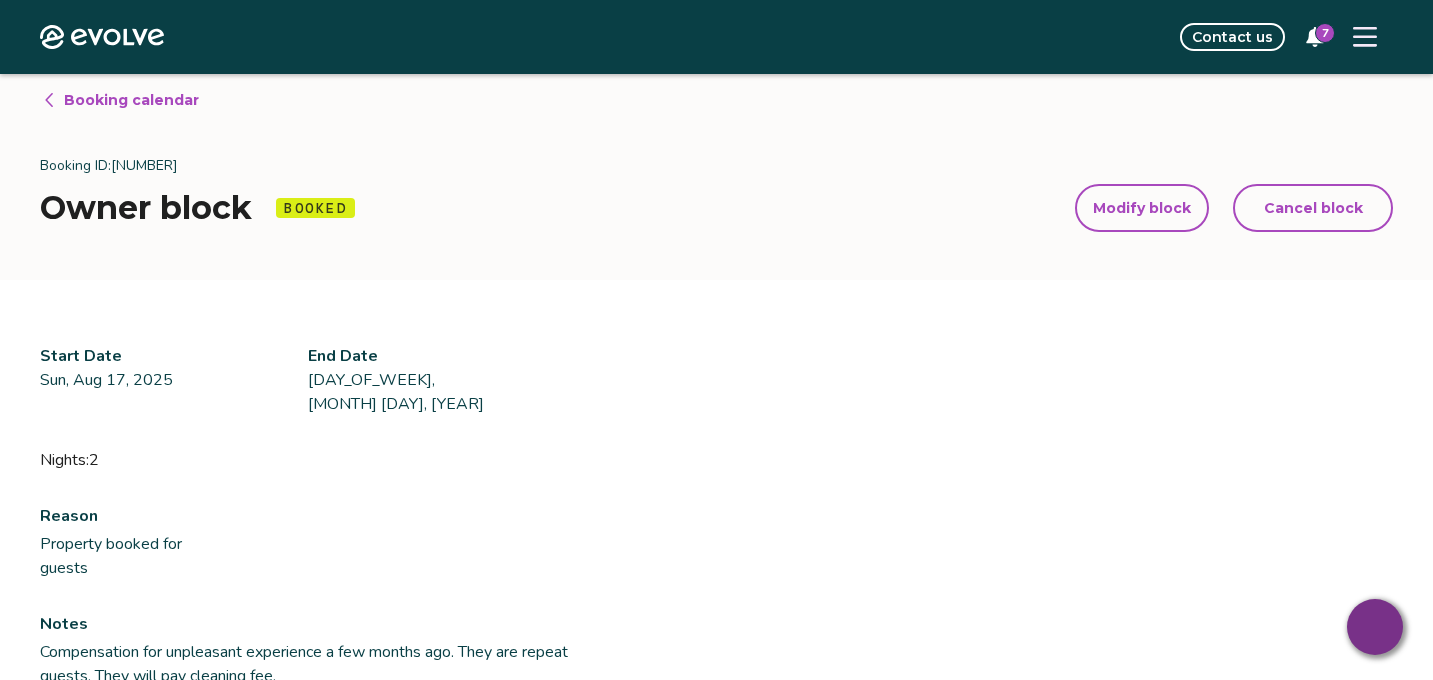 scroll, scrollTop: 13, scrollLeft: 0, axis: vertical 